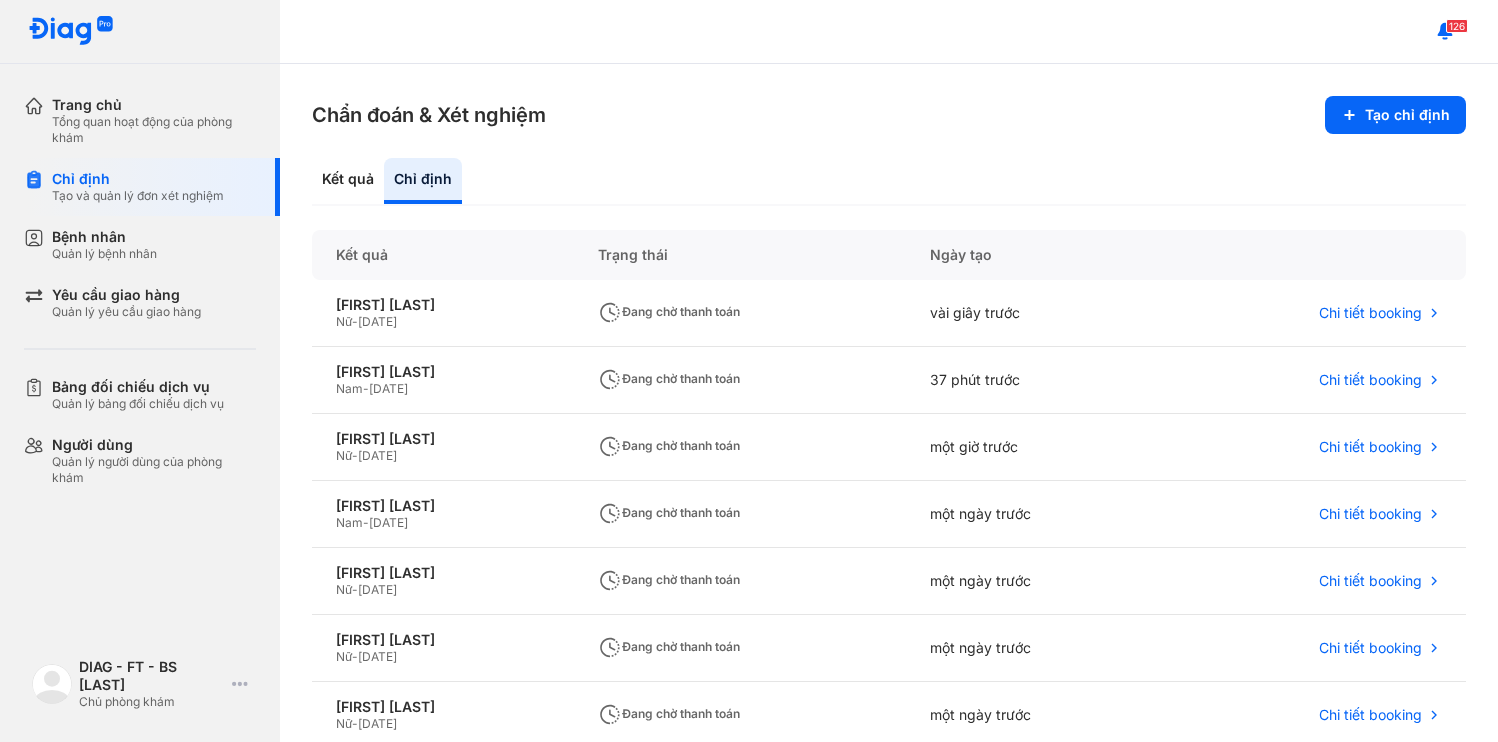 scroll, scrollTop: 0, scrollLeft: 0, axis: both 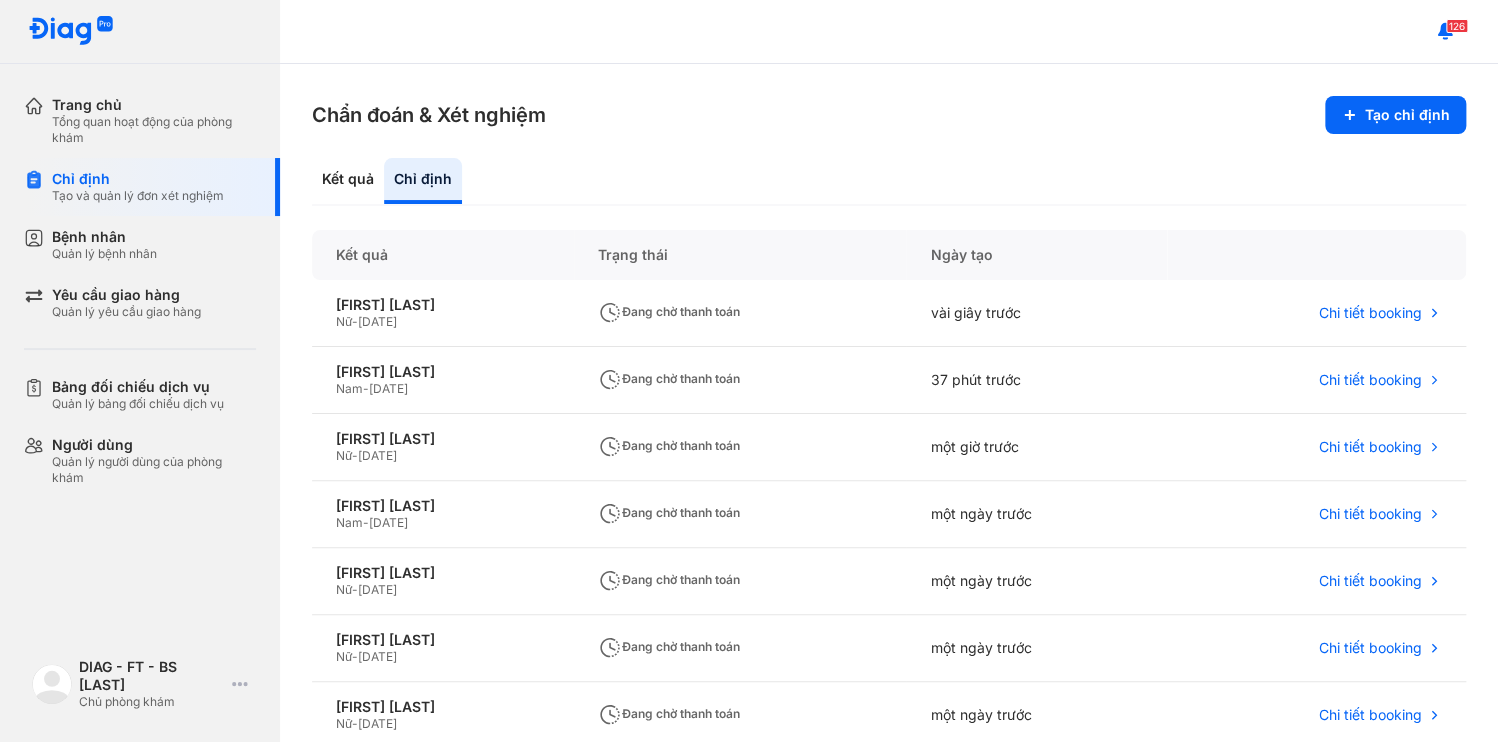 click on "Quản lý bệnh nhân" at bounding box center [104, 254] 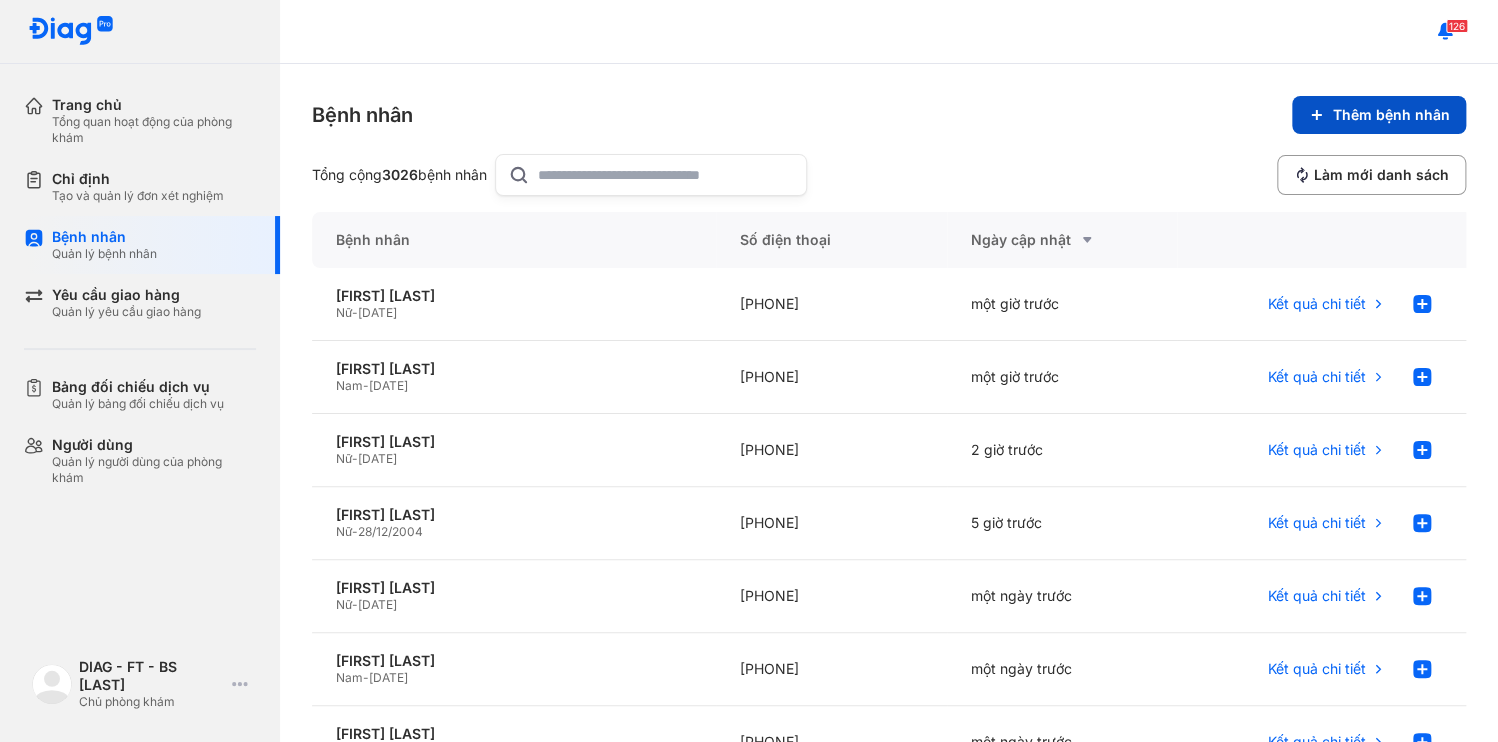 click 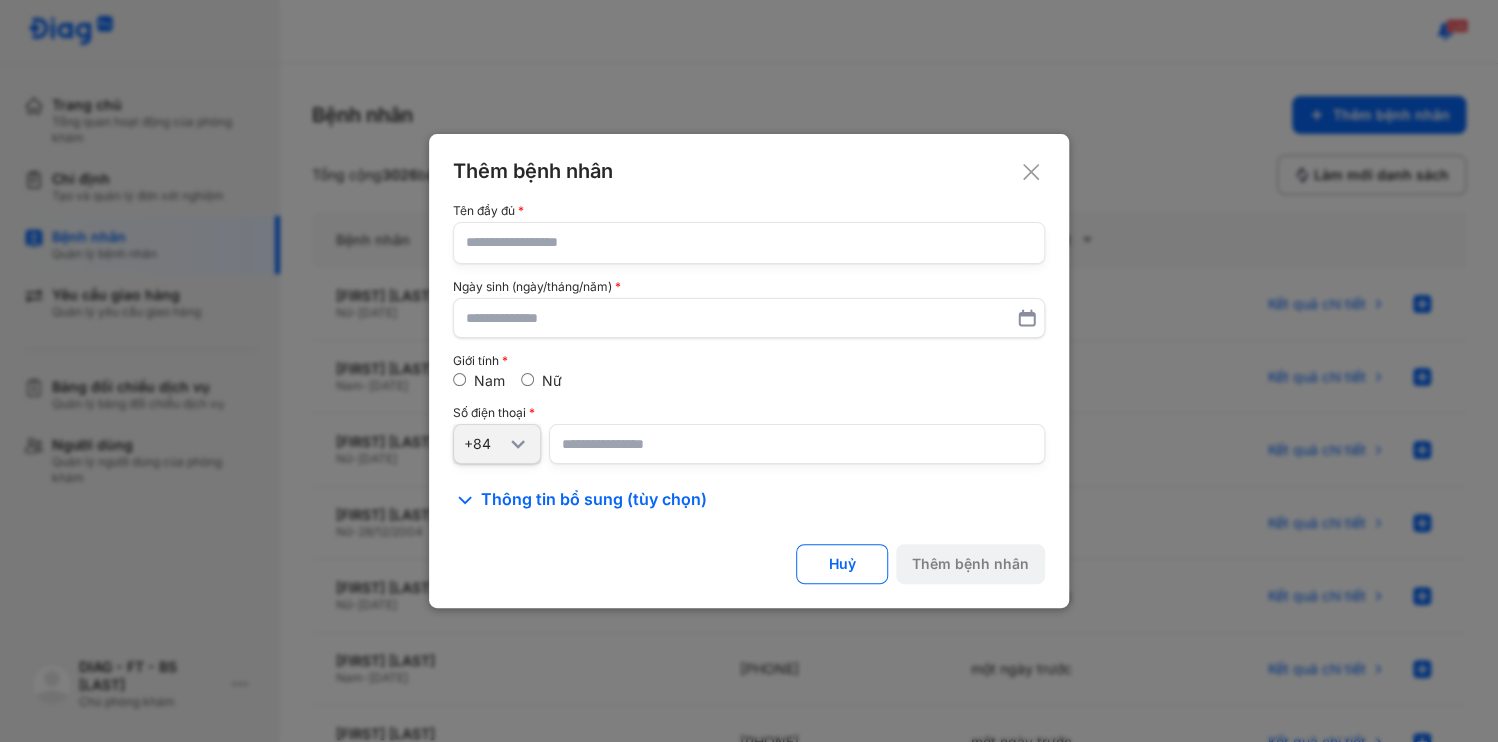 type 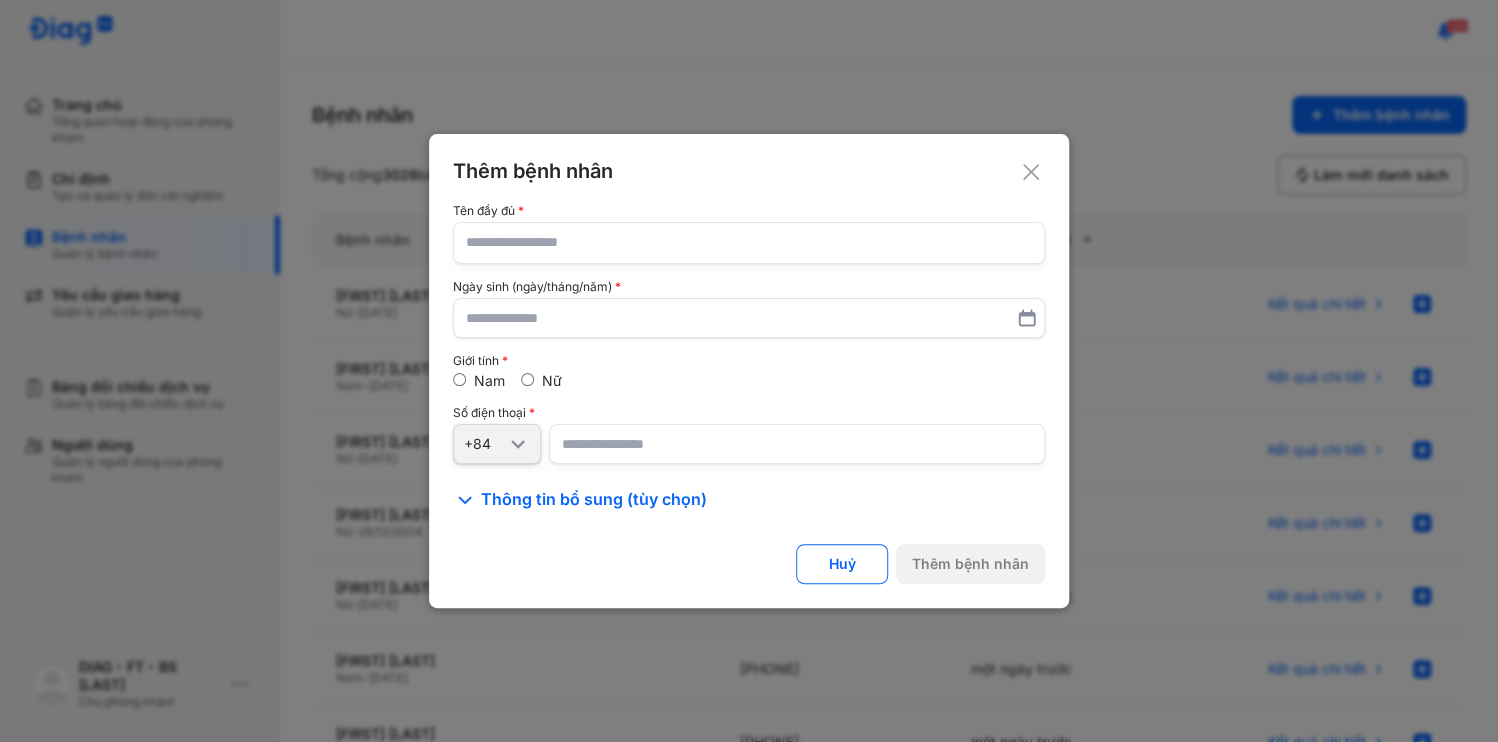 click 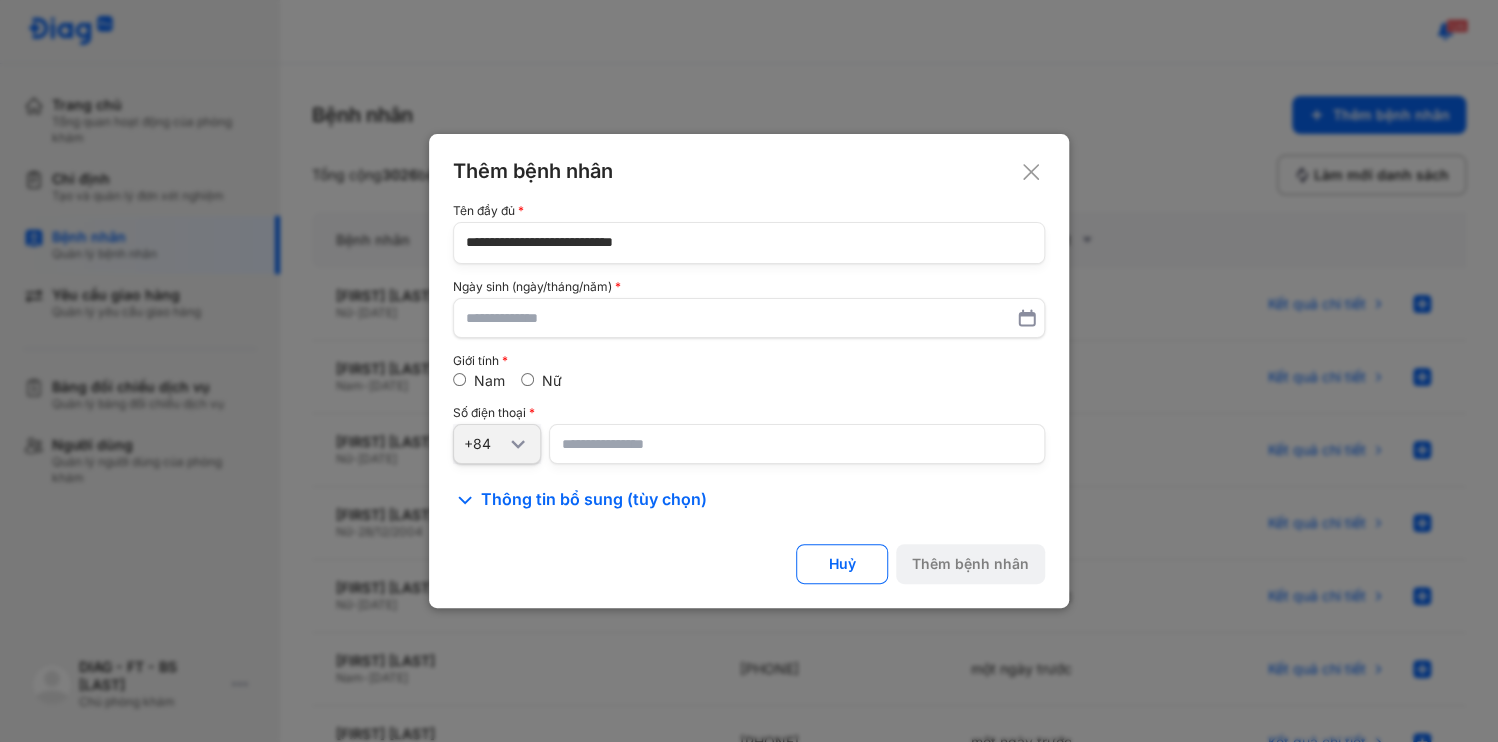 type on "**********" 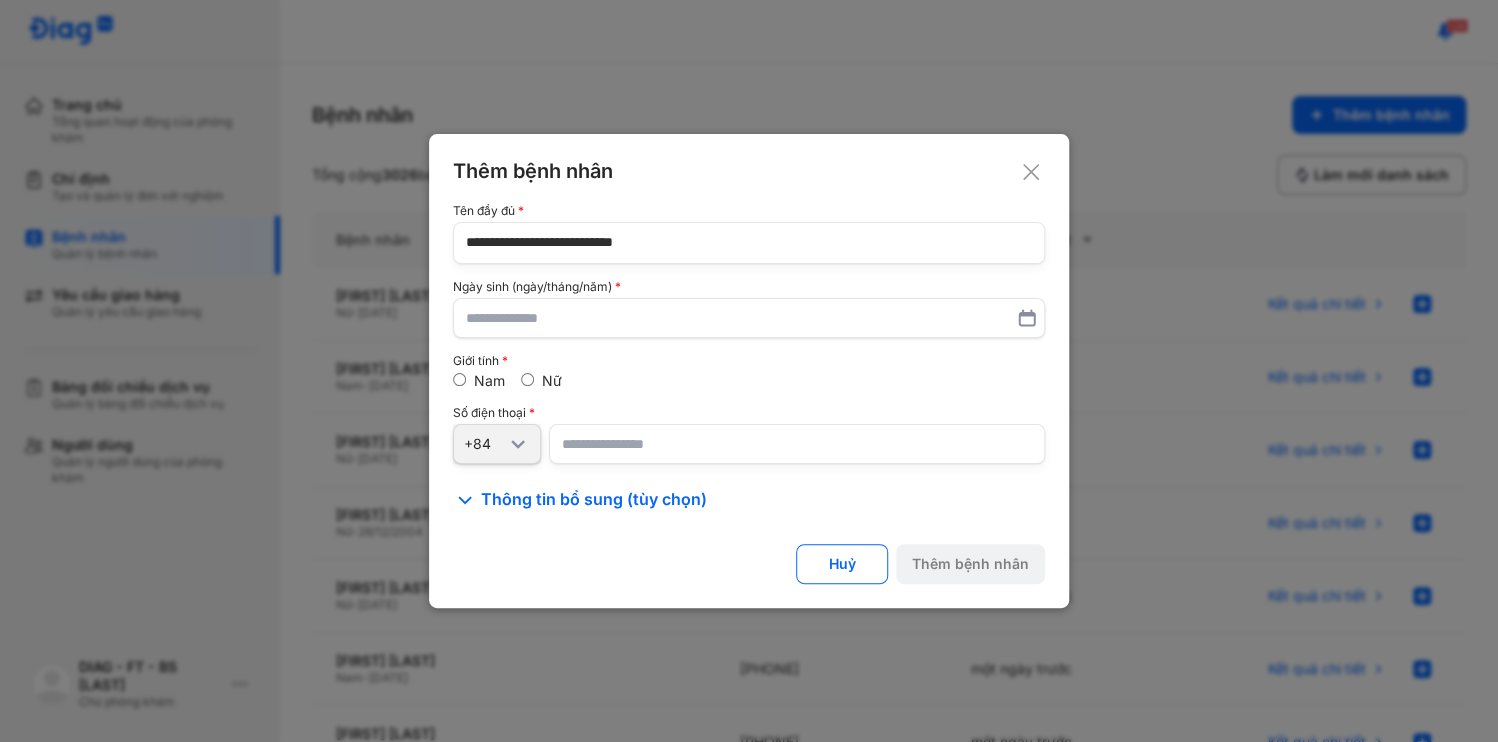 click at bounding box center [797, 444] 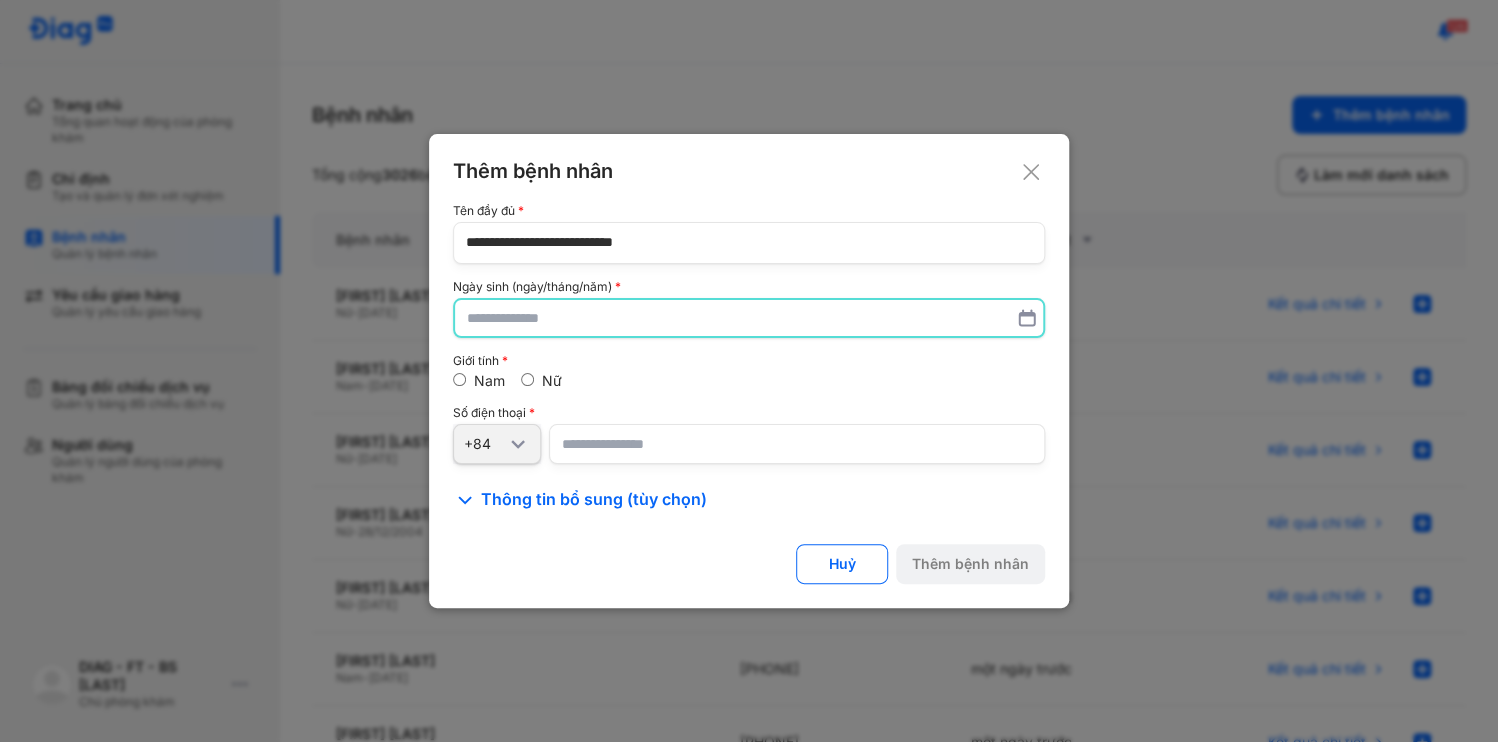 click at bounding box center [749, 318] 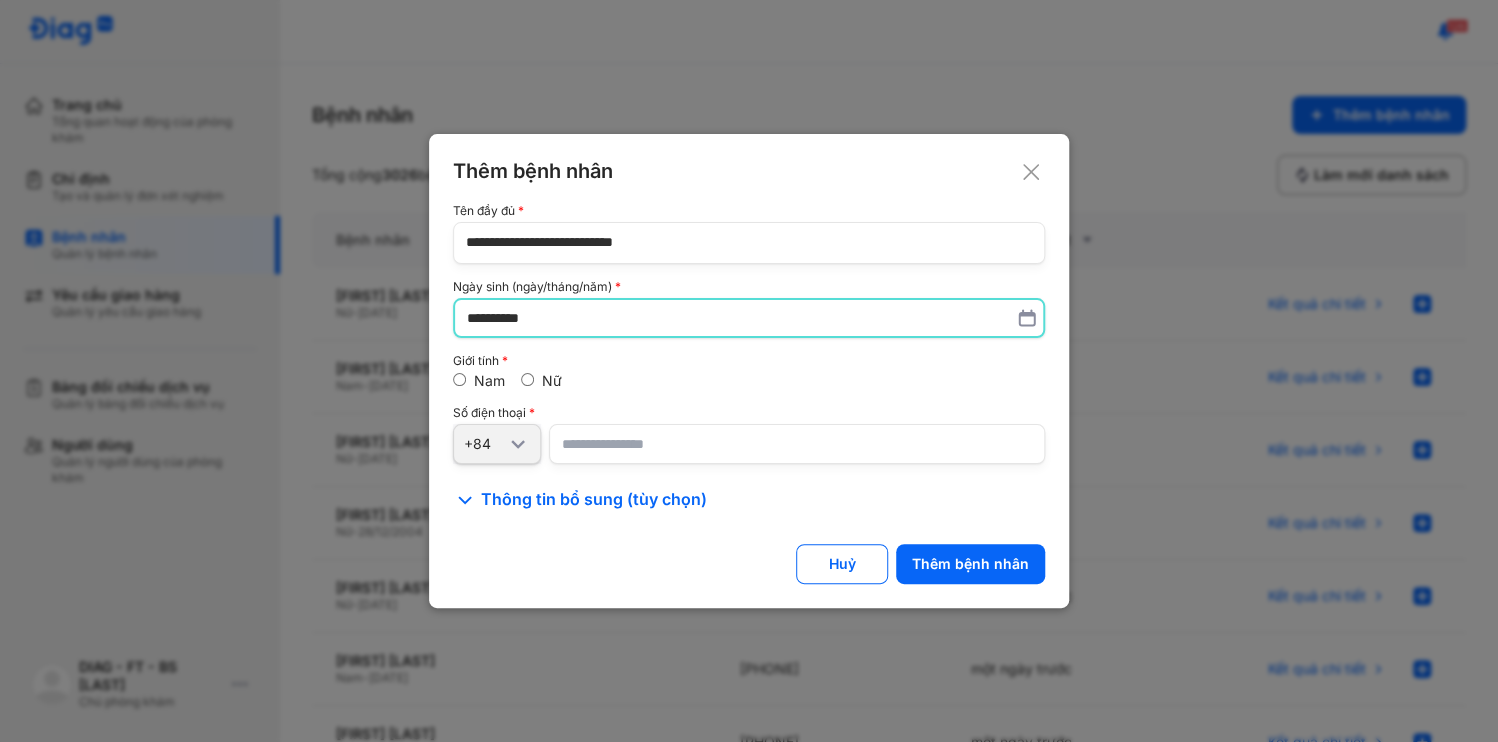 type on "**********" 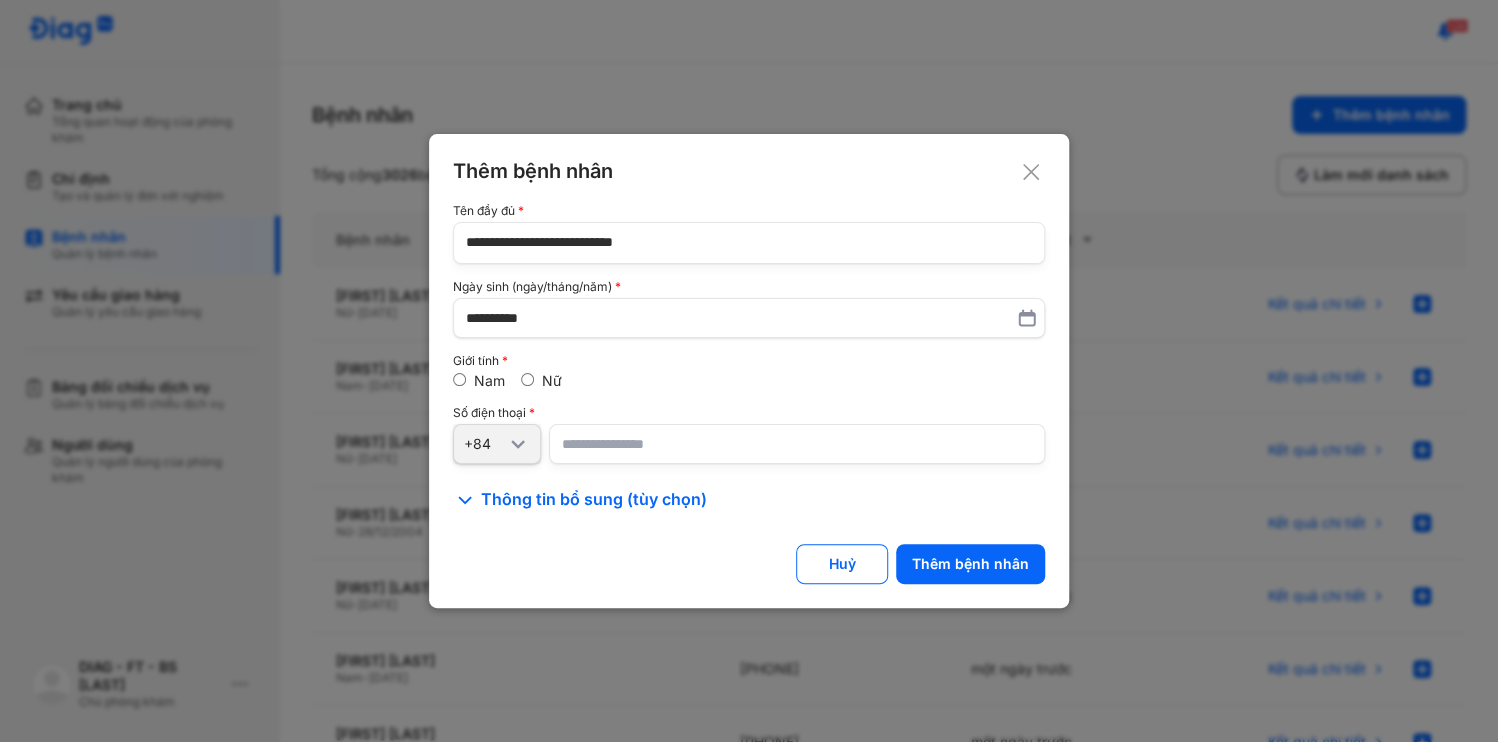 drag, startPoint x: 650, startPoint y: 262, endPoint x: 389, endPoint y: 263, distance: 261.00192 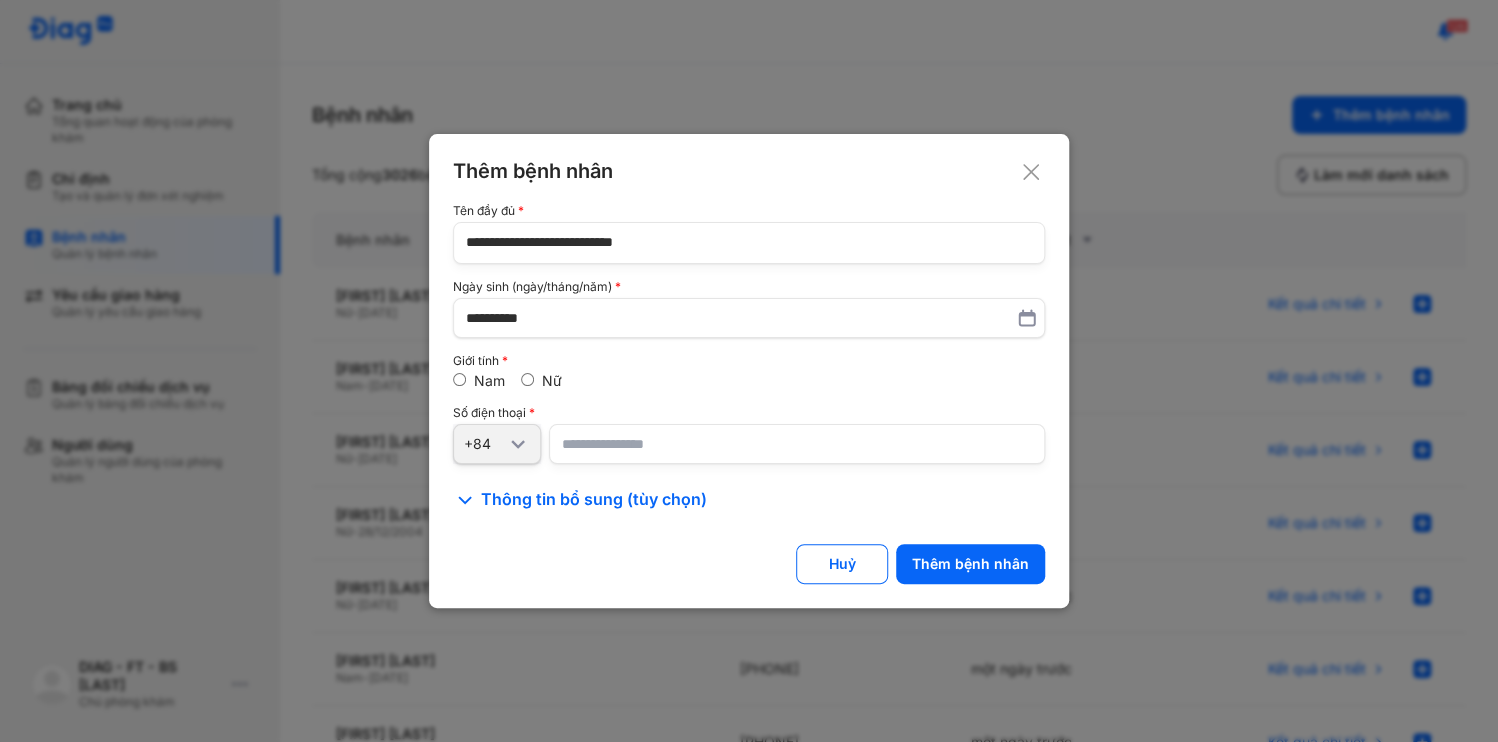 click on "**********" at bounding box center [749, 371] 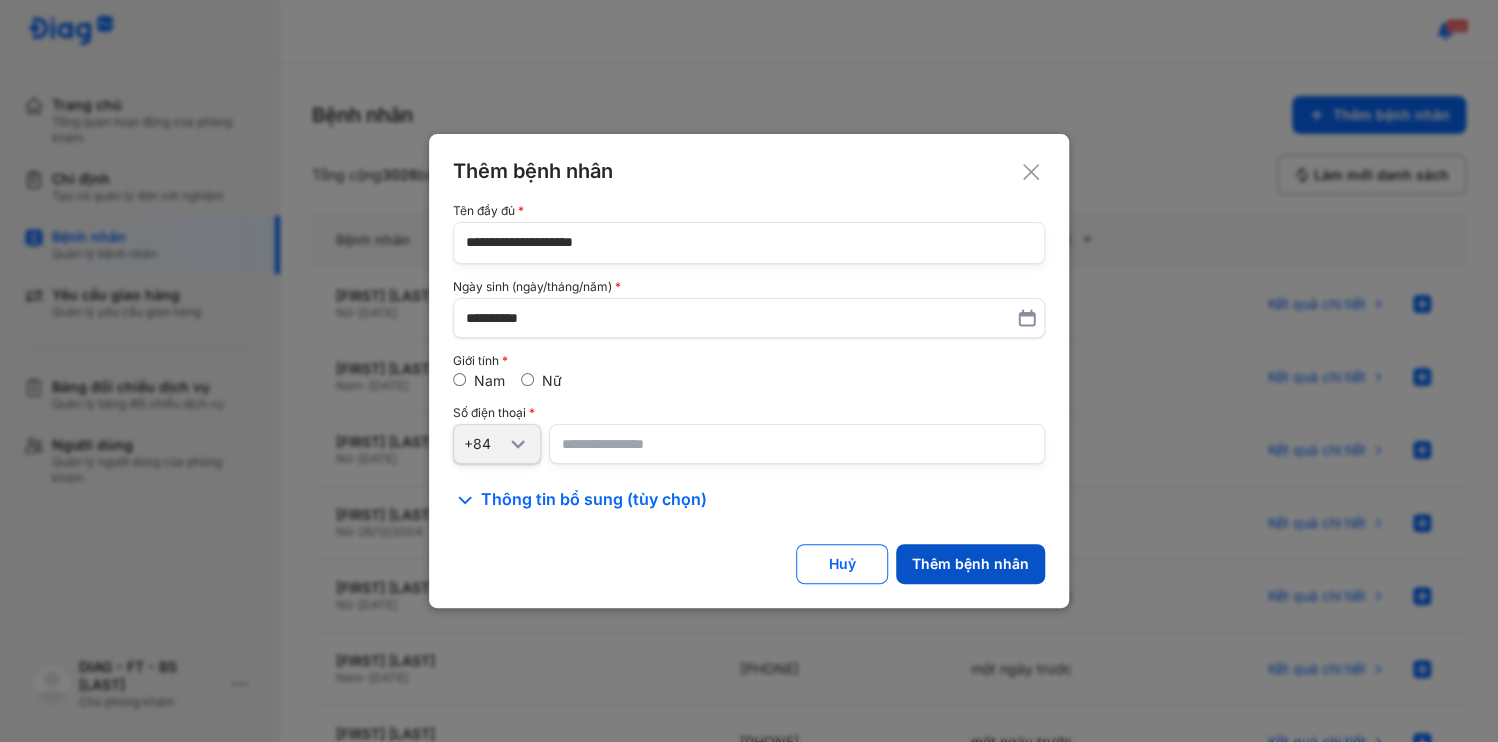 type on "**********" 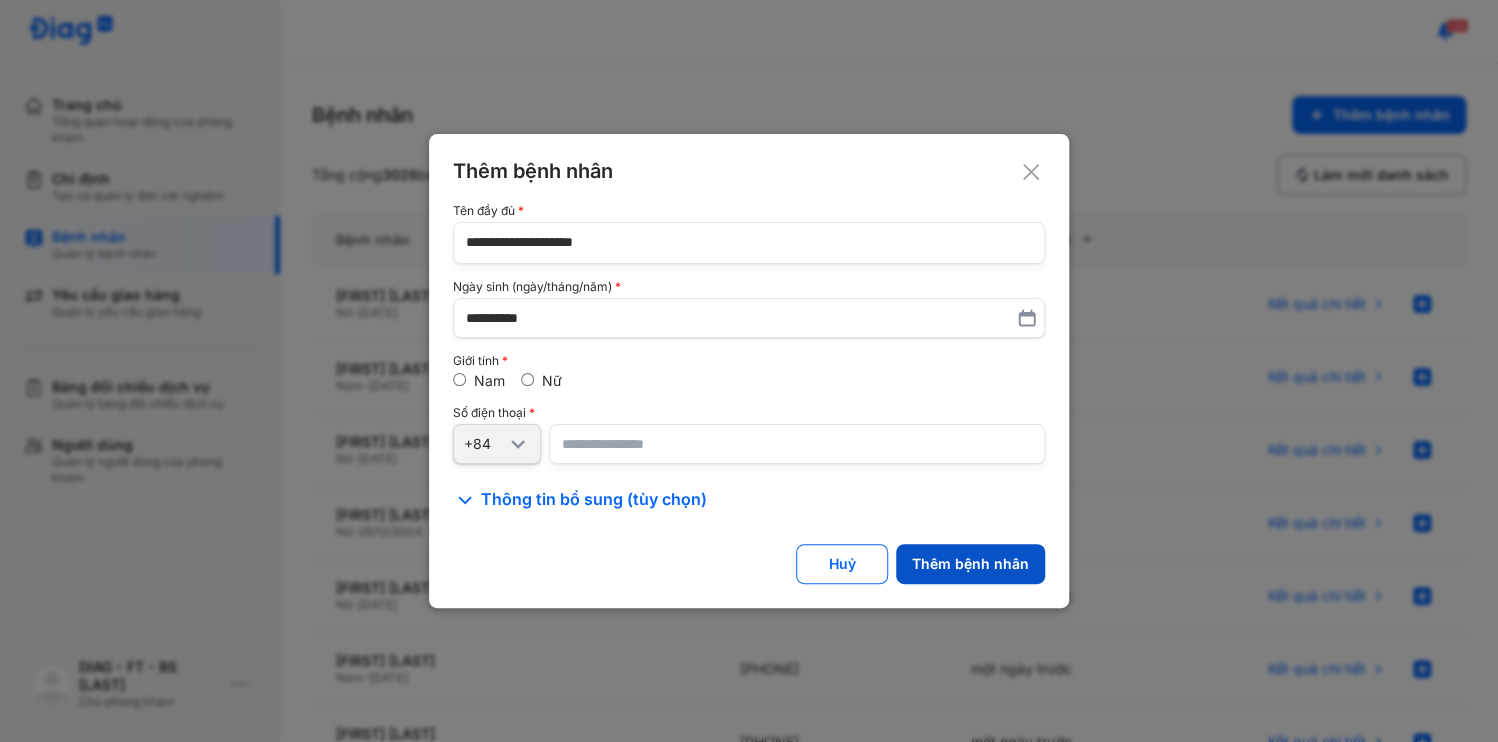 click on "Thêm bệnh nhân" 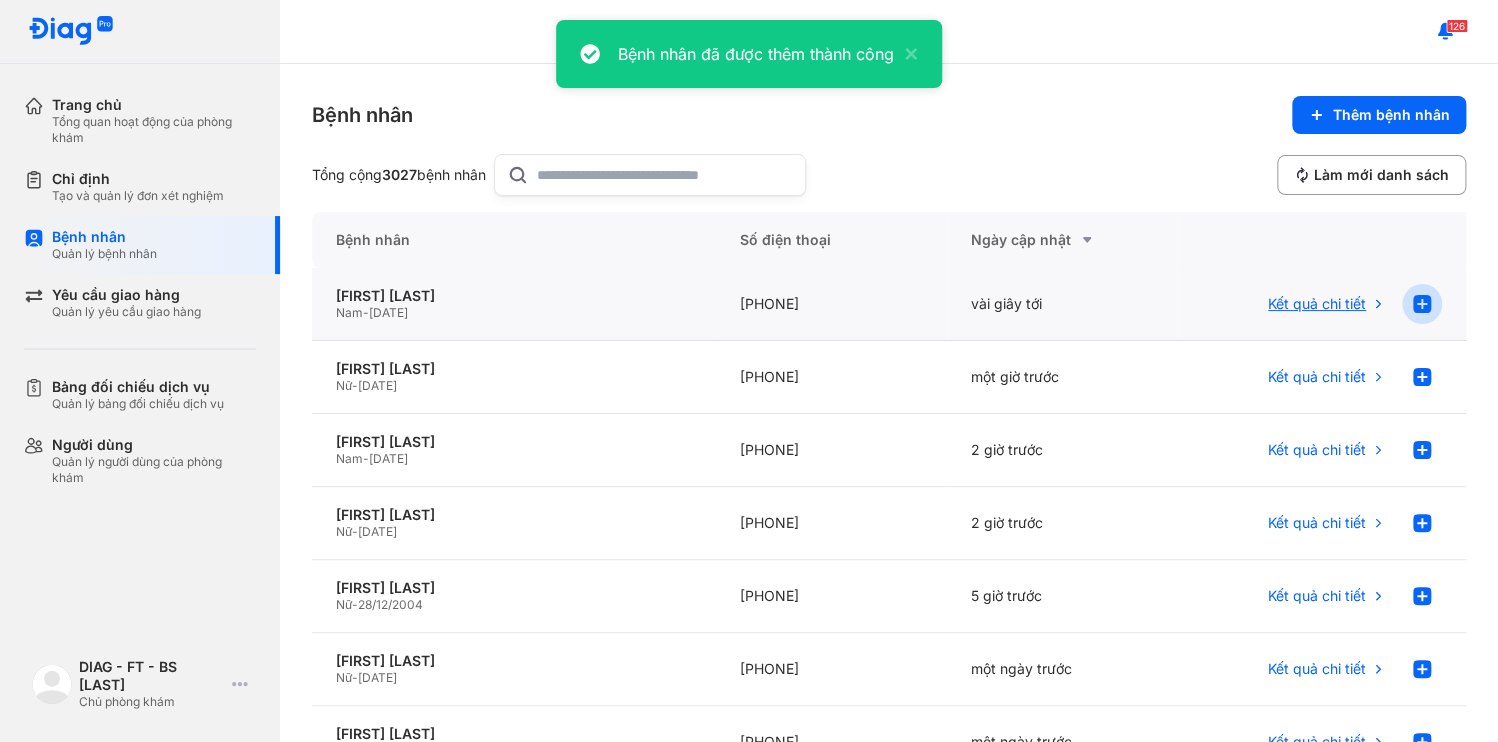 click 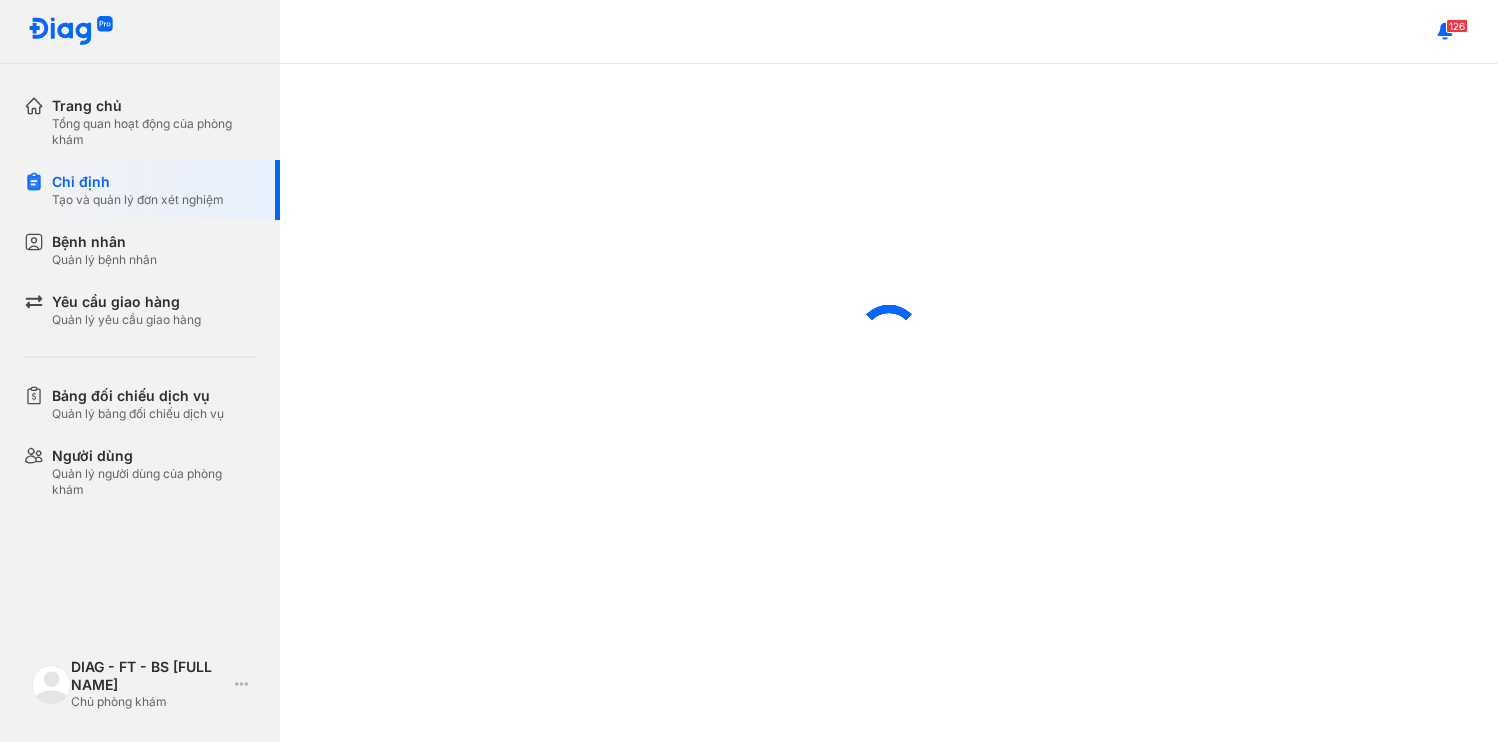 scroll, scrollTop: 0, scrollLeft: 0, axis: both 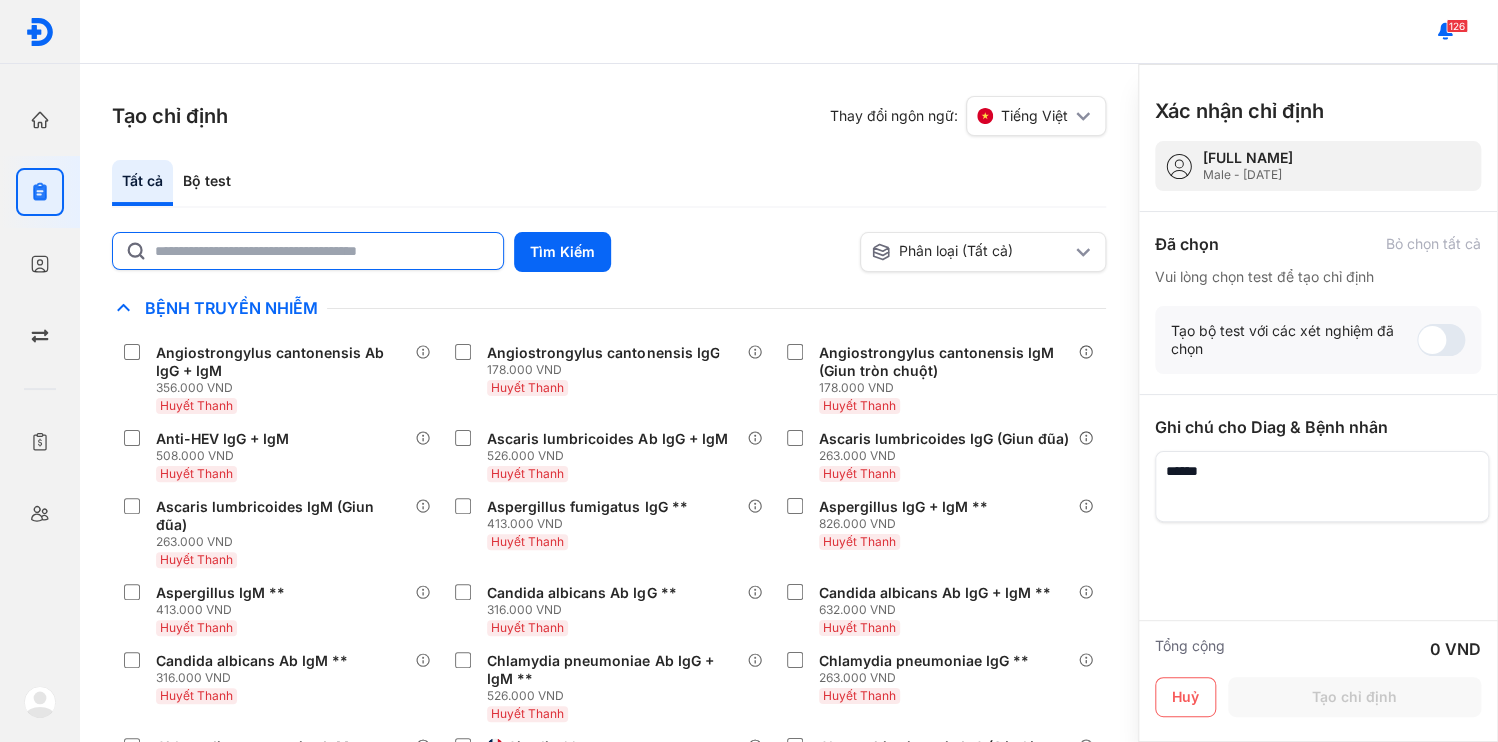 click 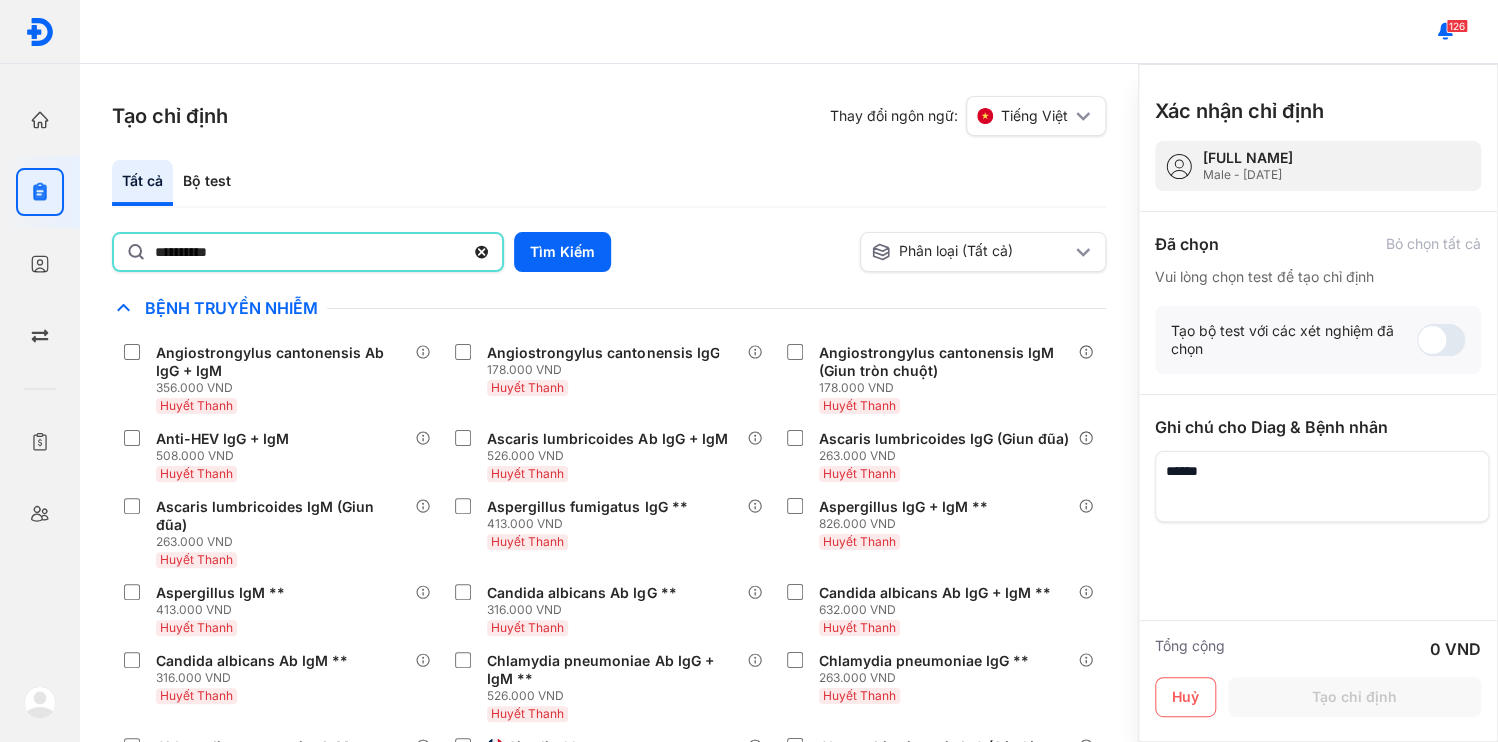 type on "**********" 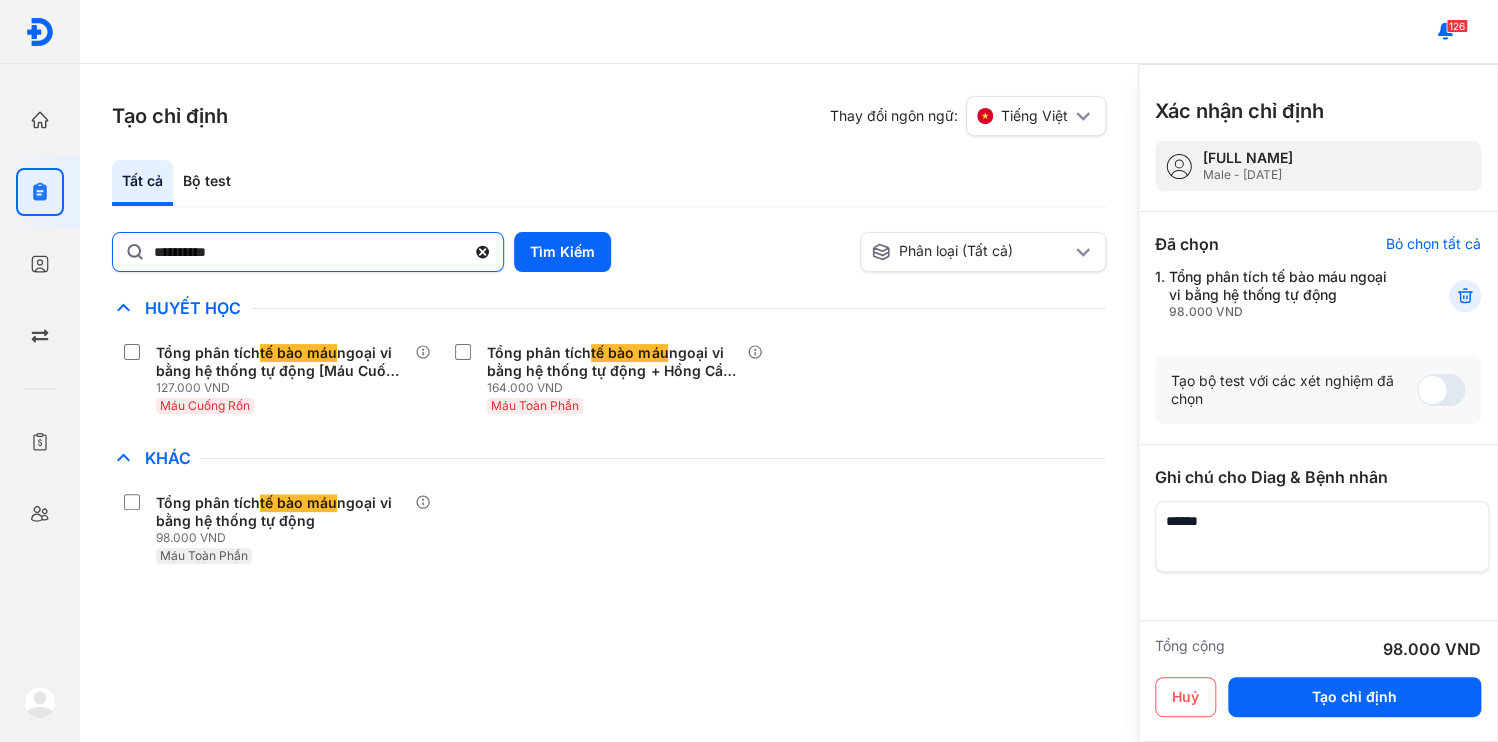 click 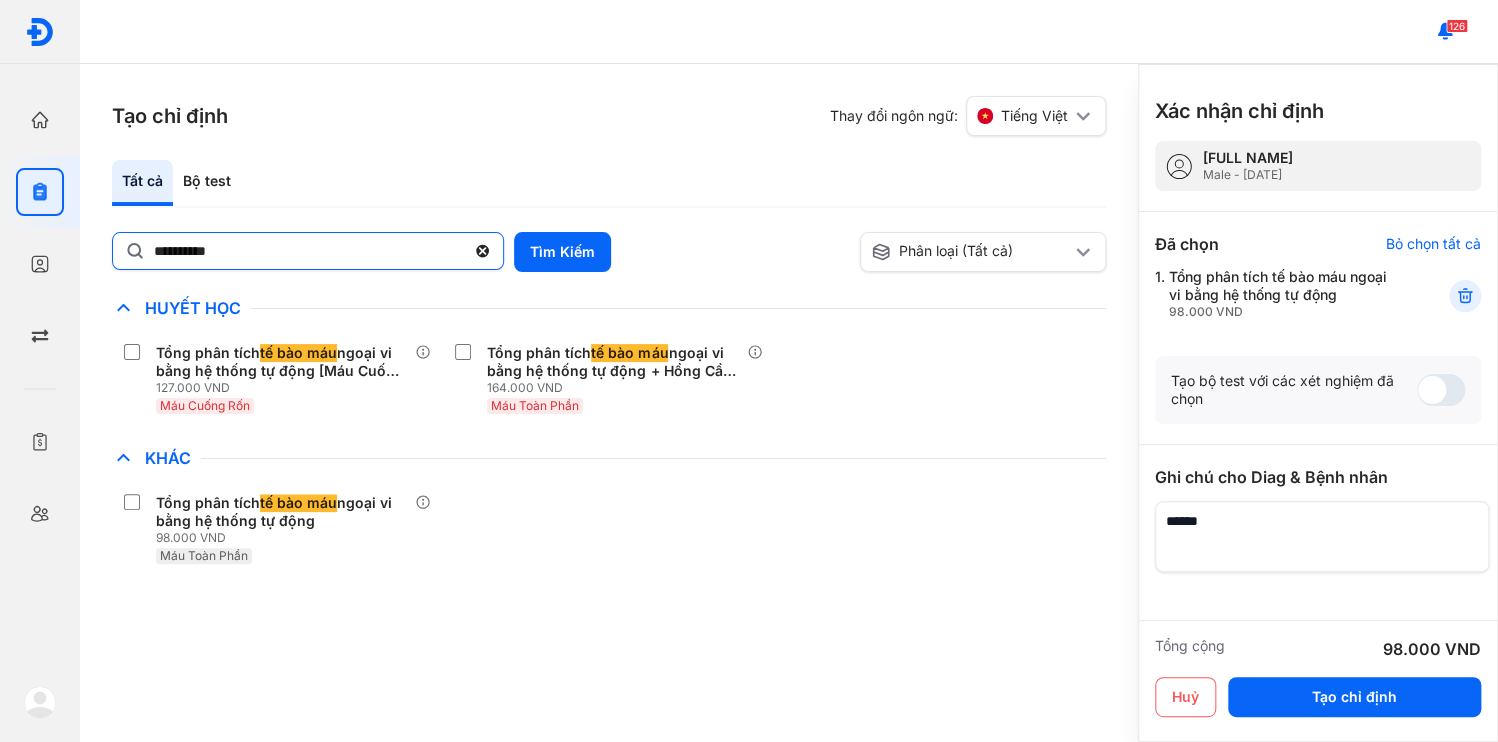 click on "**********" 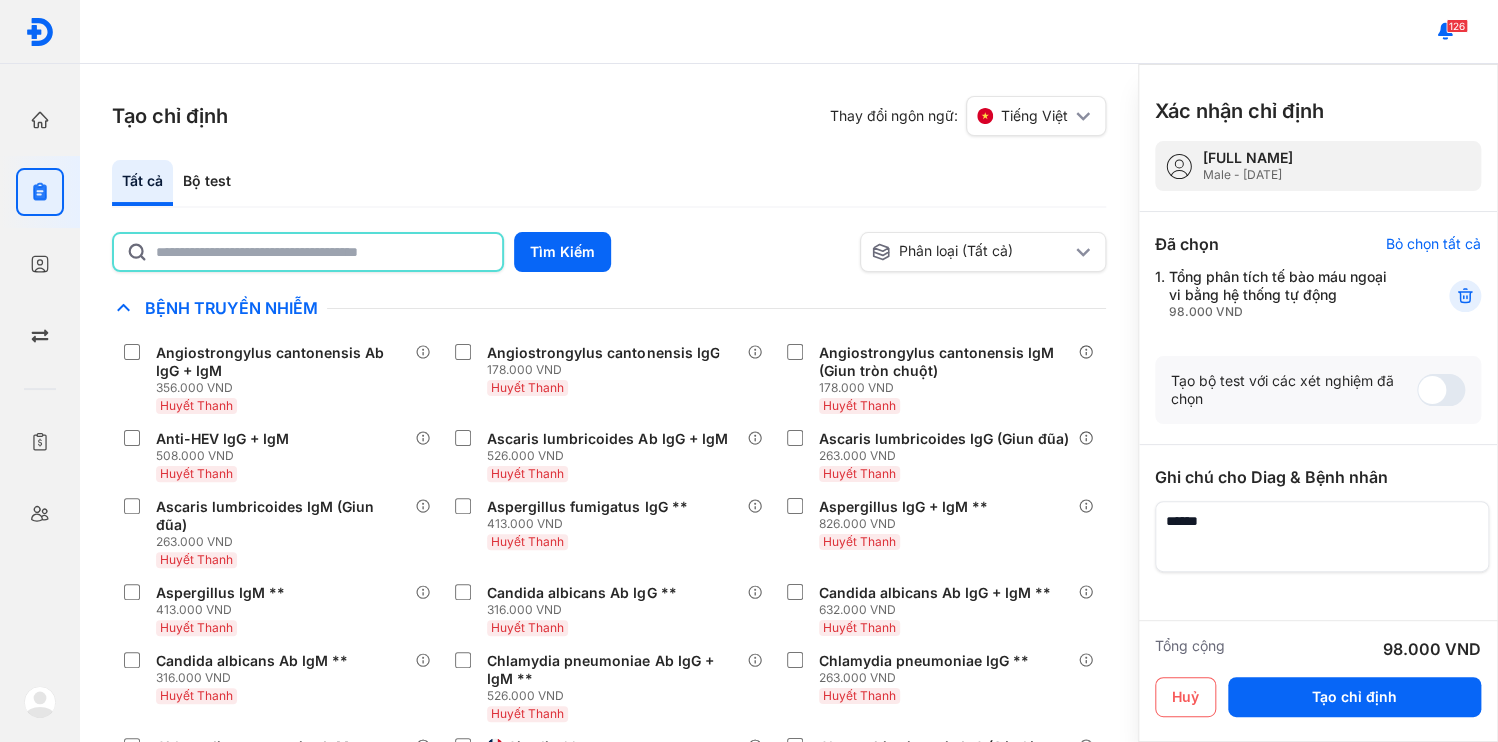 click 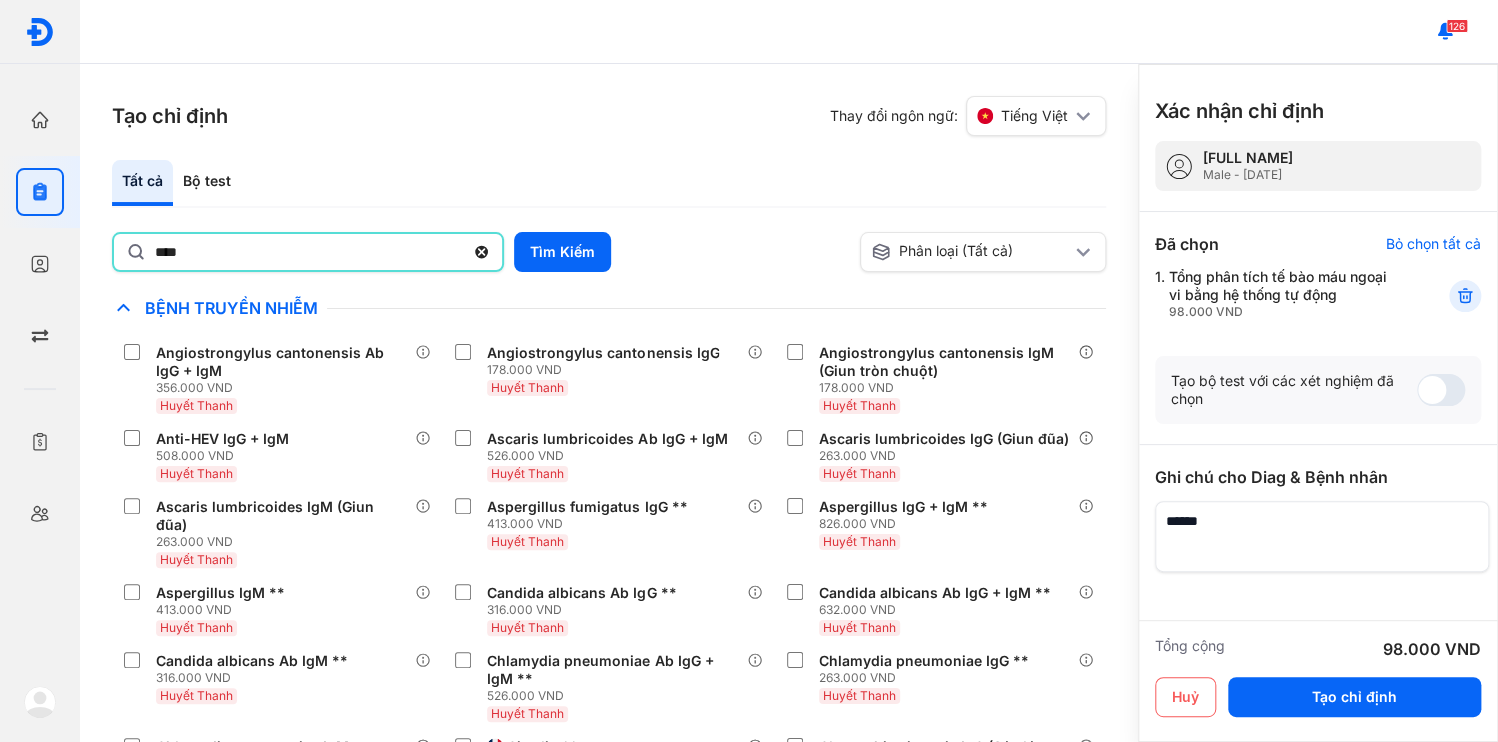 type on "****" 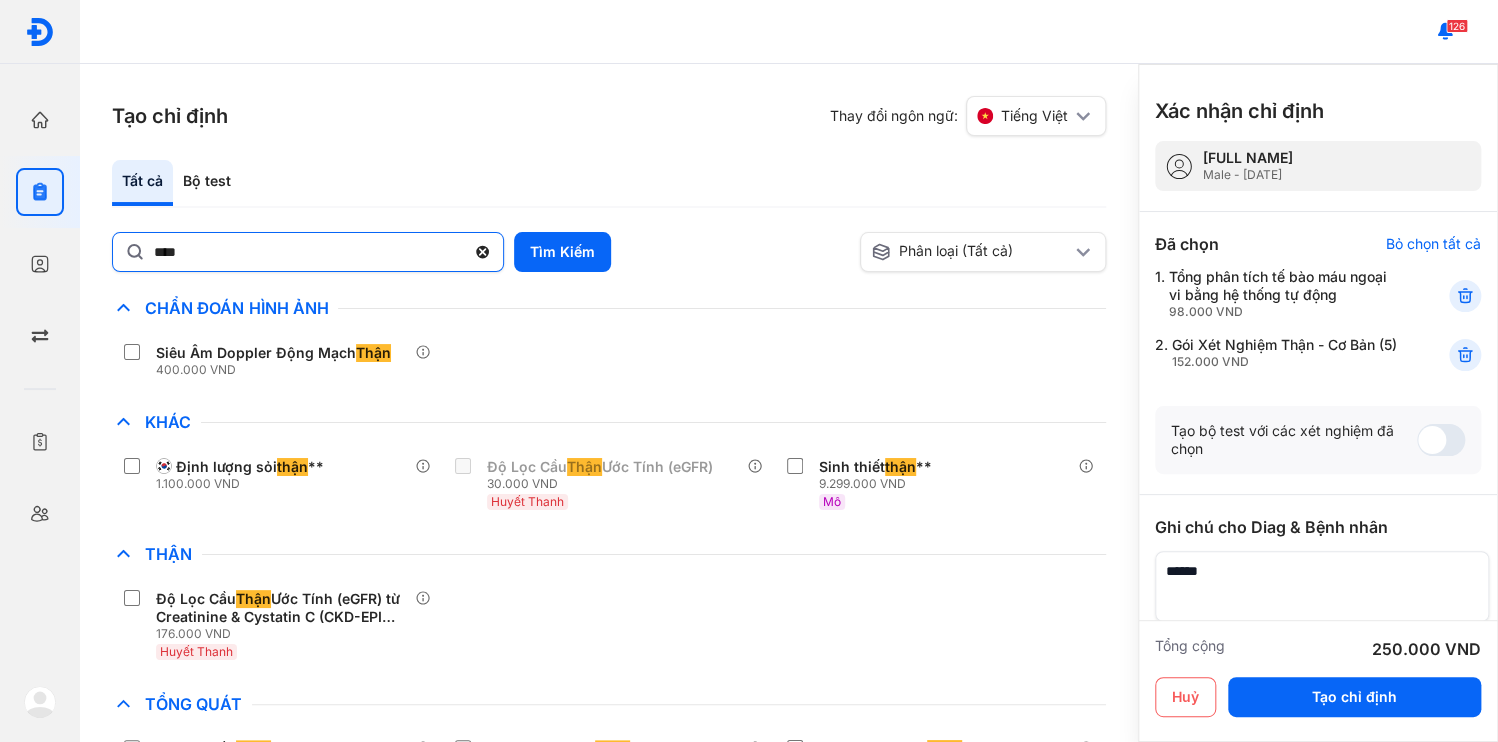 click 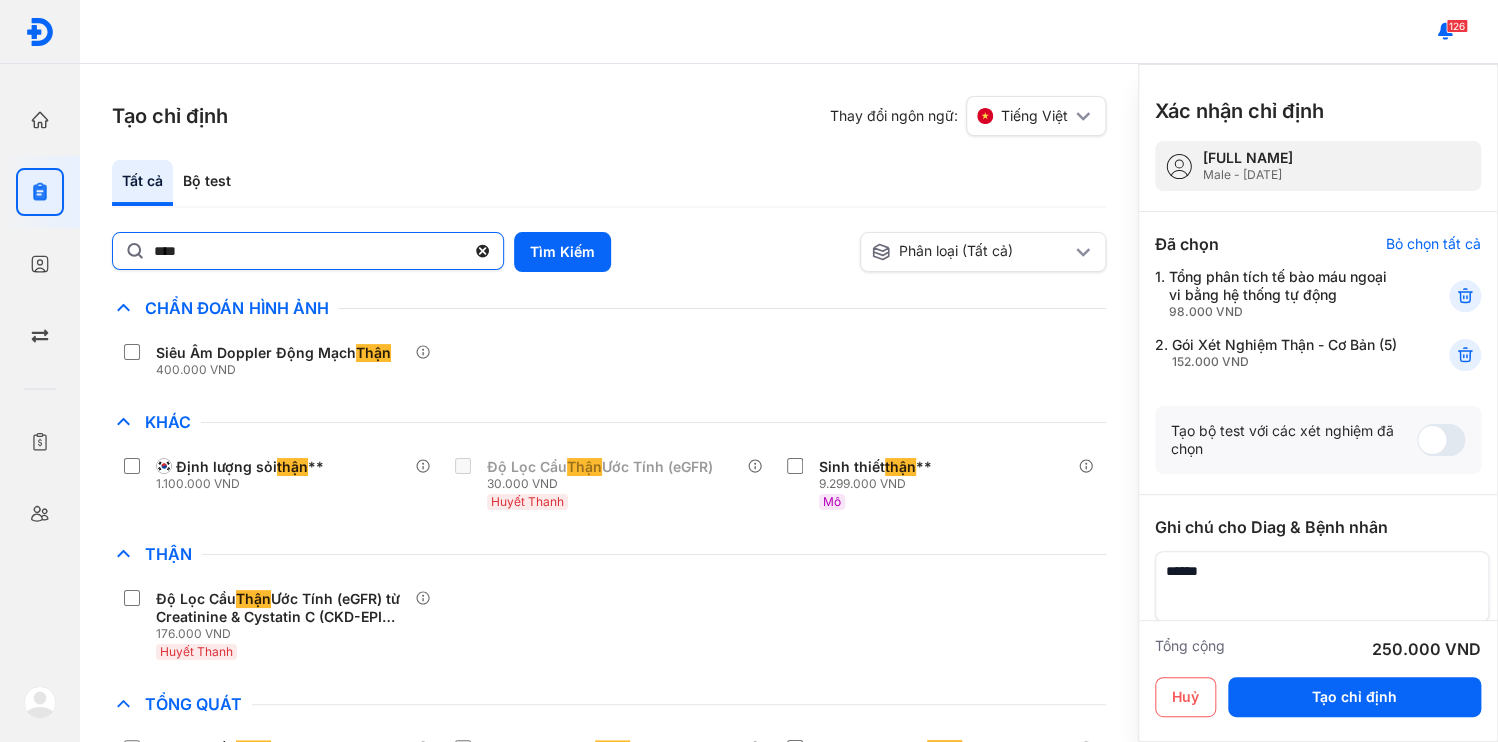 click on "****" 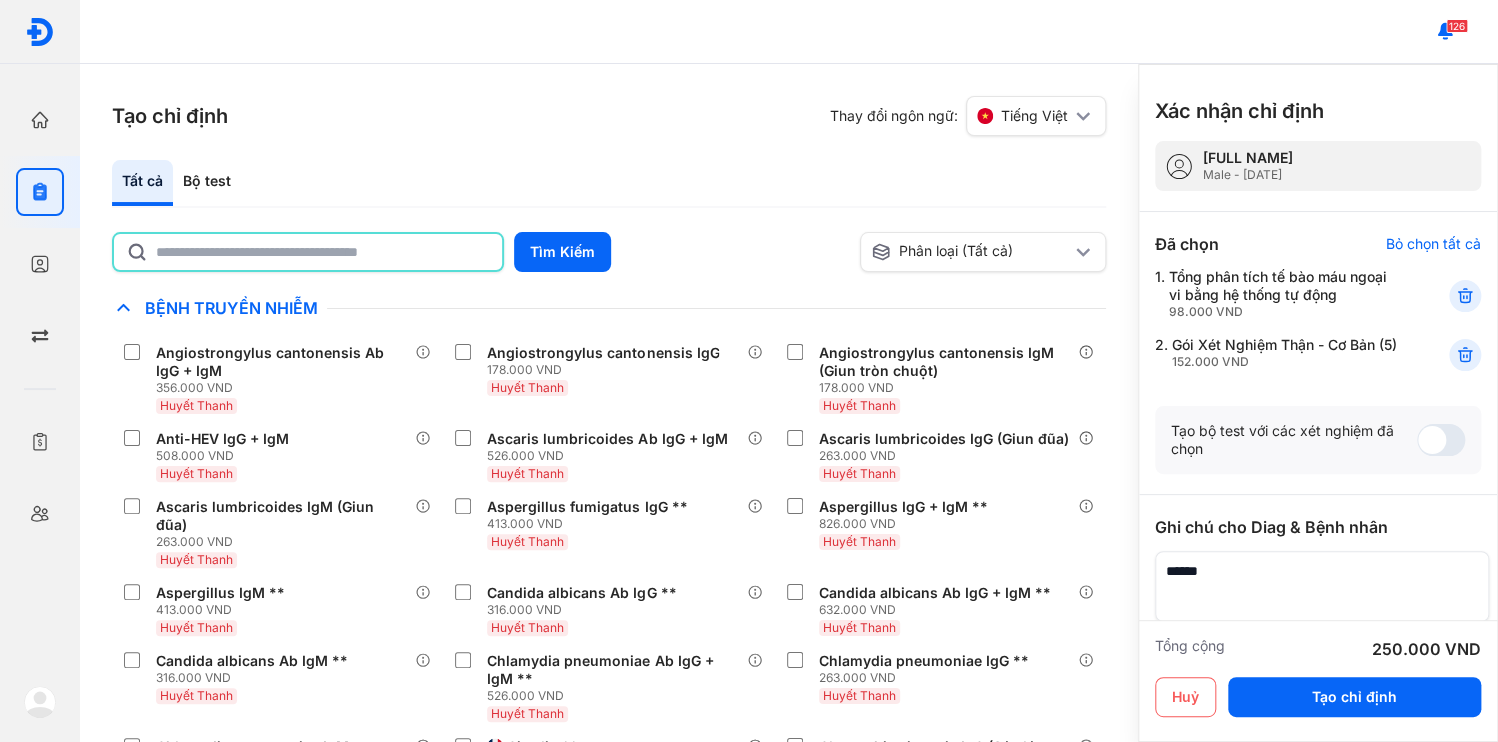 click 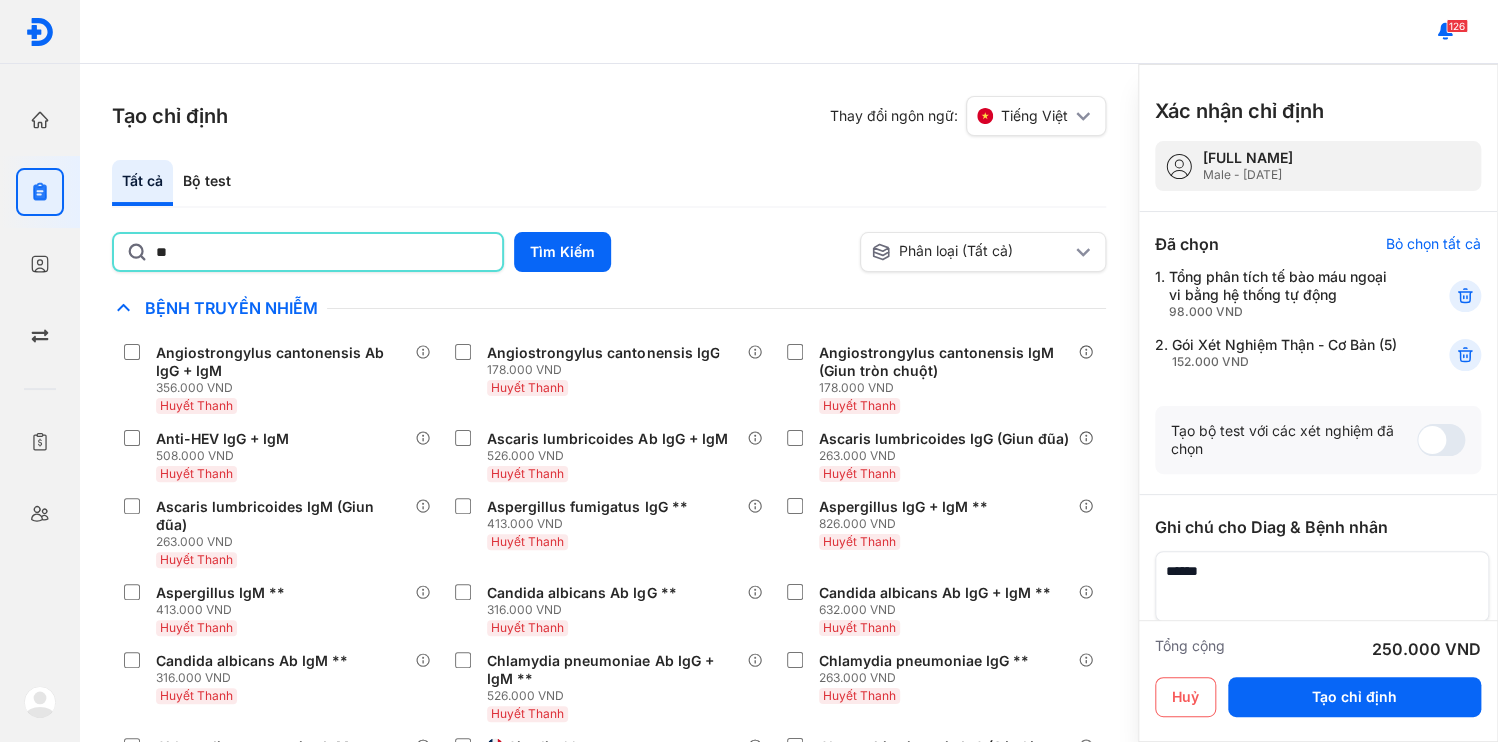 type on "*" 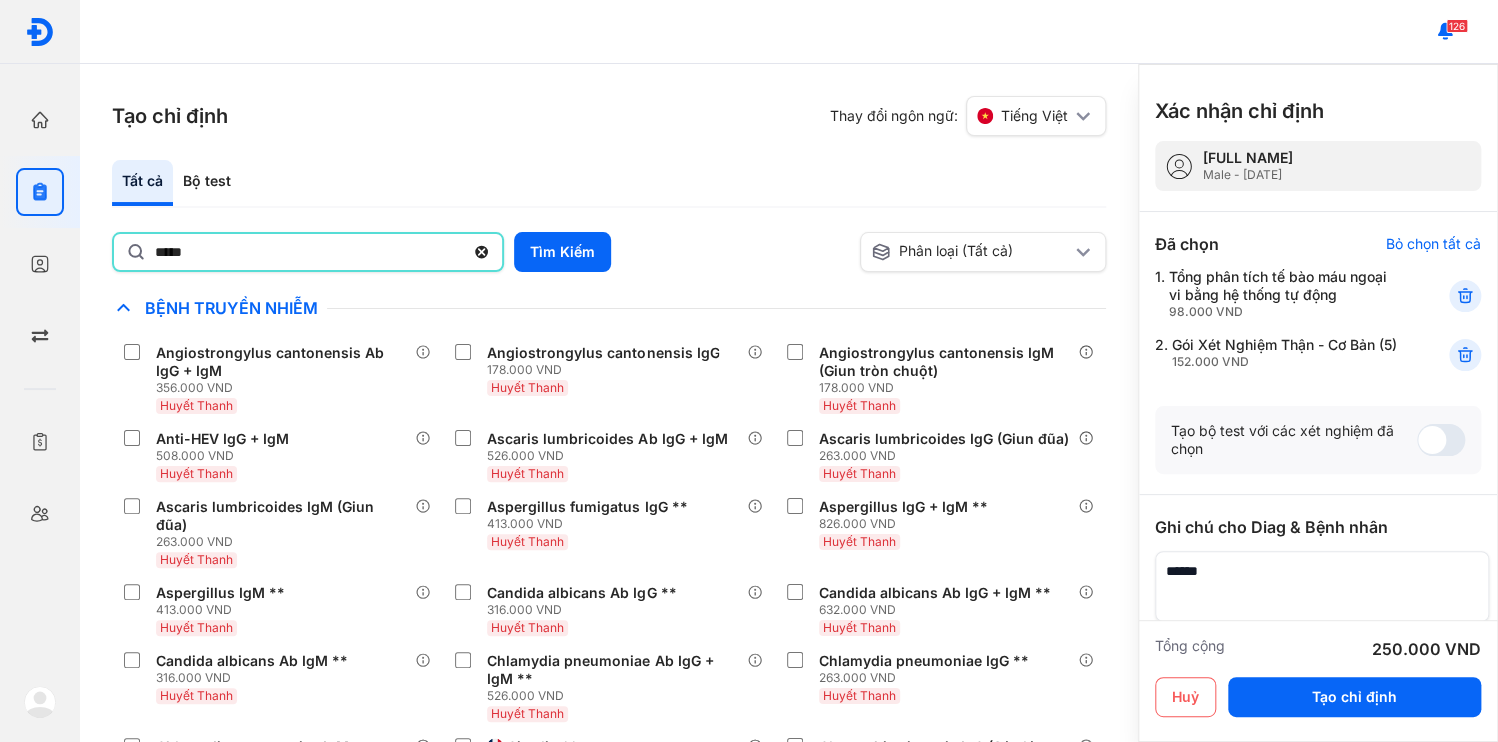 type on "*****" 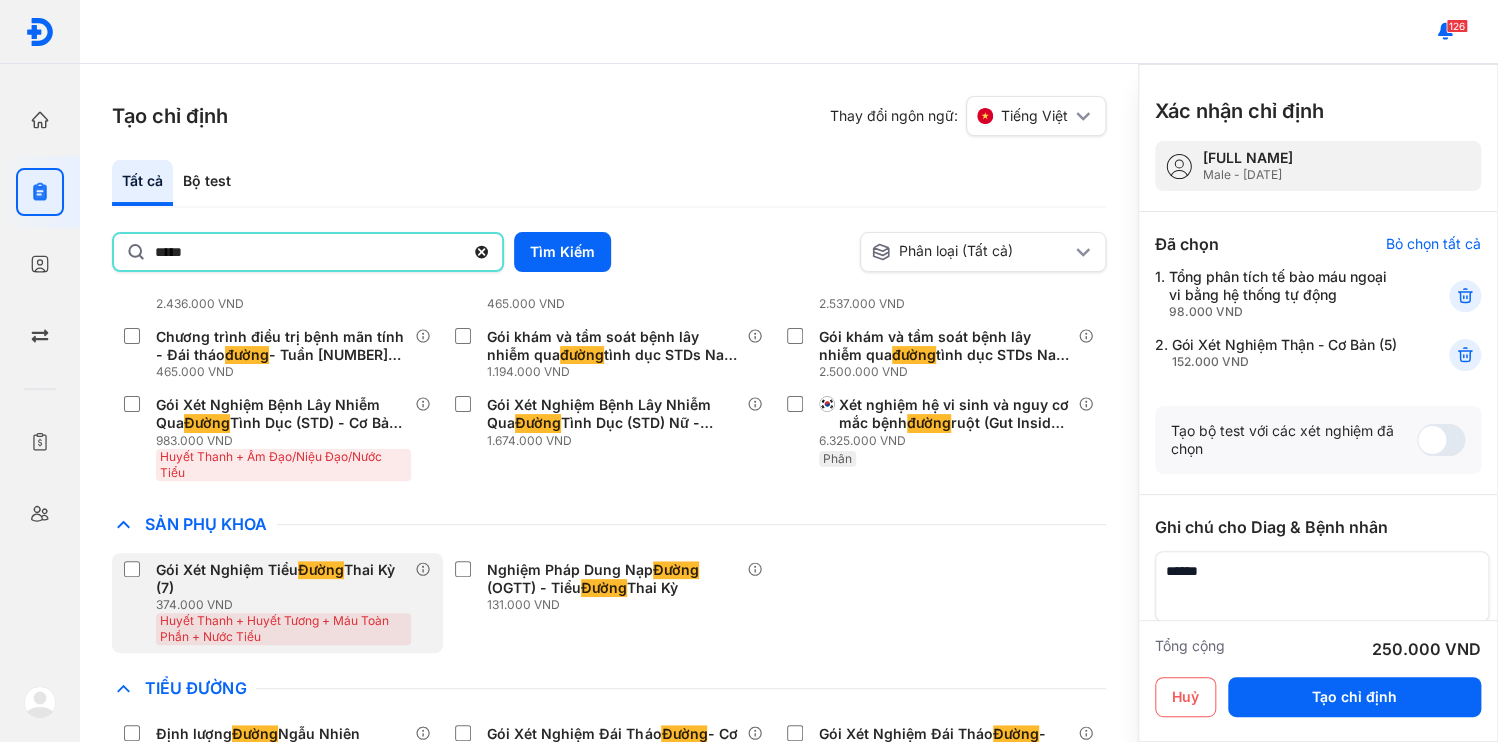 scroll, scrollTop: 296, scrollLeft: 0, axis: vertical 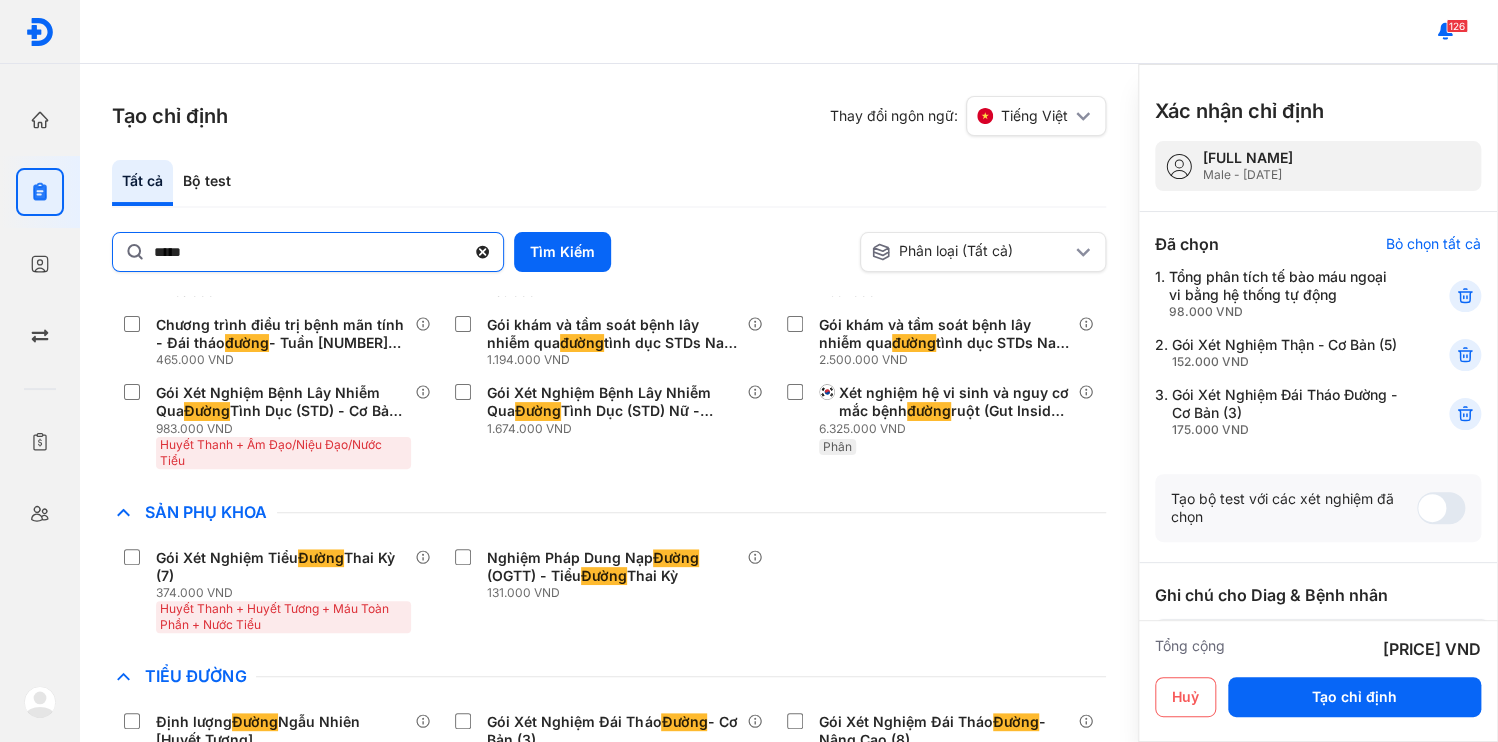 click 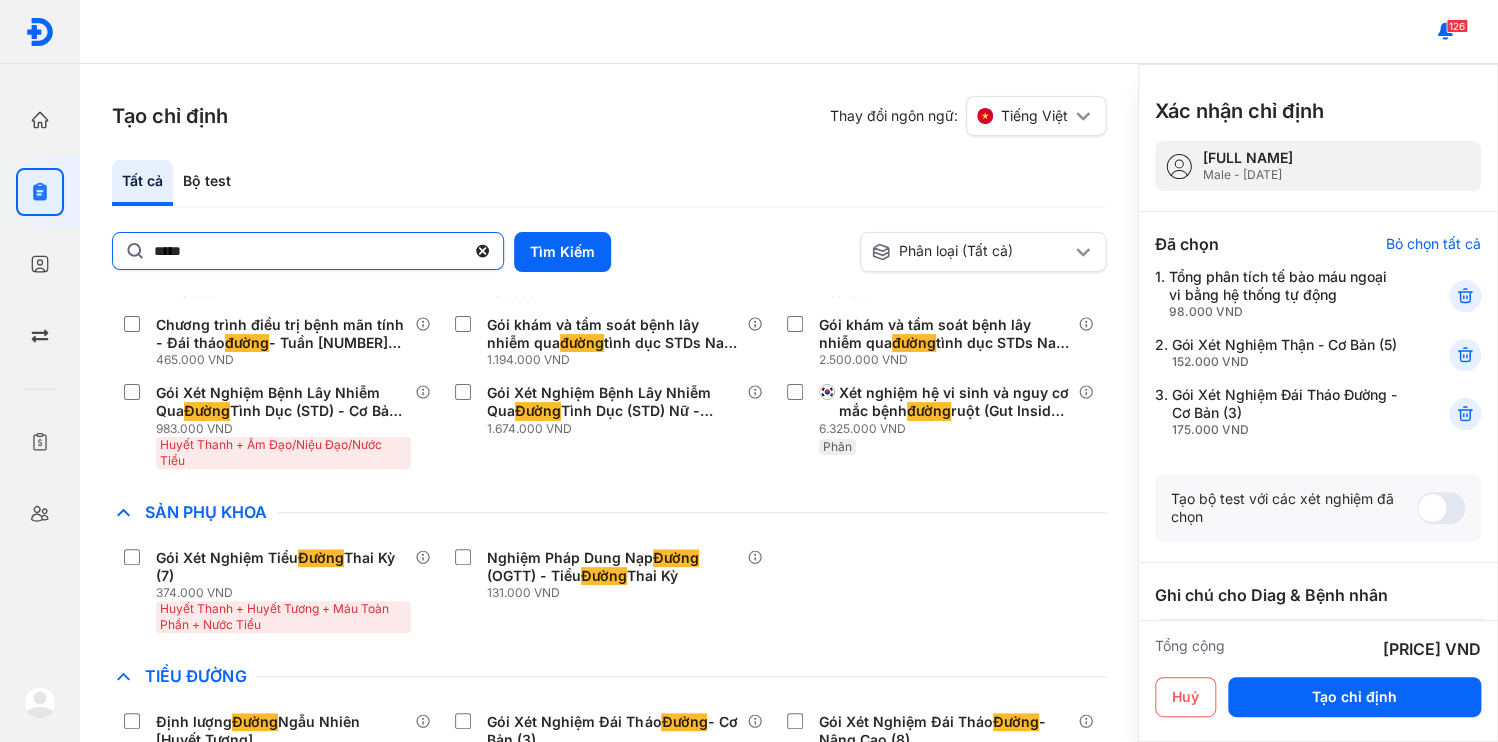 click on "*****" 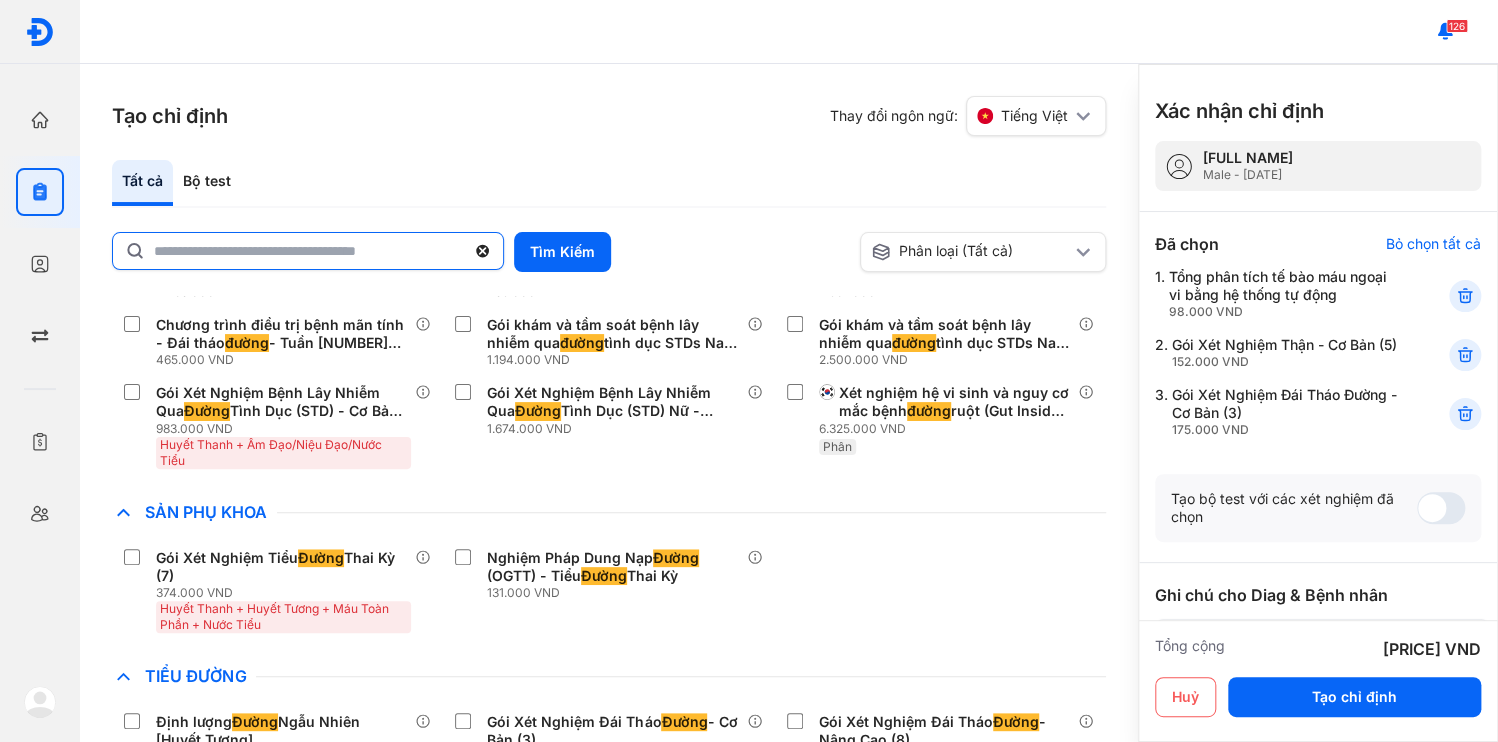 click 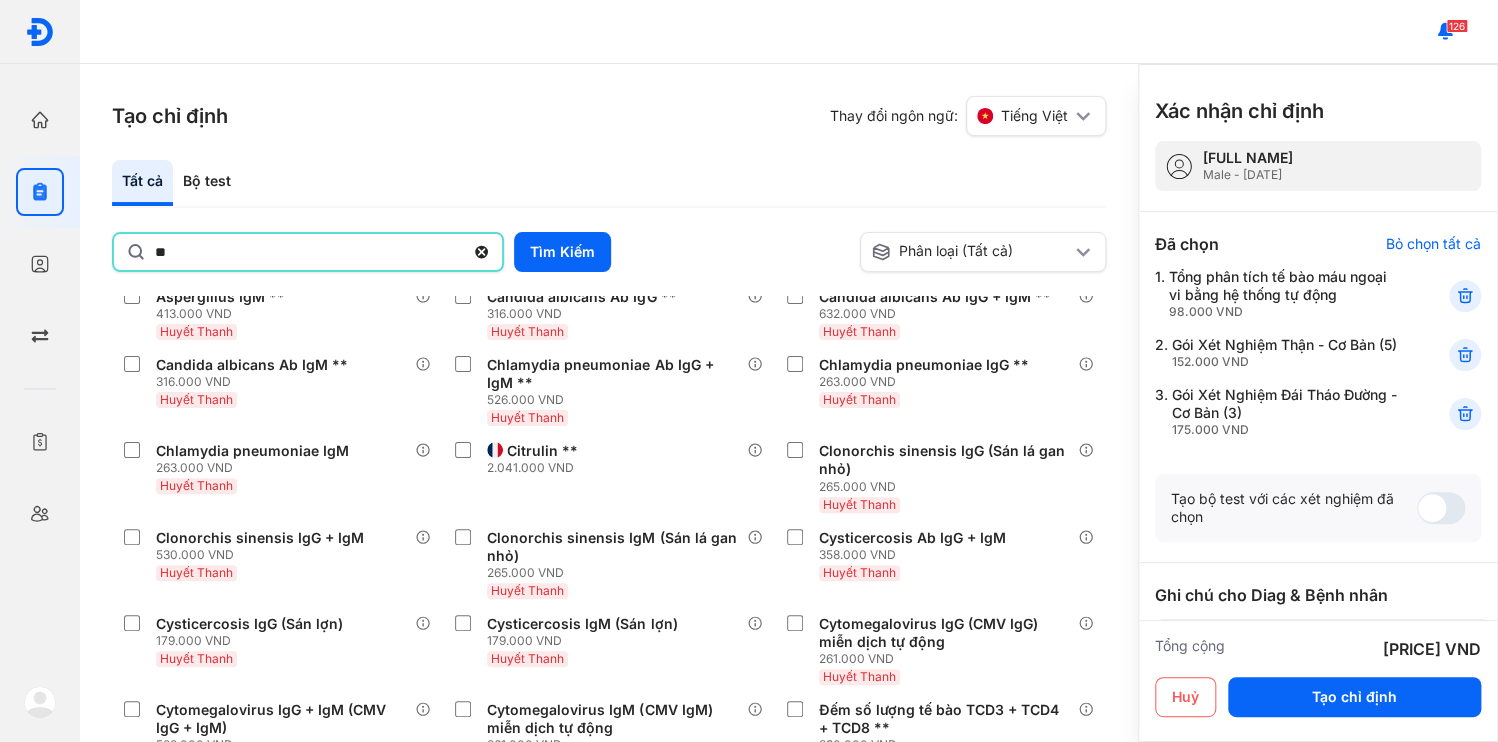 type on "**" 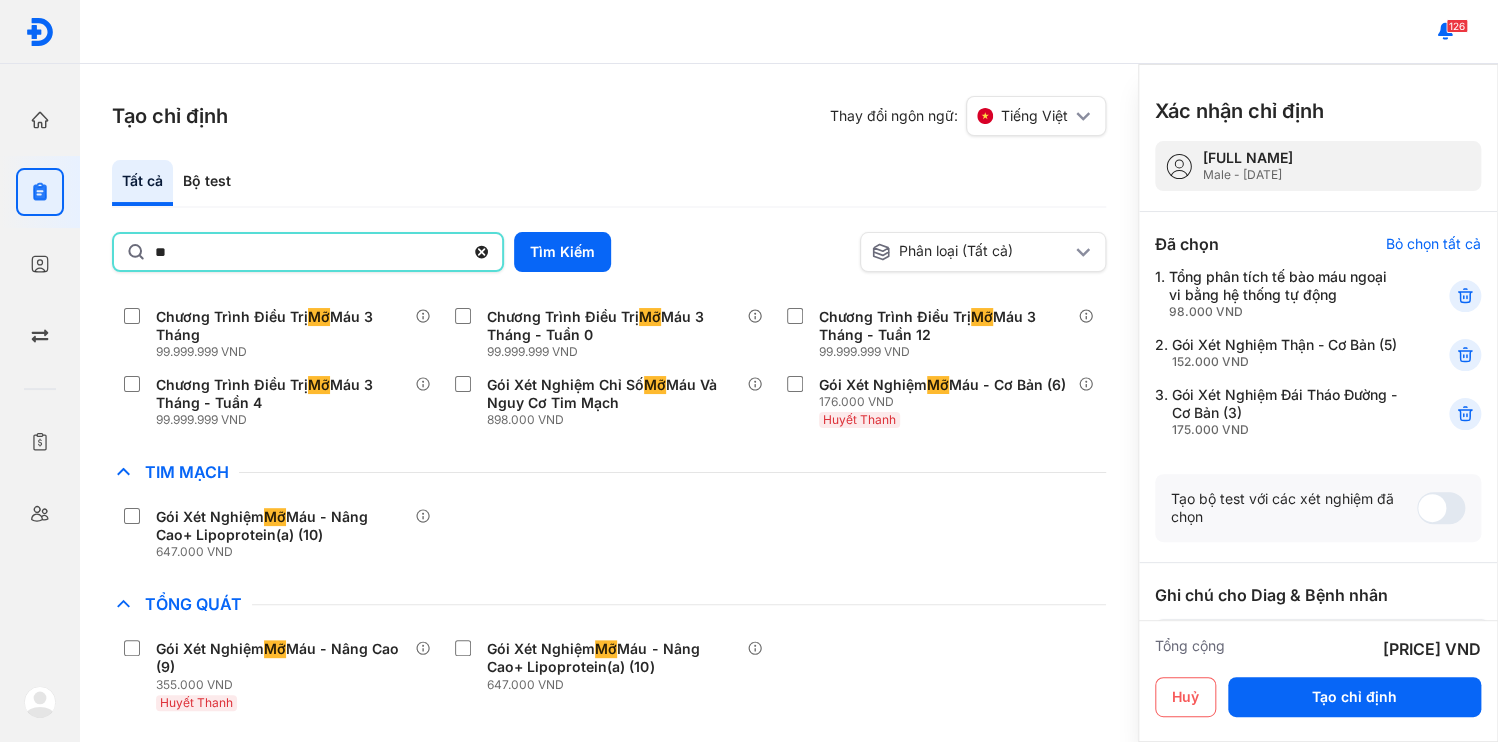 scroll, scrollTop: 0, scrollLeft: 0, axis: both 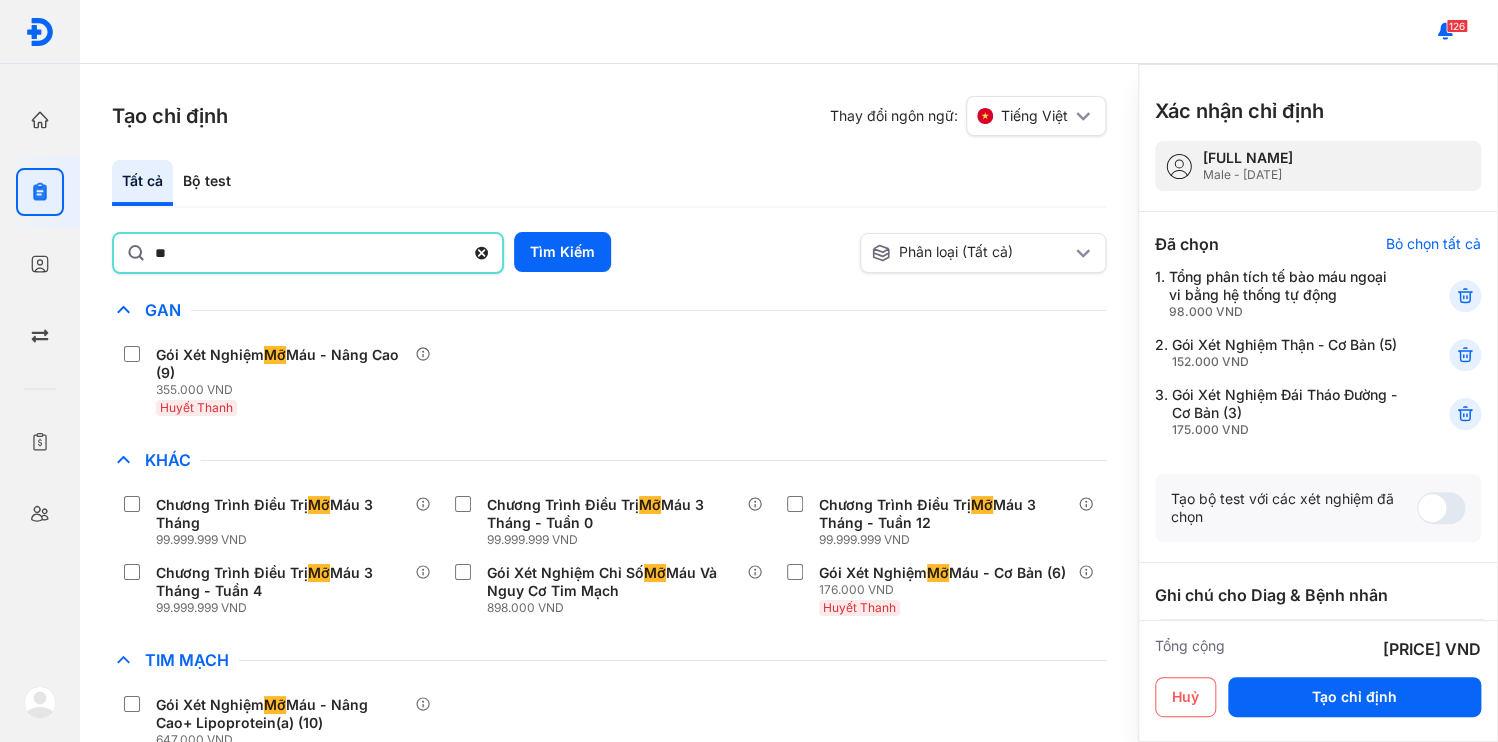 click on "Tổng Quát" at bounding box center (609, 792) 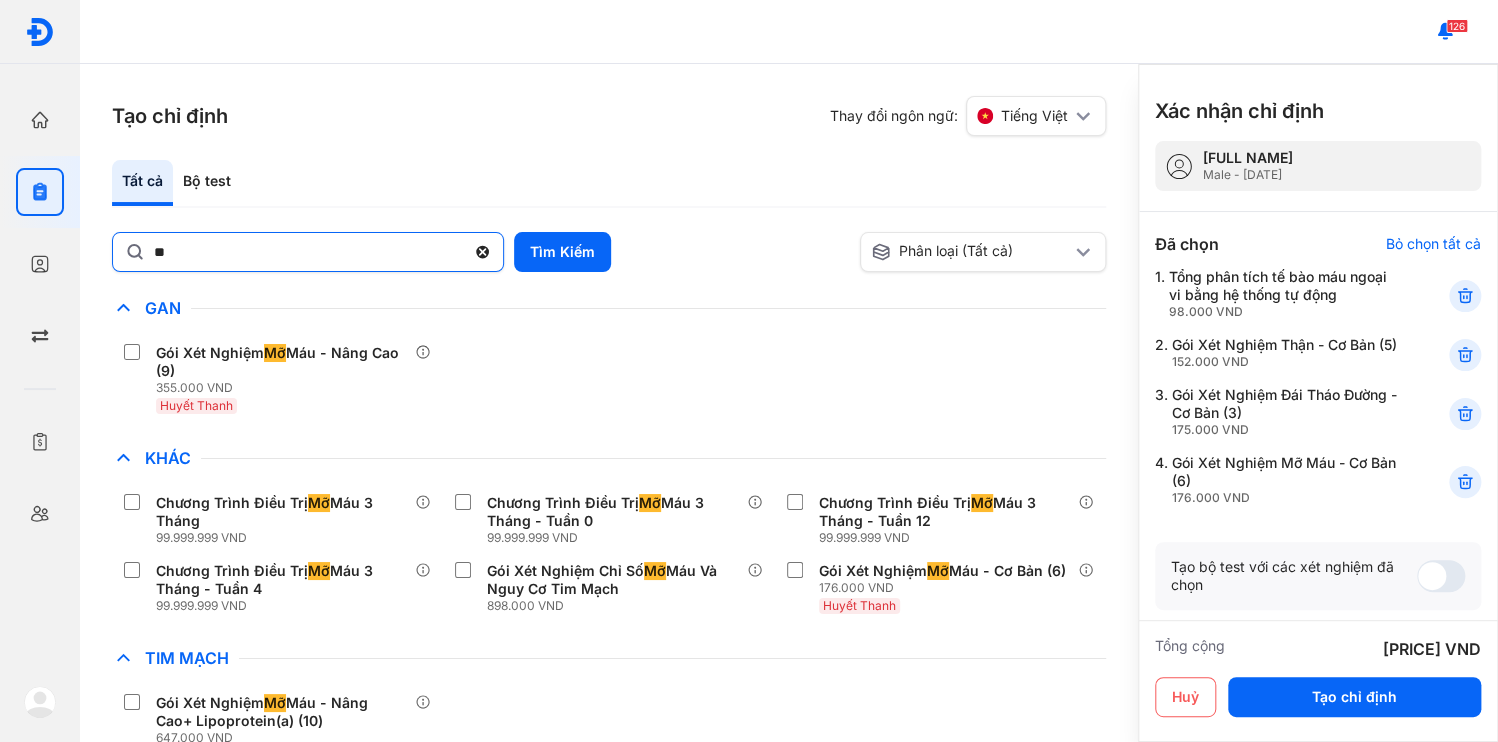click 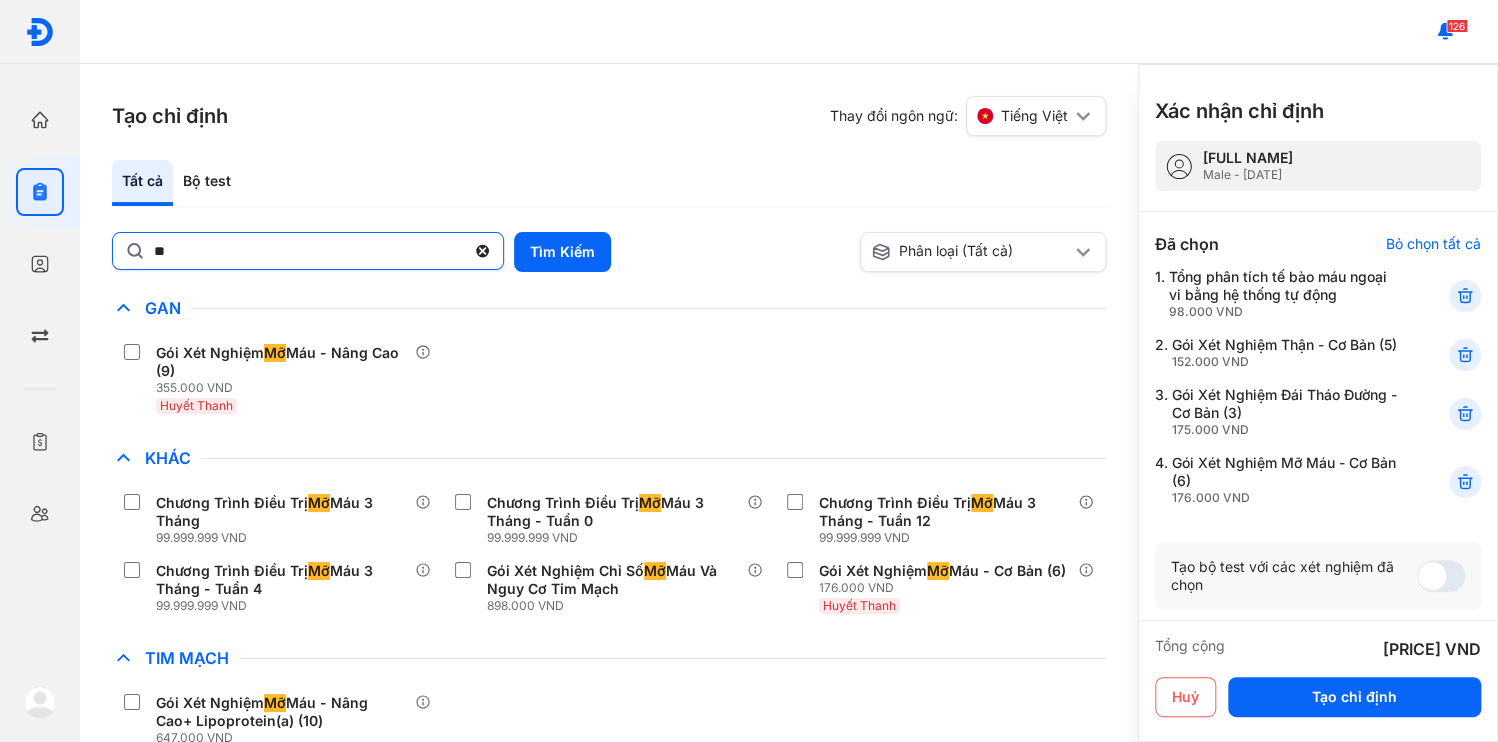click on "**" 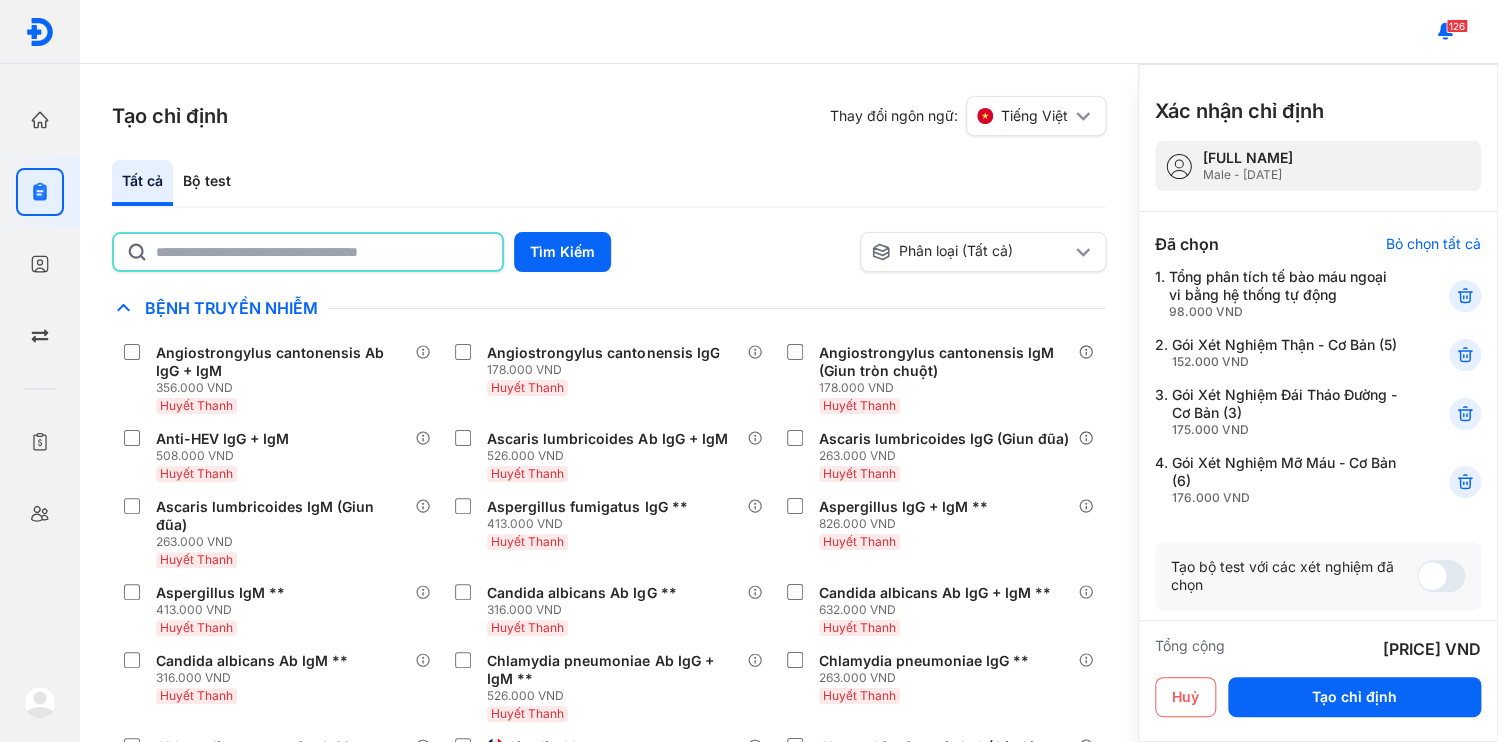 click 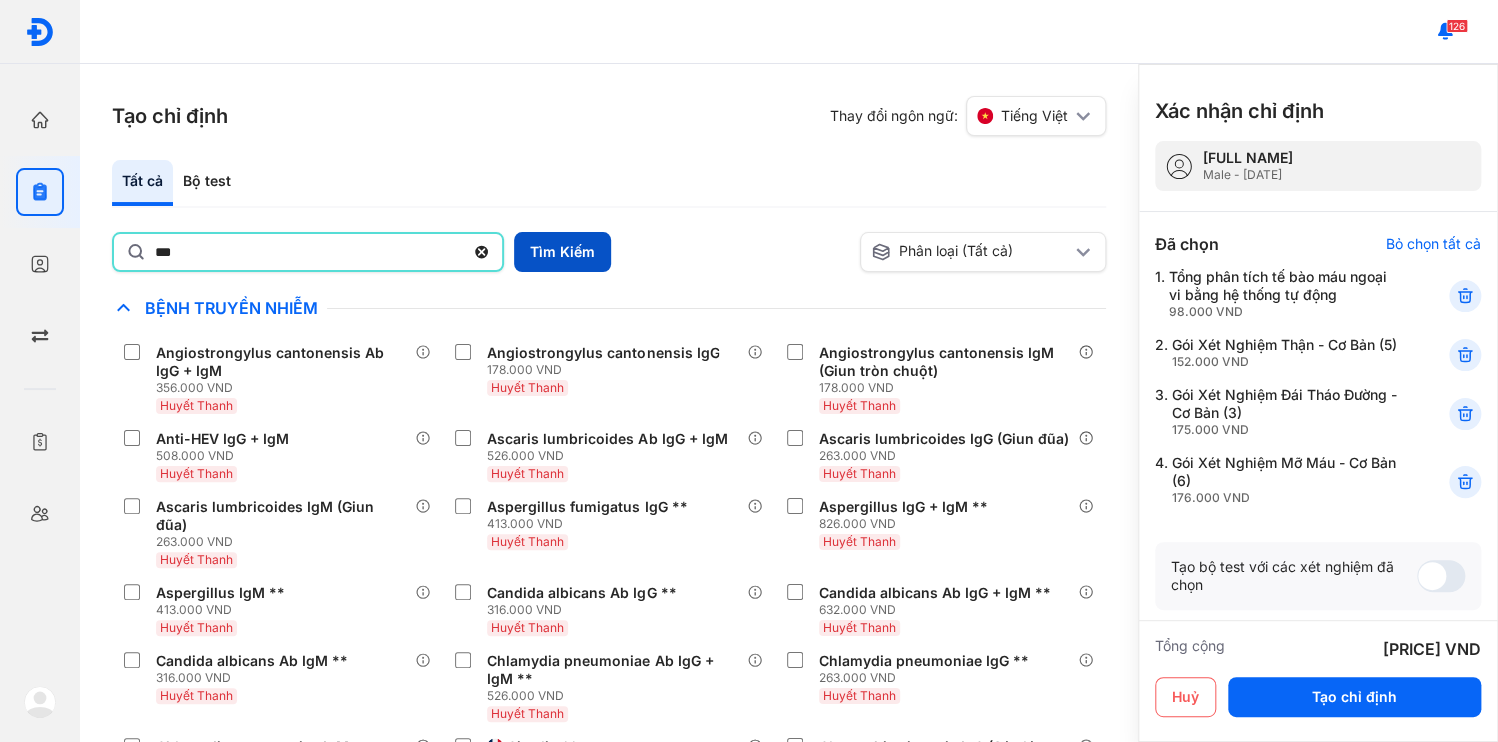 type on "***" 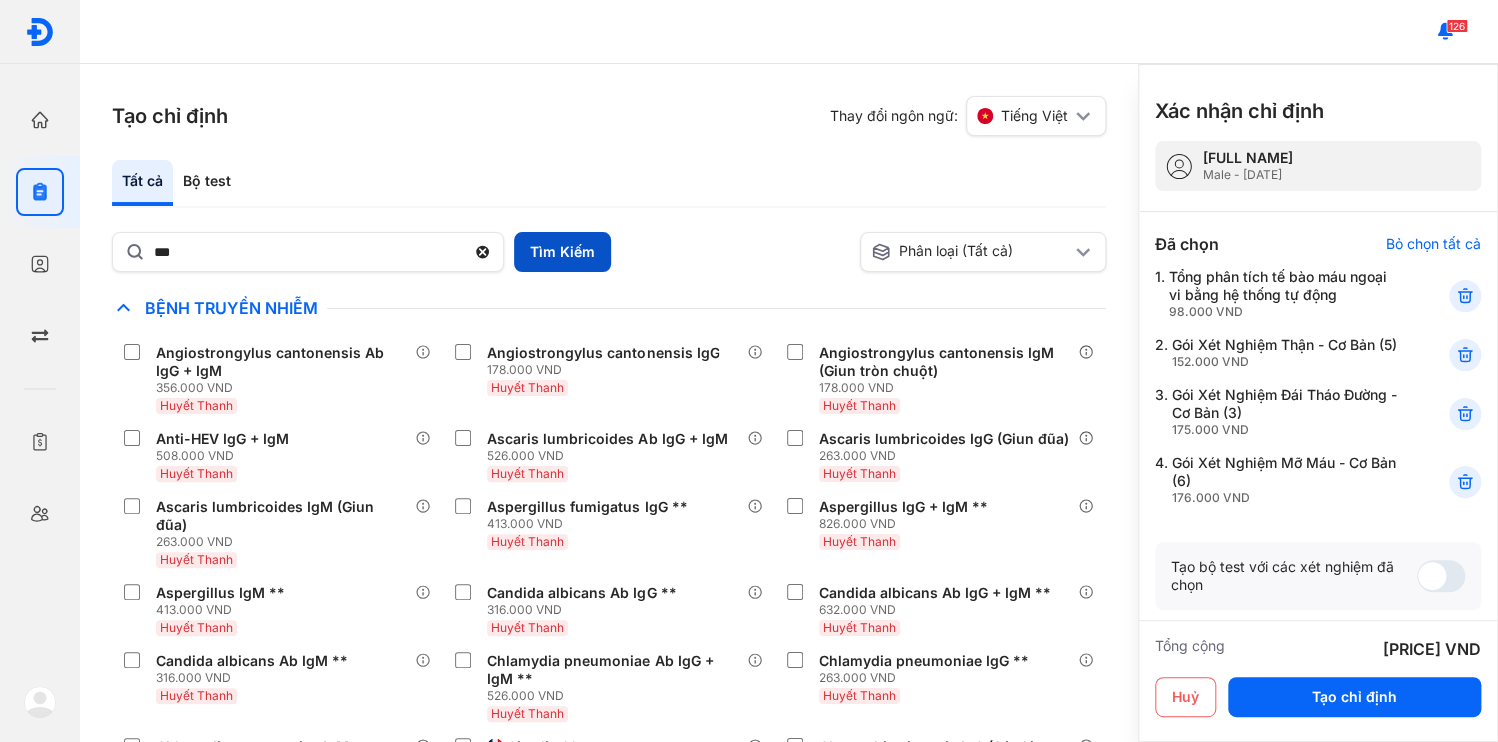 click on "Tìm Kiếm" at bounding box center (562, 252) 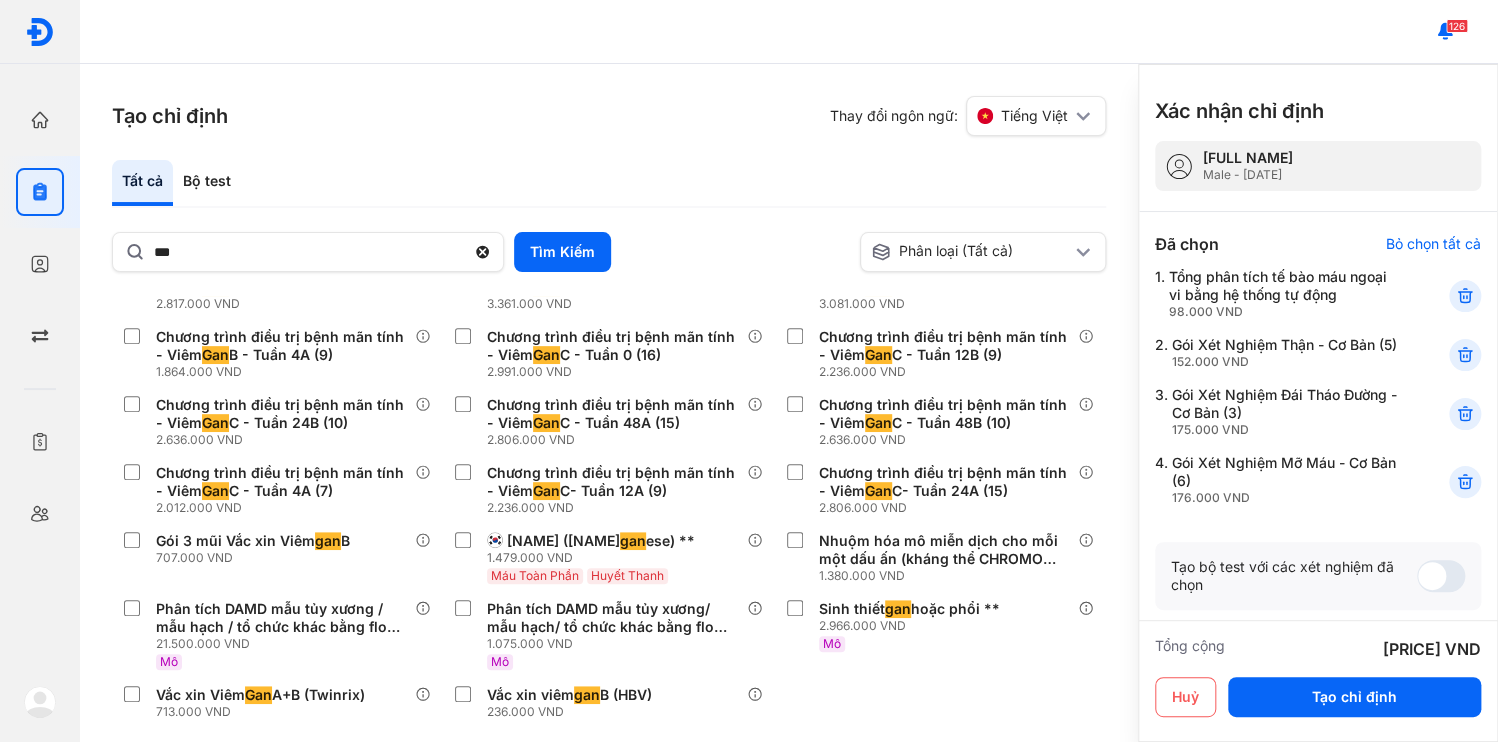 scroll, scrollTop: 625, scrollLeft: 0, axis: vertical 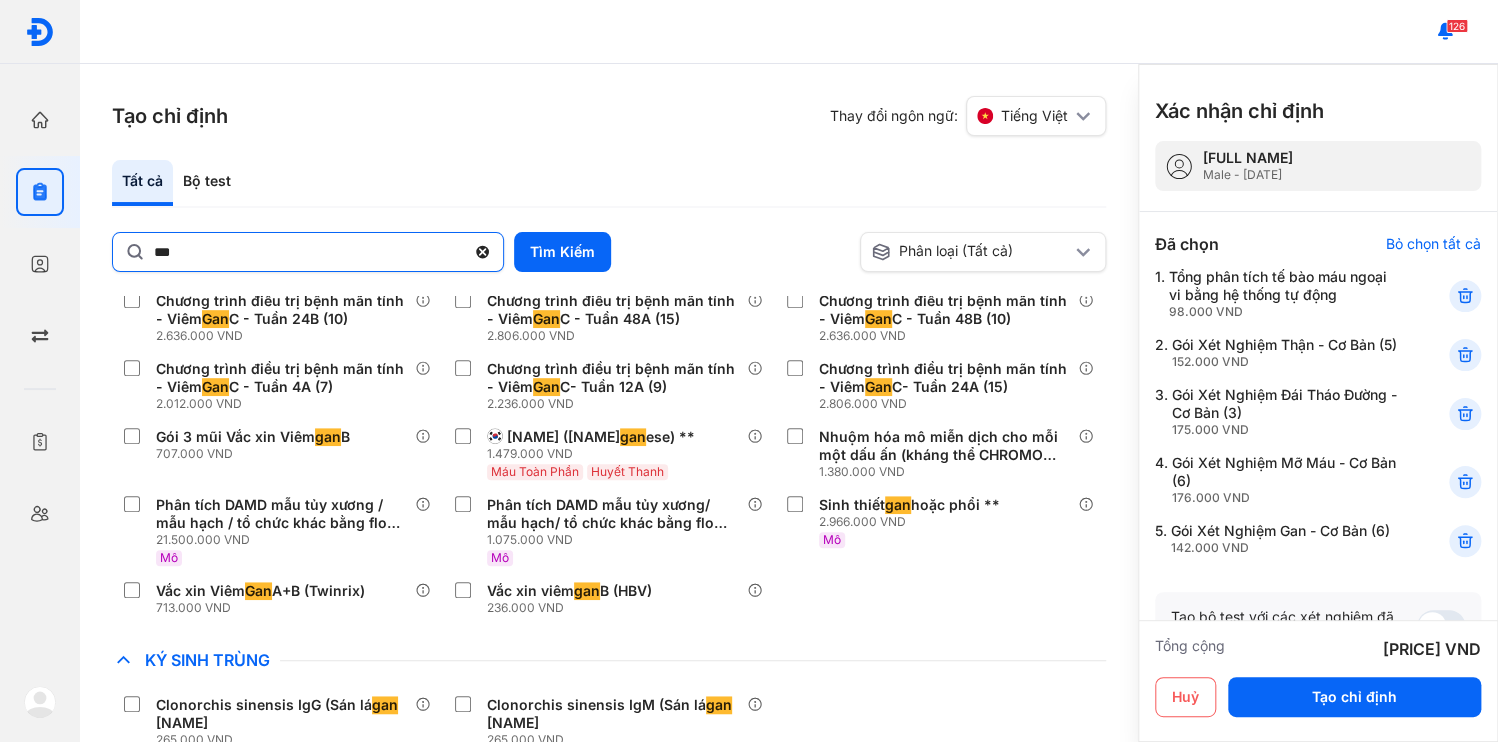 click 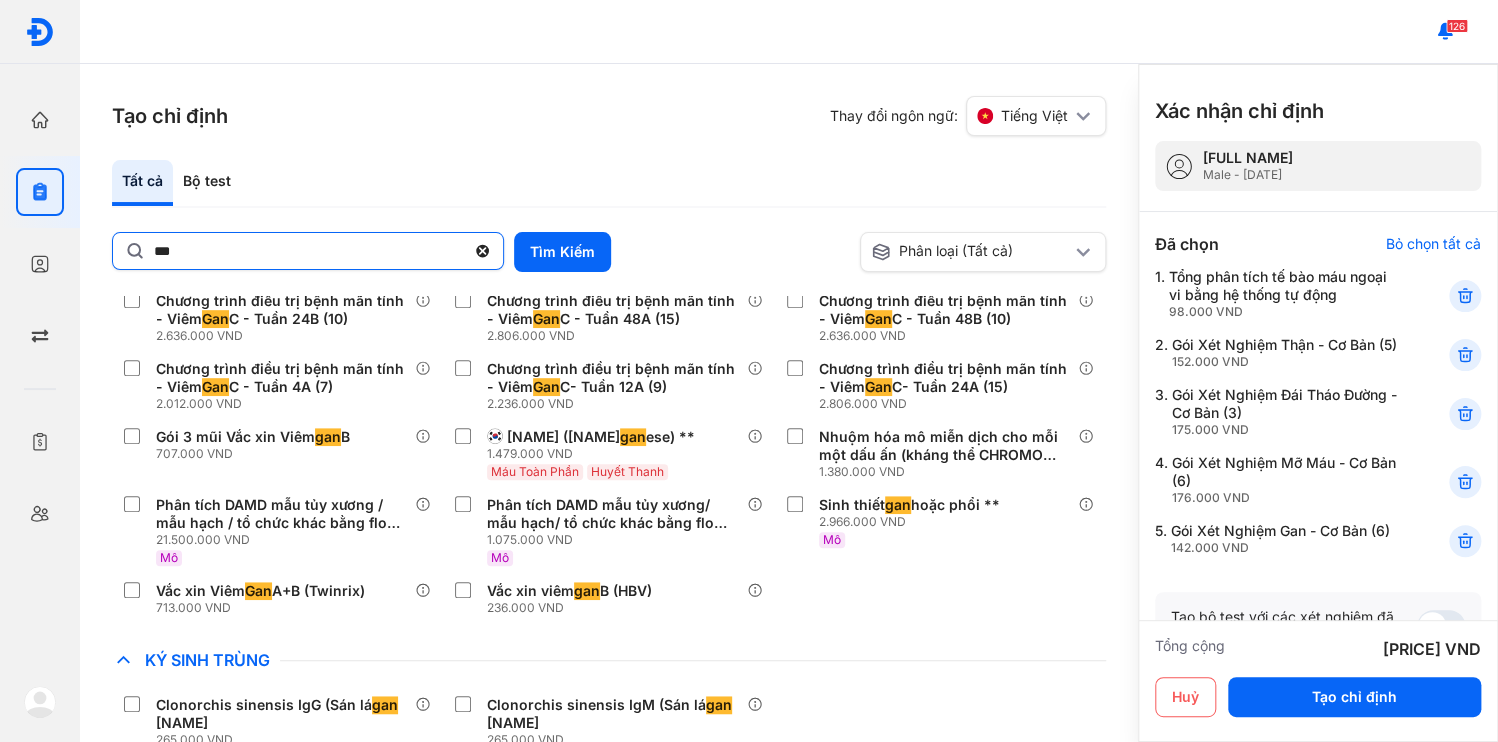 click on "***" 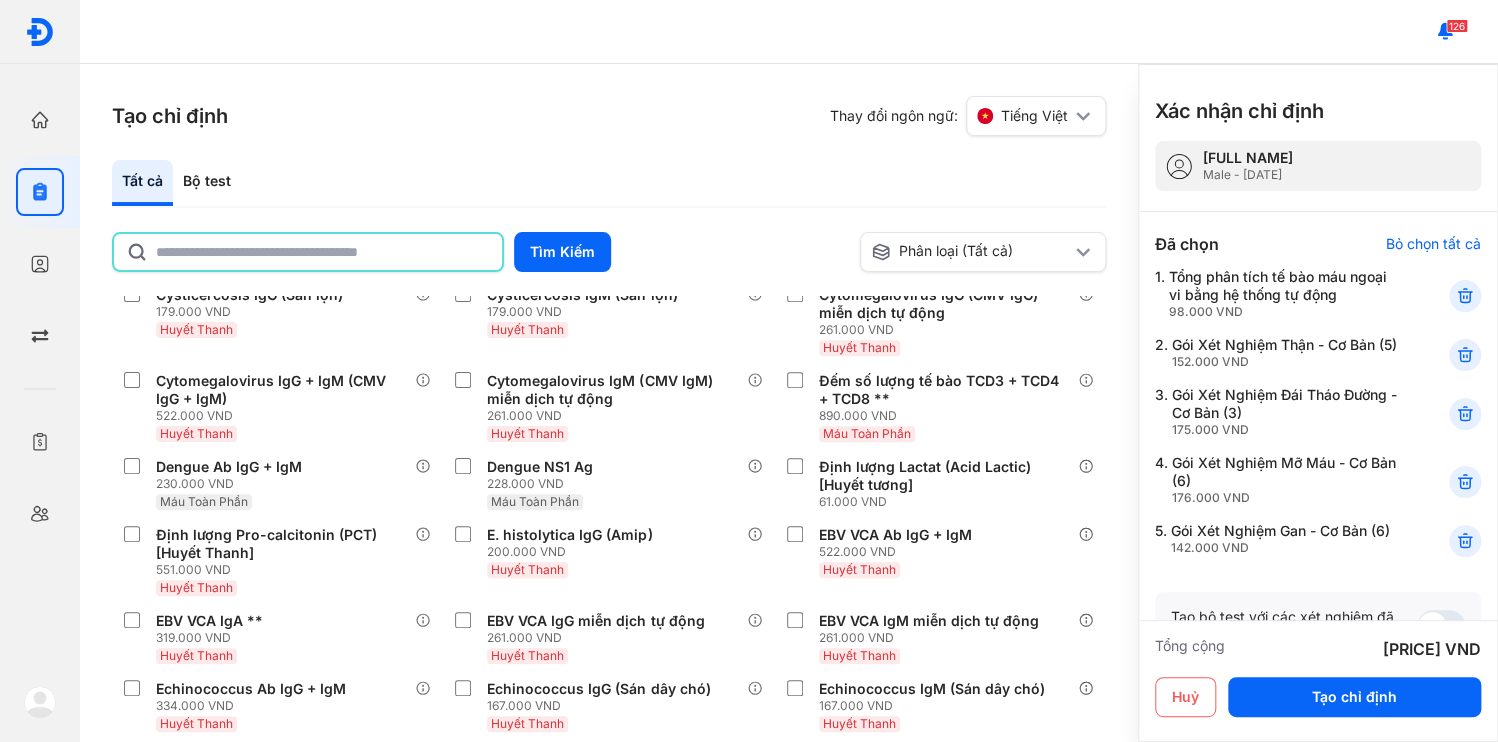 click 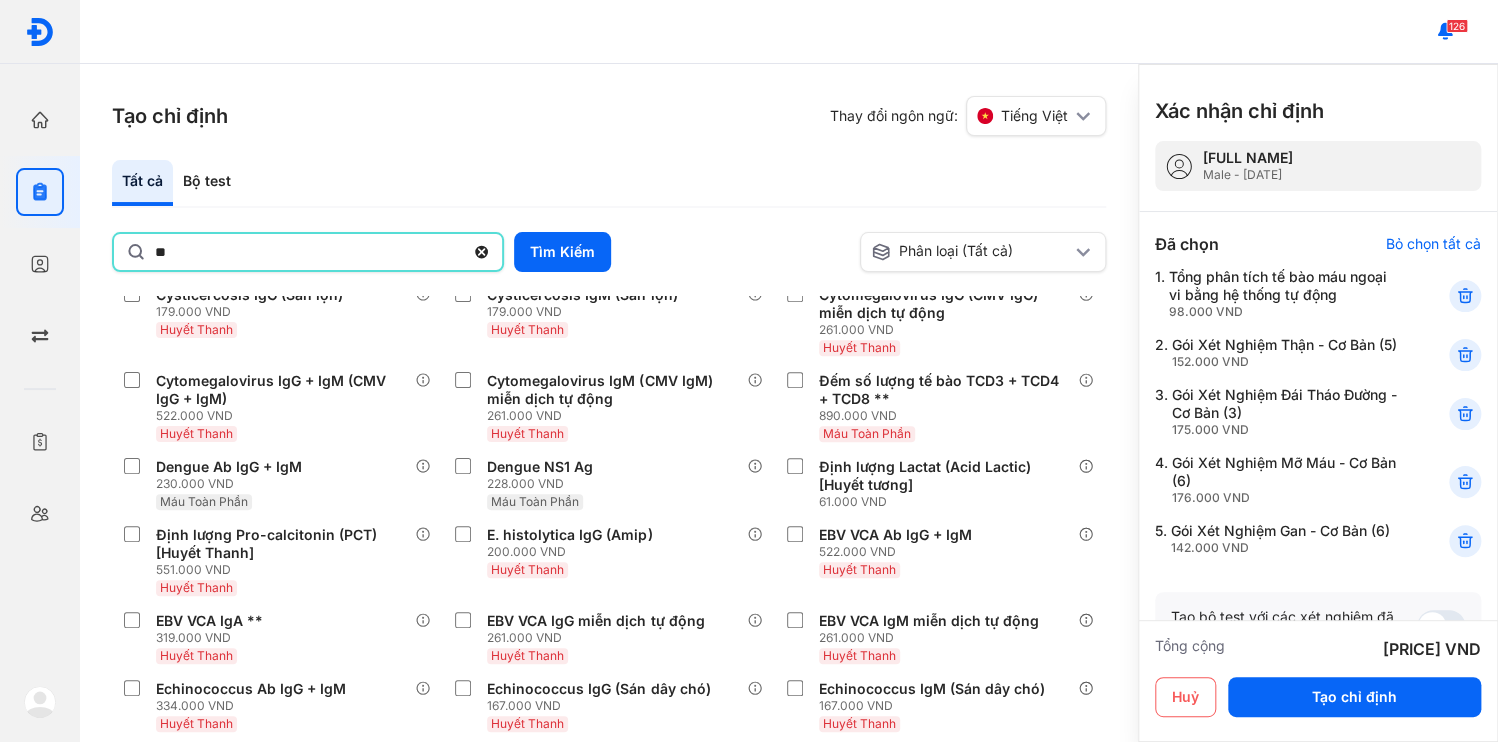 type on "*" 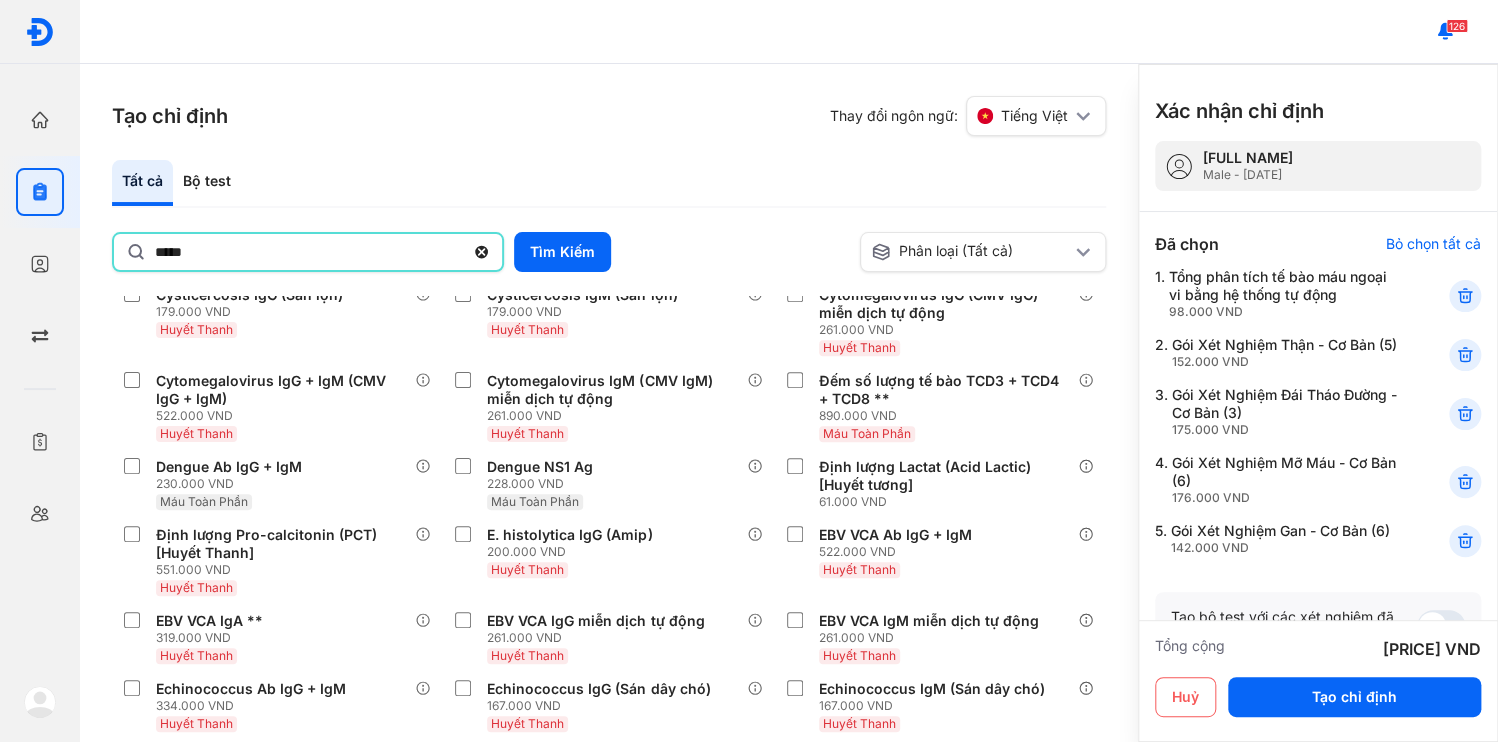 type on "*****" 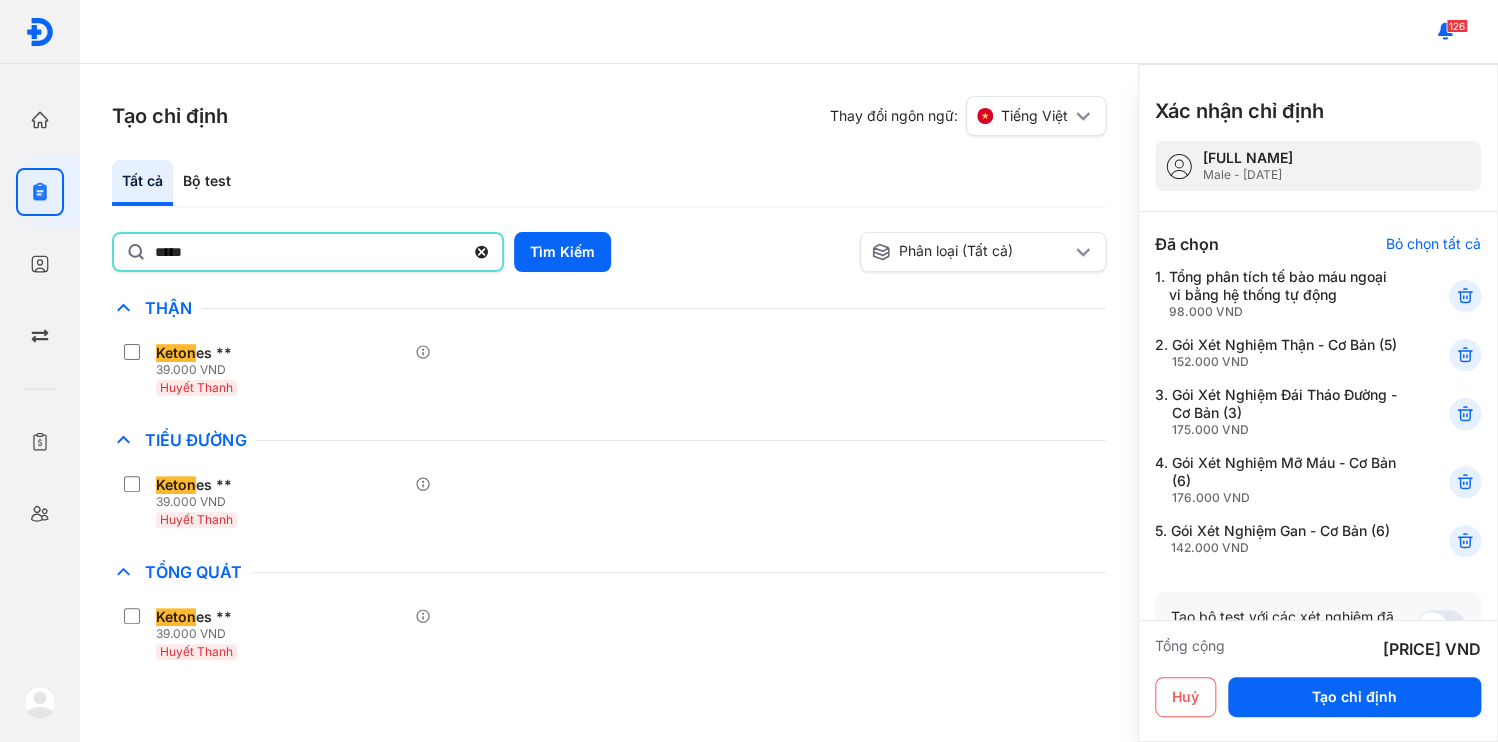 scroll, scrollTop: 0, scrollLeft: 0, axis: both 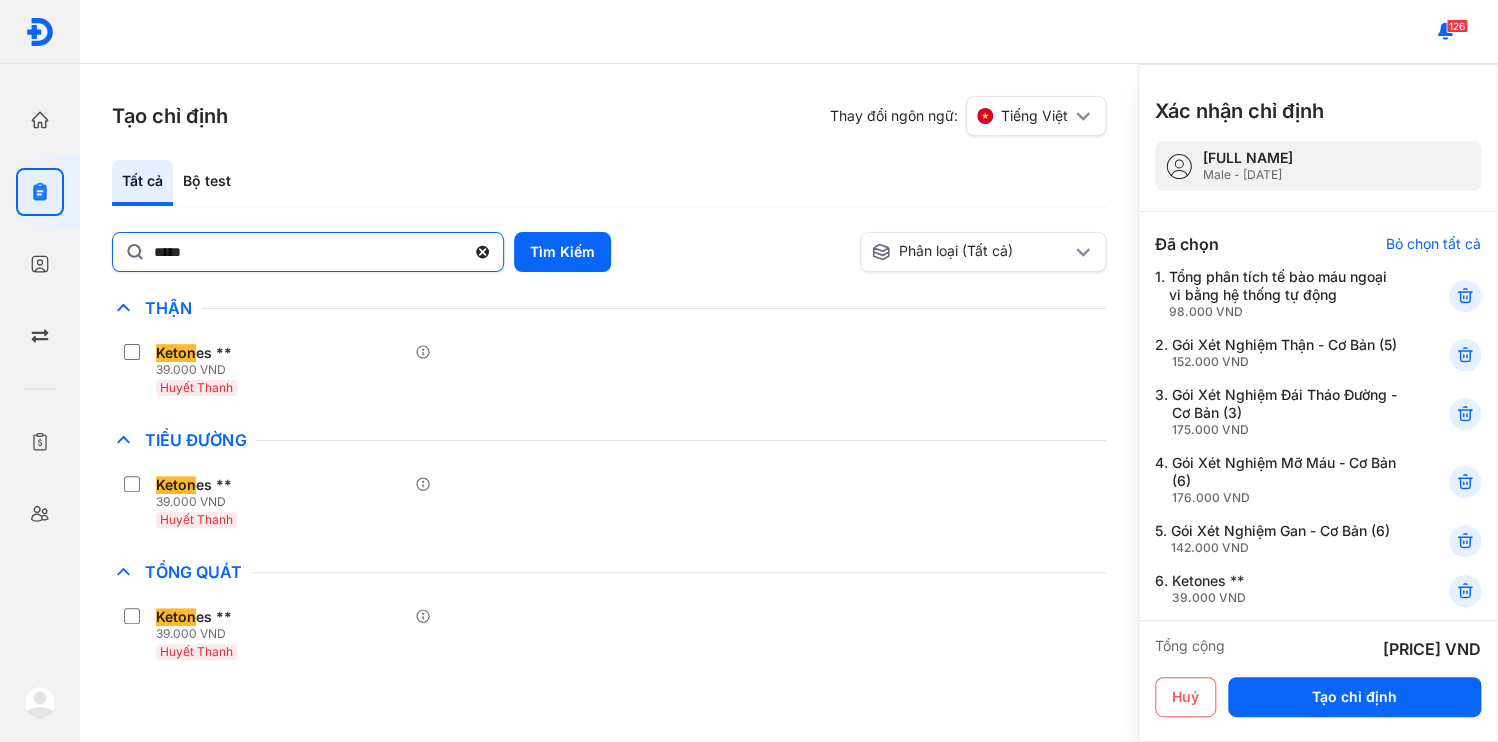 click 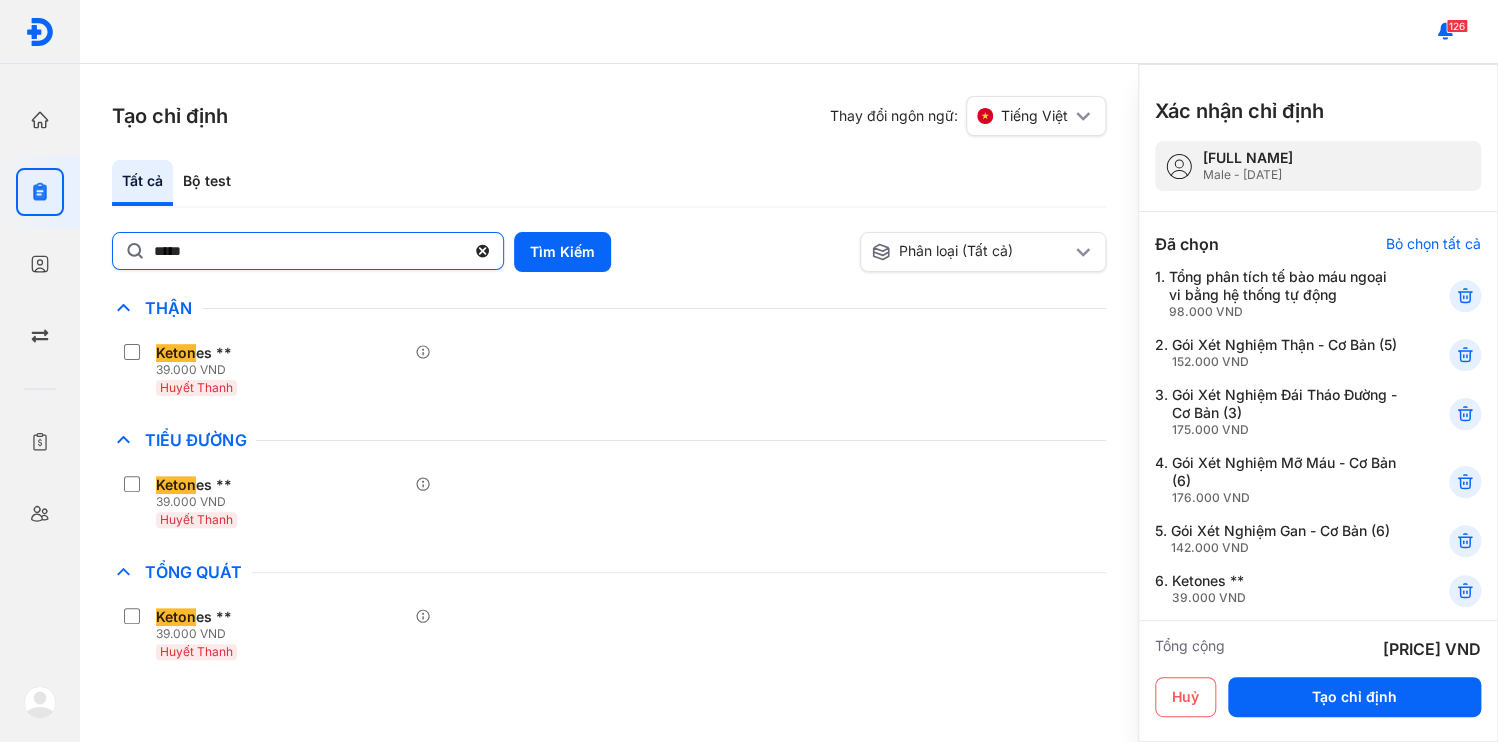 click on "*****" 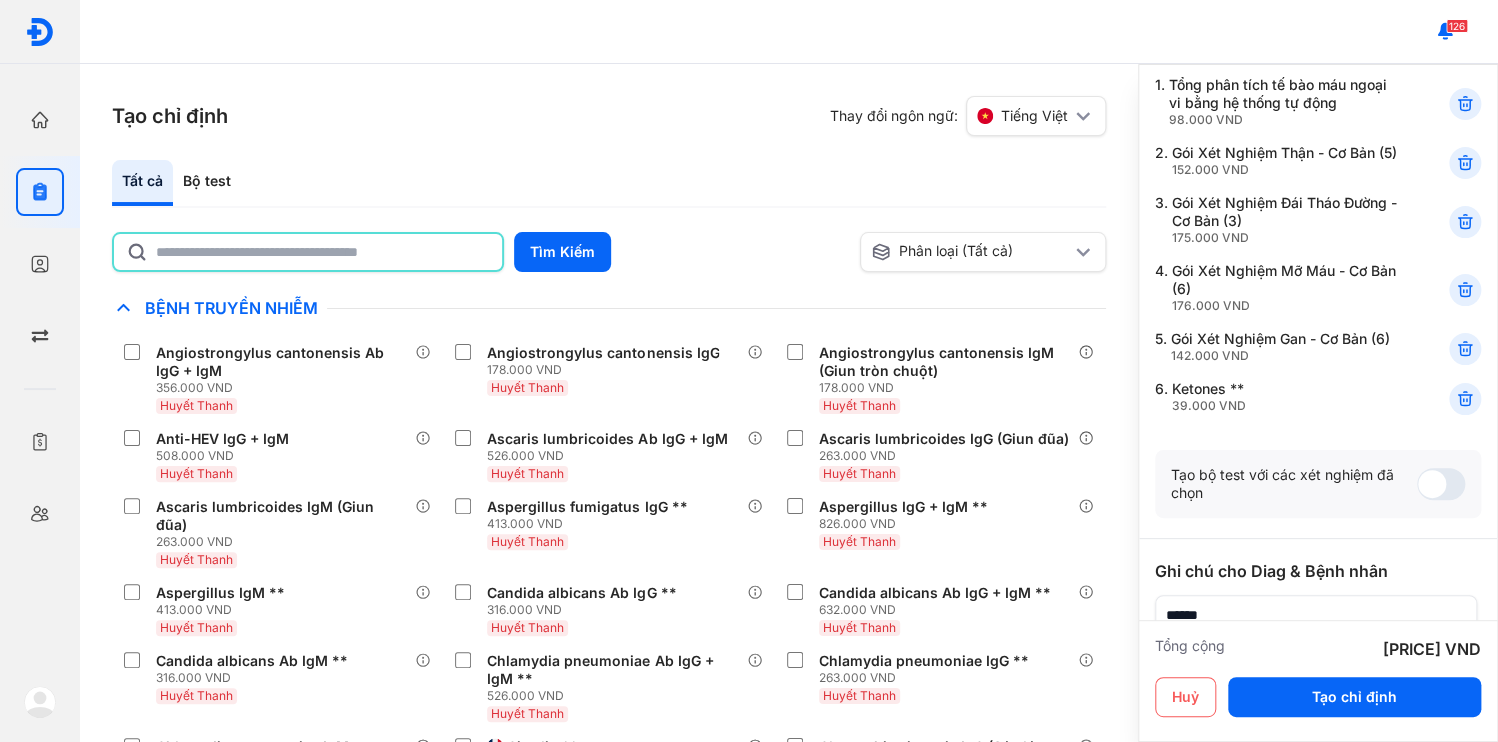 scroll, scrollTop: 209, scrollLeft: 0, axis: vertical 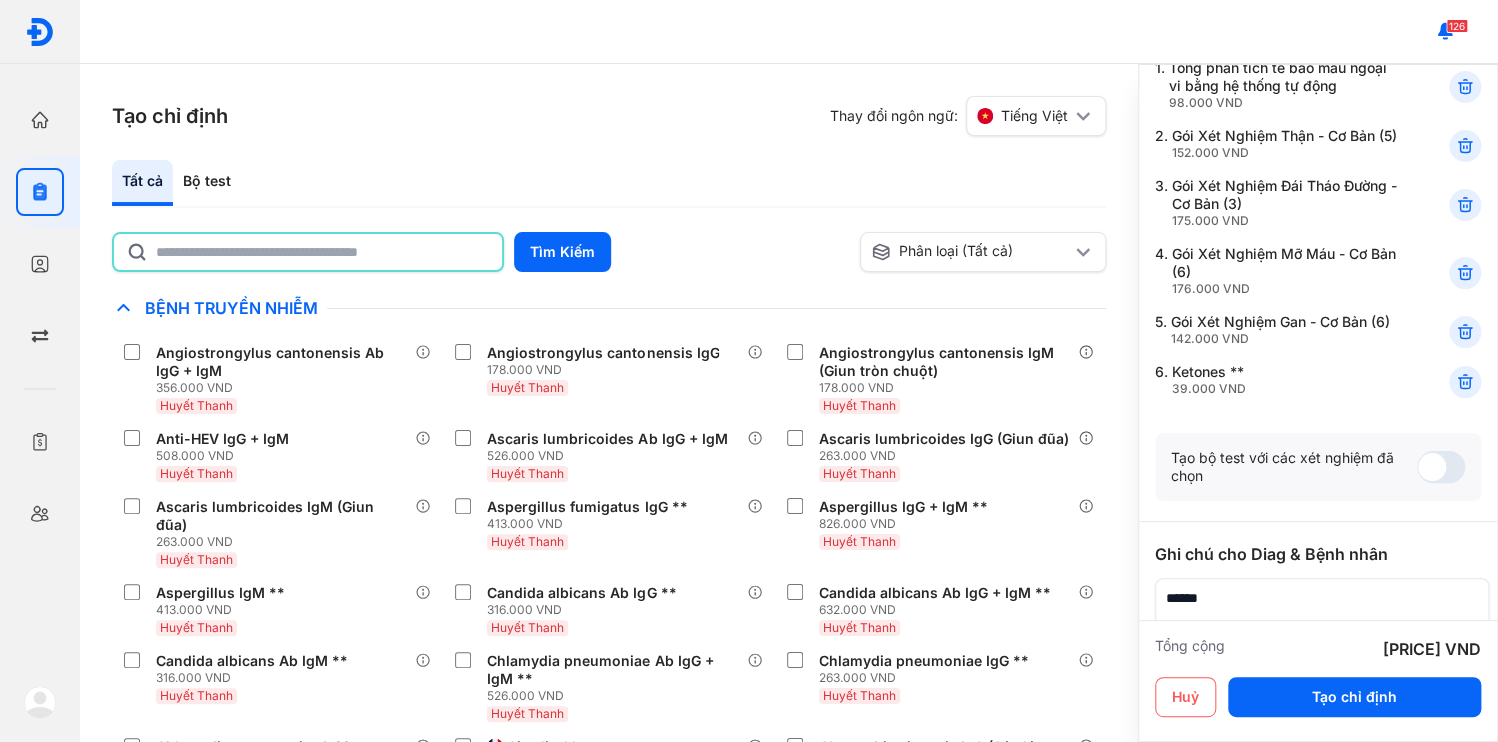 click 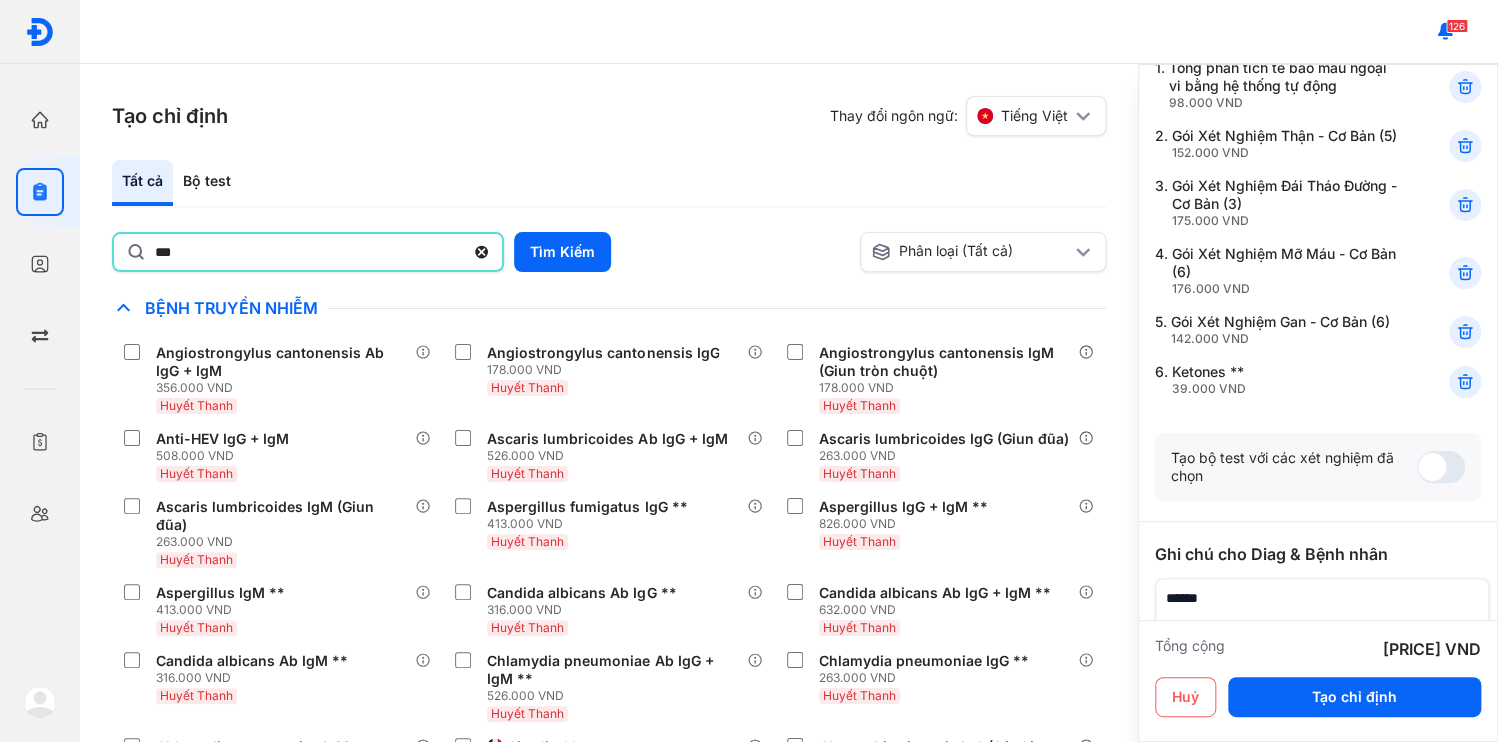 type on "****" 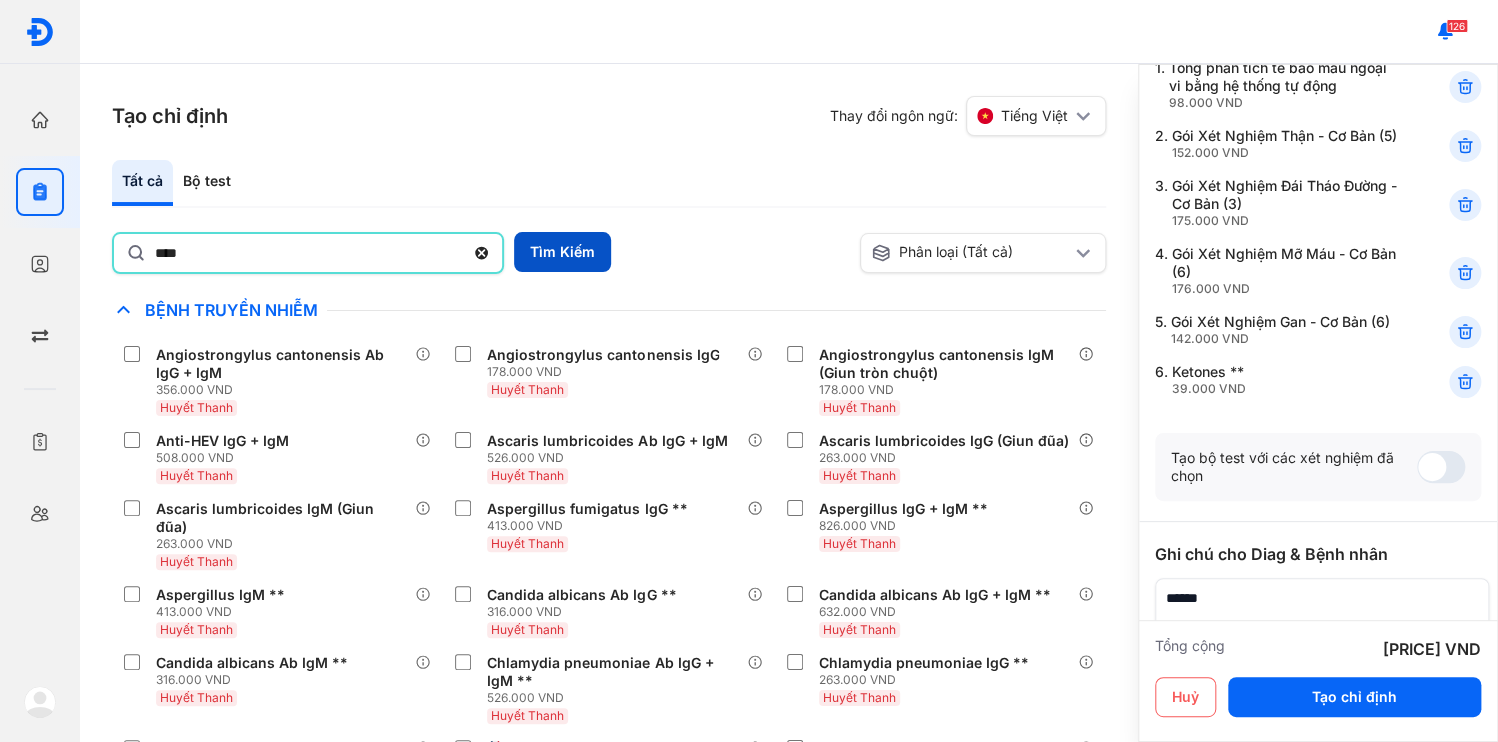 click on "Tìm Kiếm" at bounding box center (562, 252) 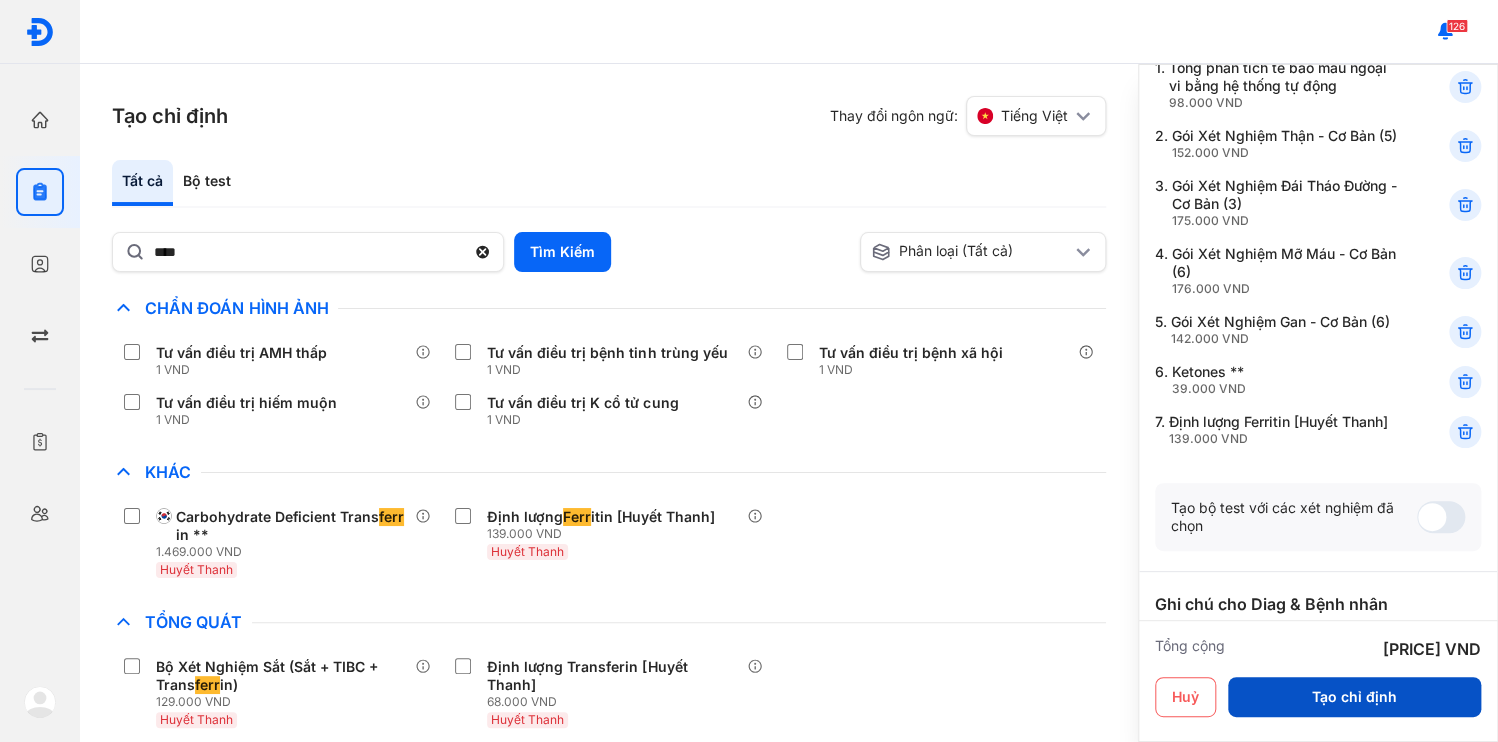 click on "Tạo chỉ định" at bounding box center [1354, 697] 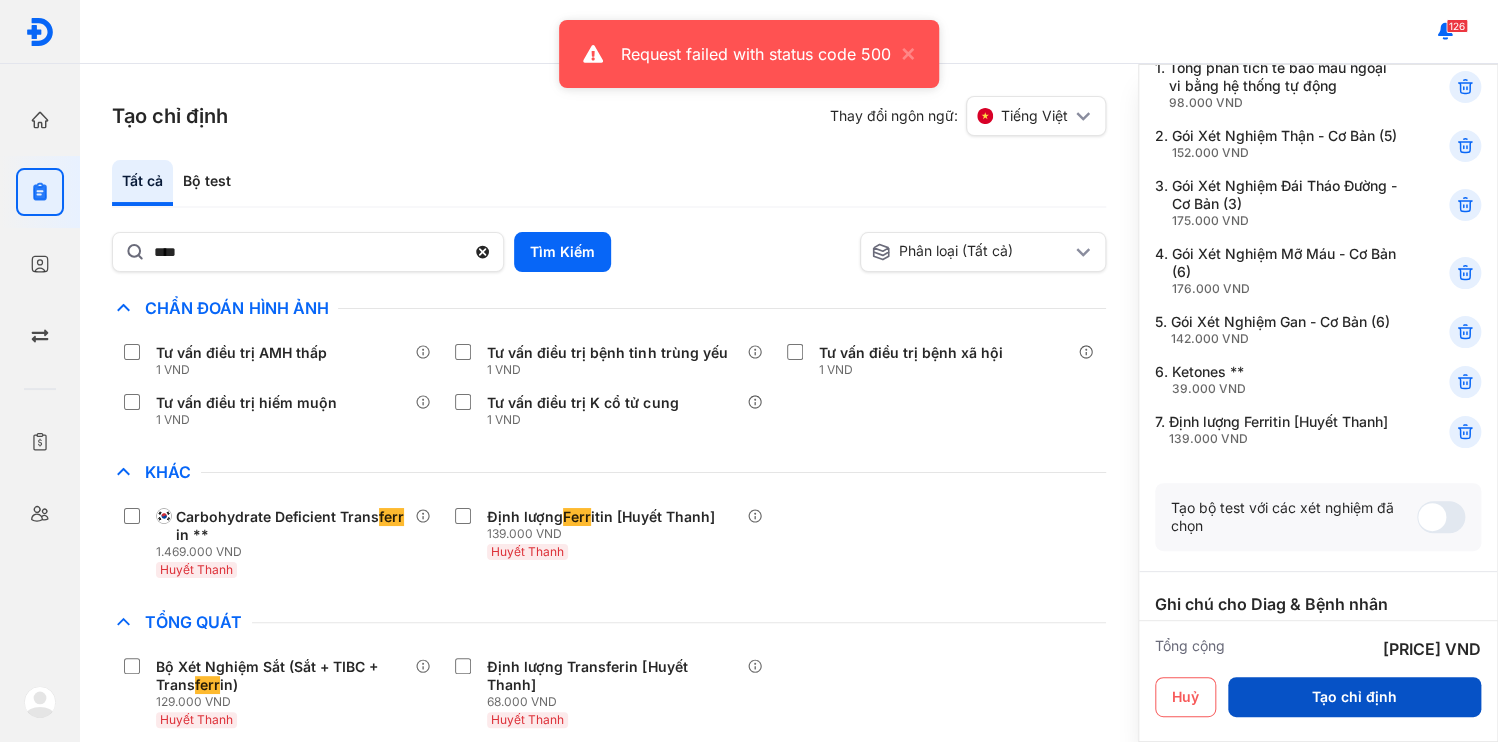 click on "Tạo chỉ định" at bounding box center (1354, 697) 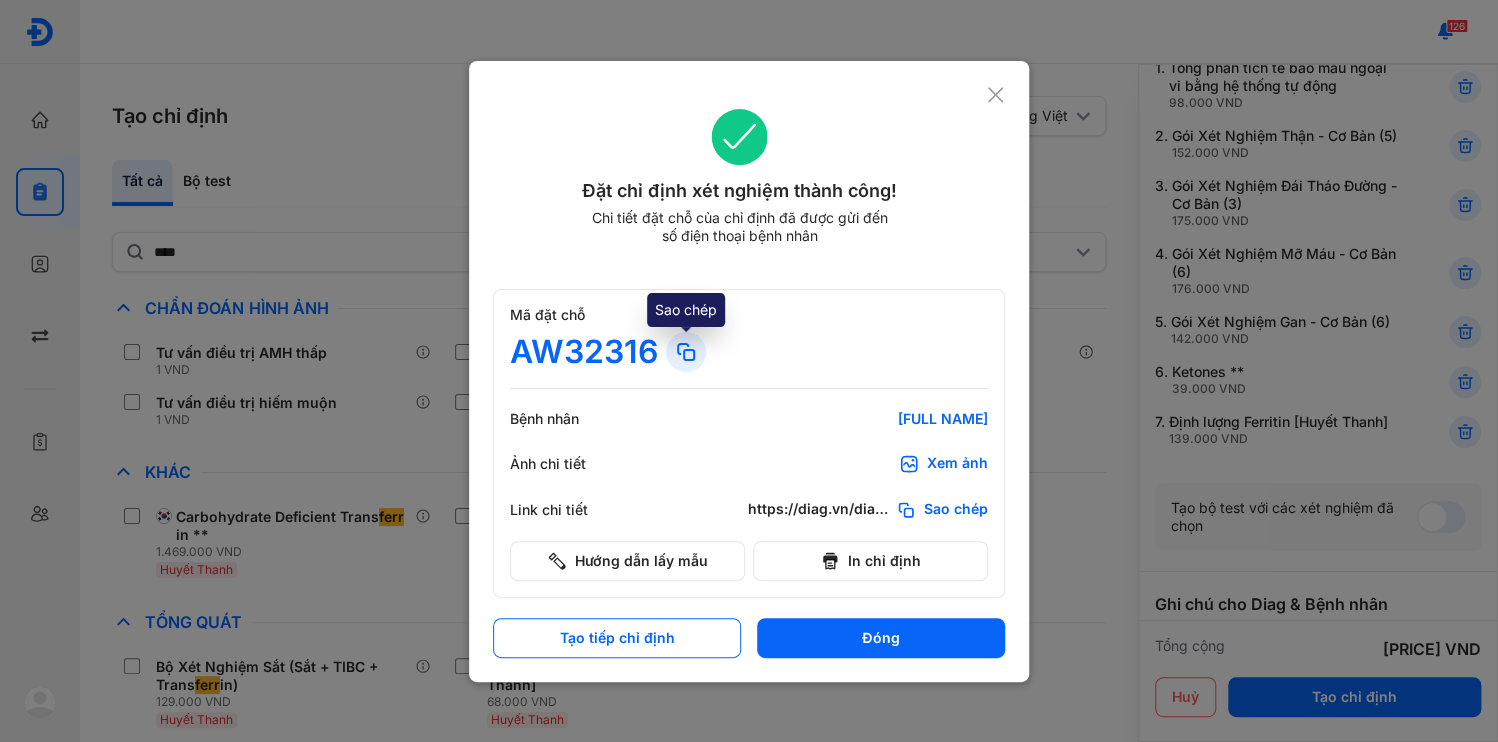 click 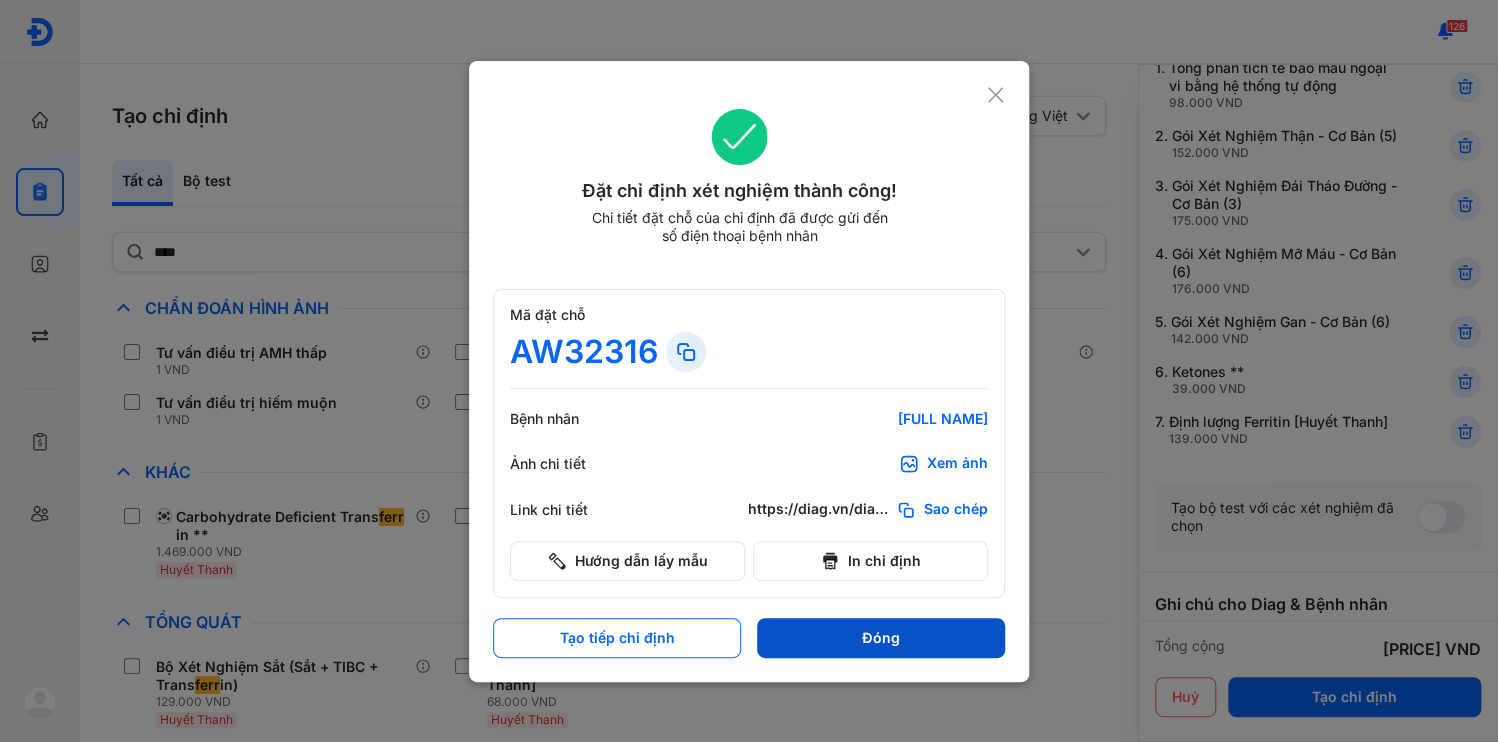 click on "Đóng" at bounding box center (881, 638) 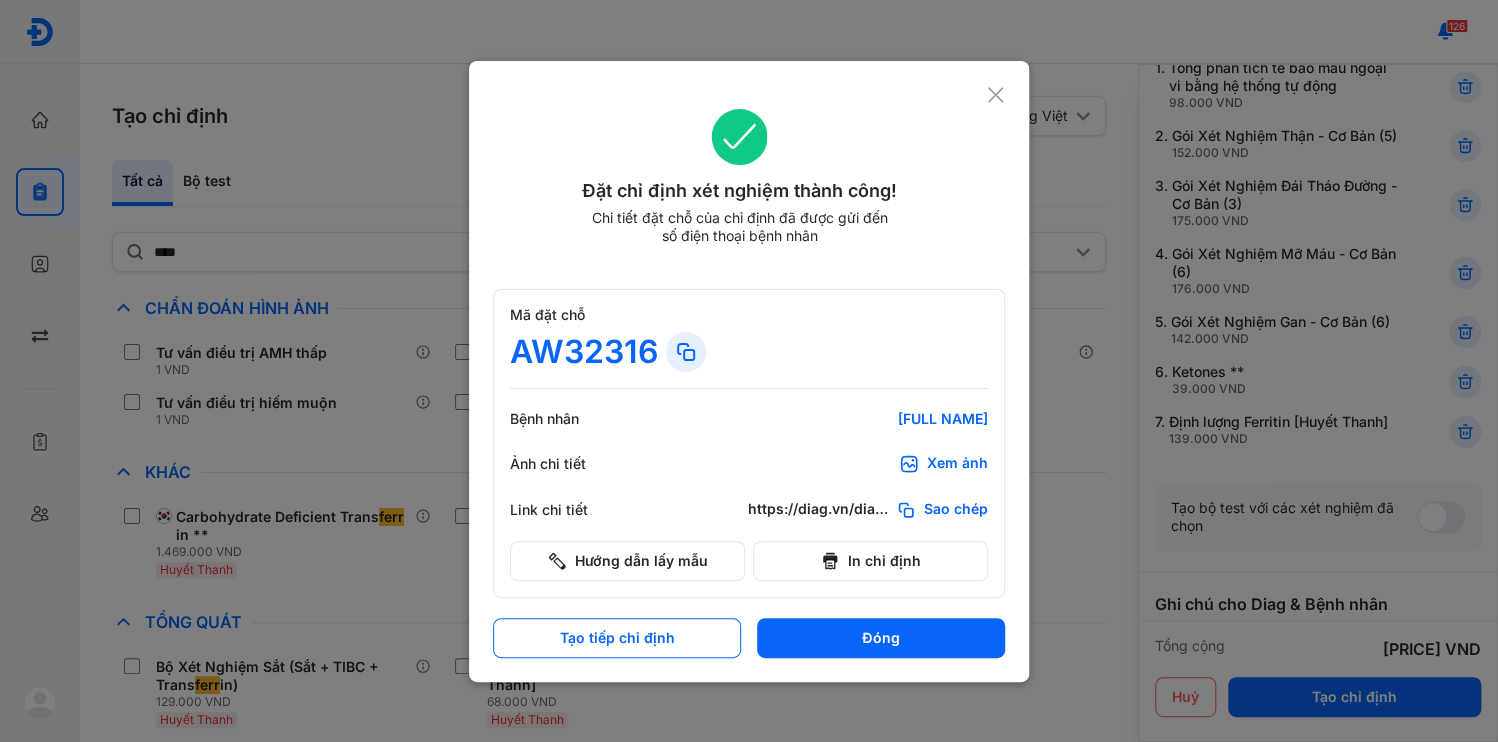scroll, scrollTop: 0, scrollLeft: 0, axis: both 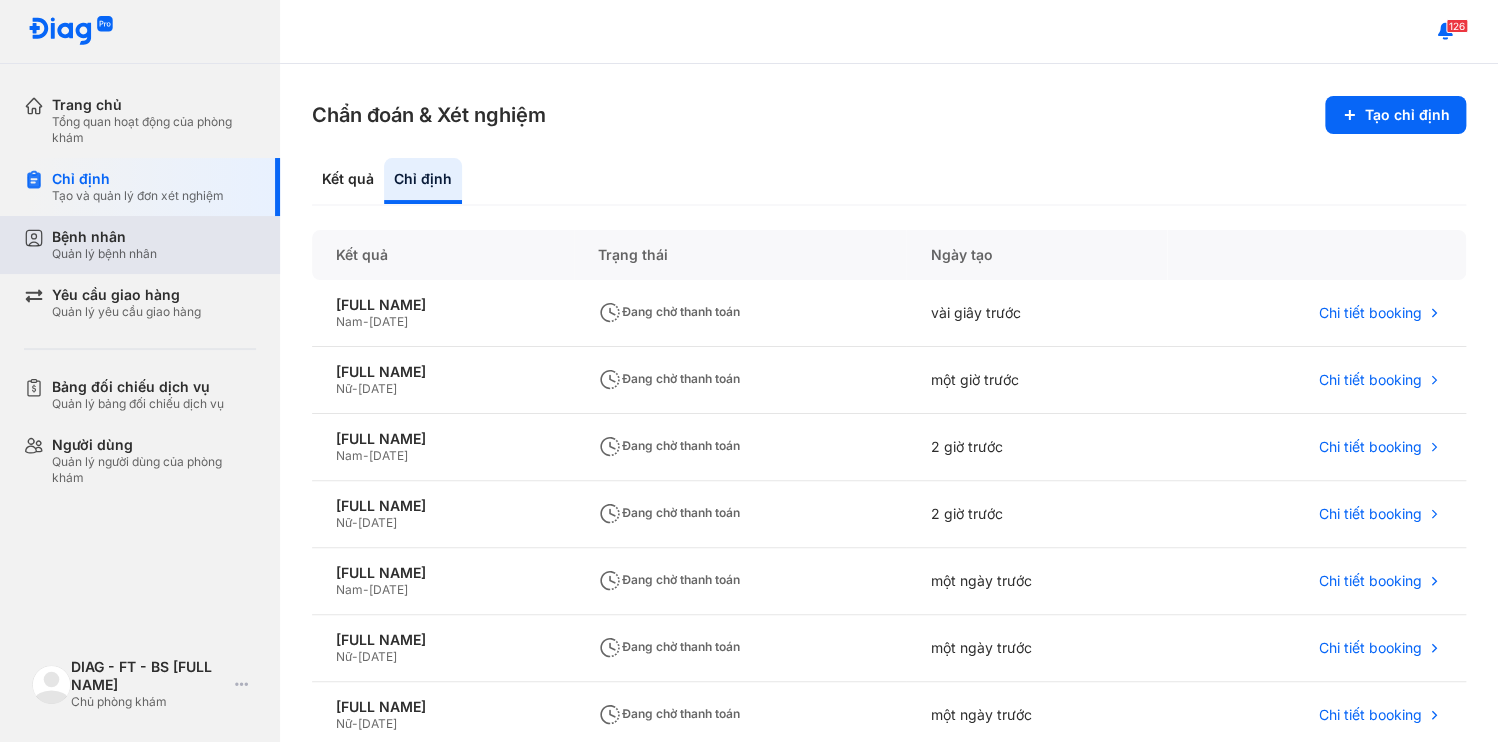 click on "Bệnh nhân Quản lý bệnh nhân" at bounding box center (154, 245) 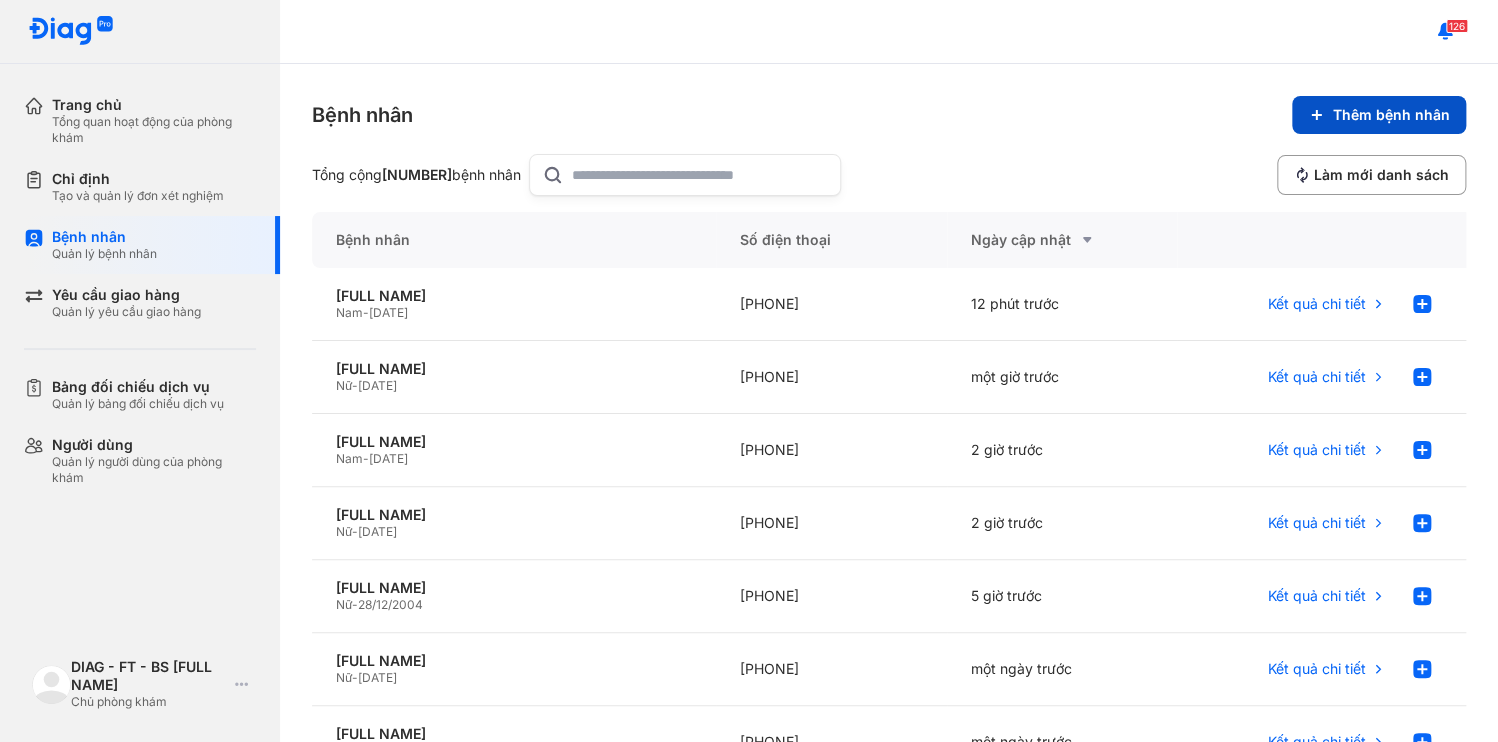 click 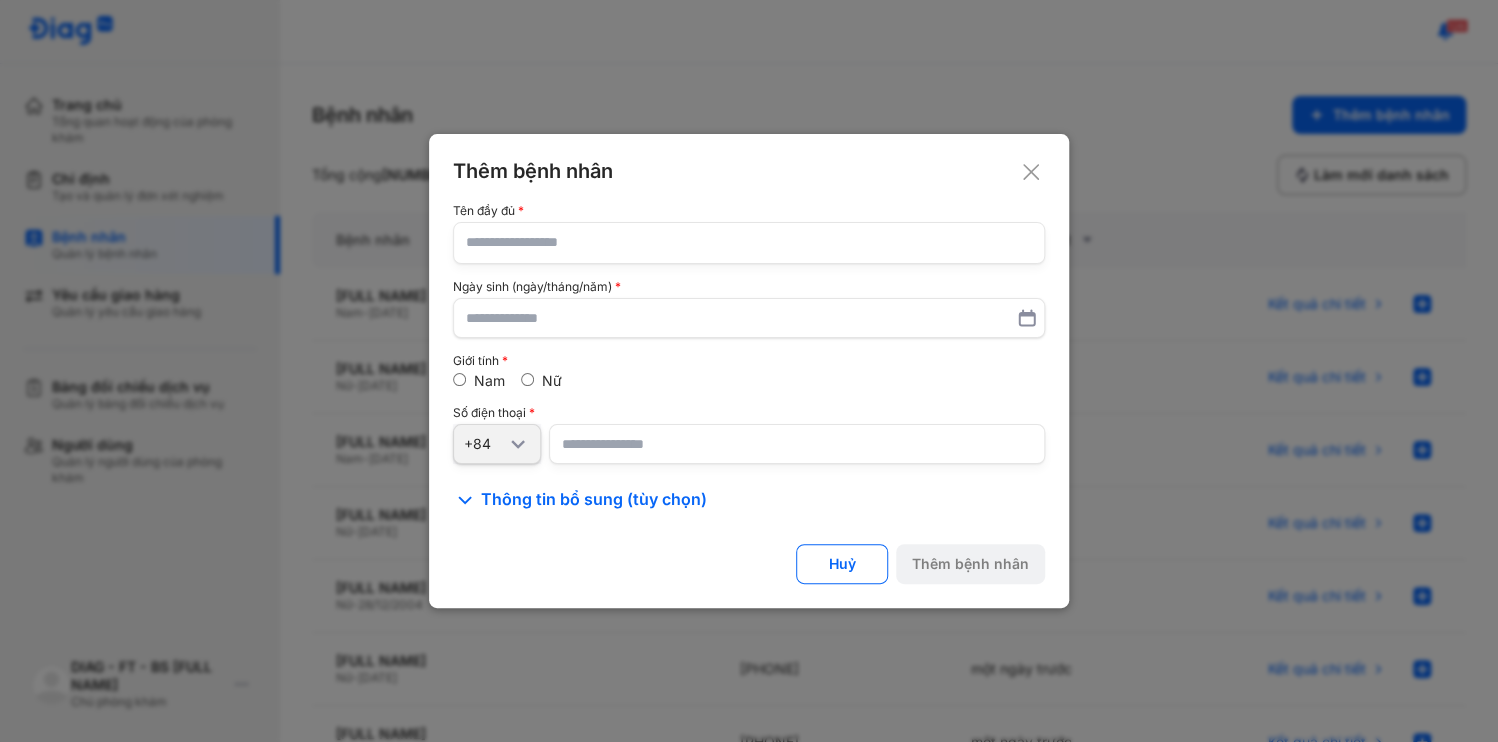 type 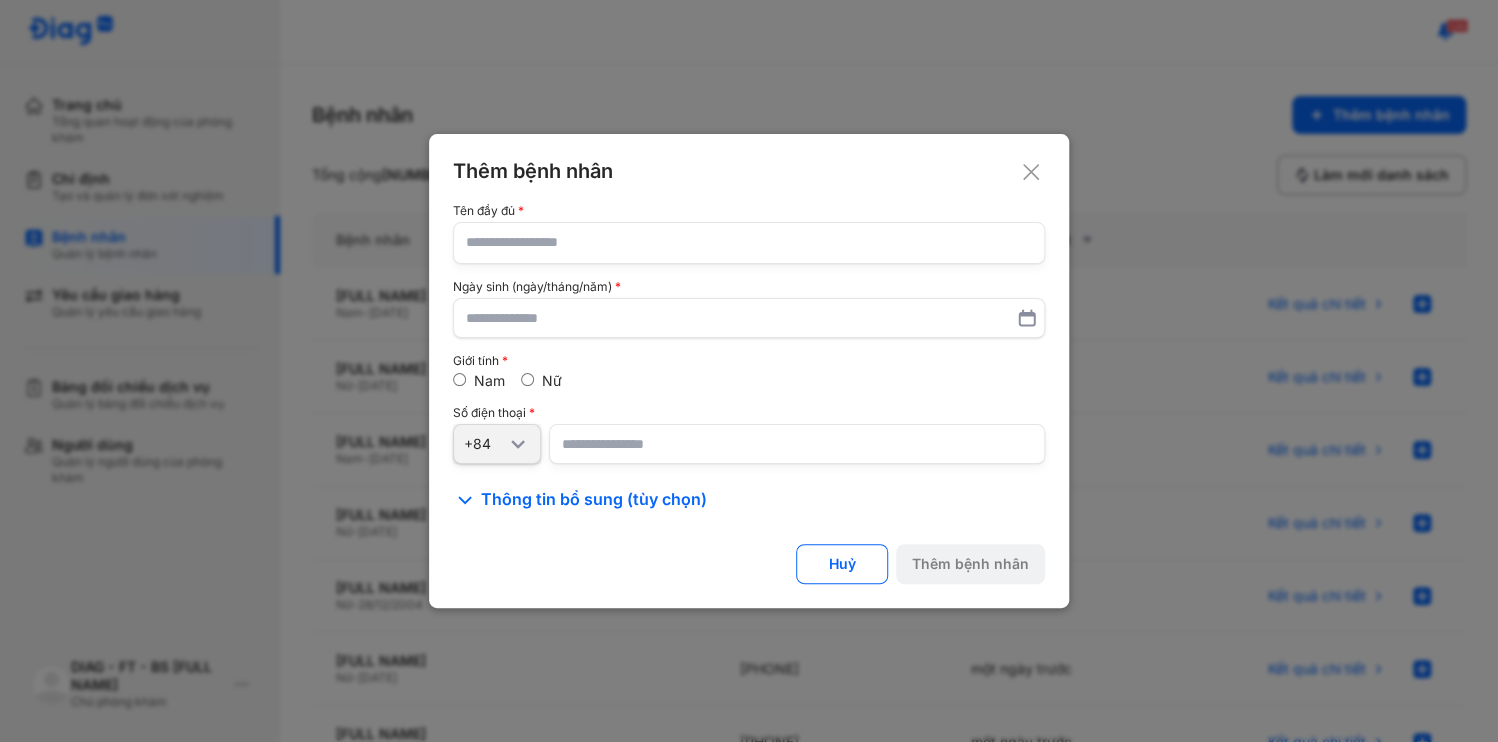 click 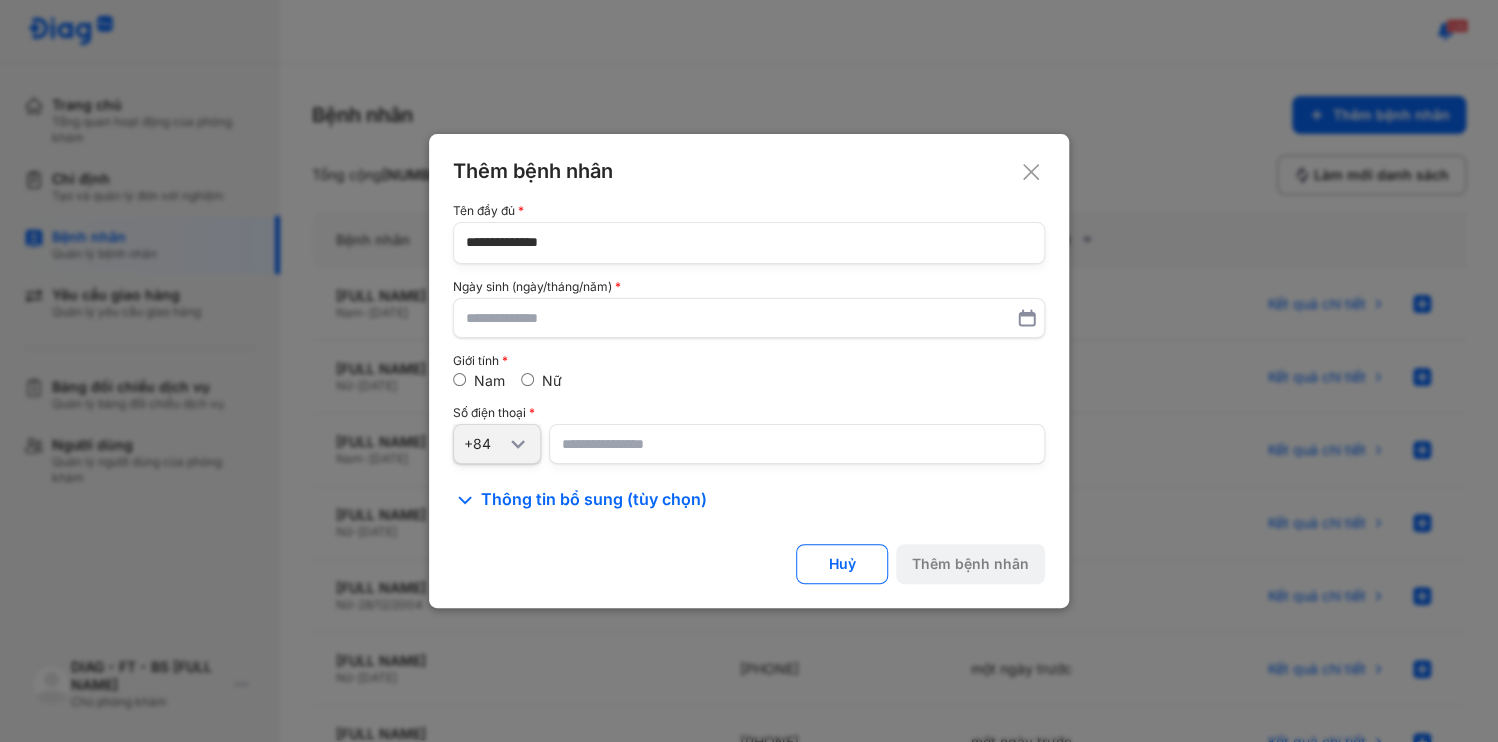 type on "**********" 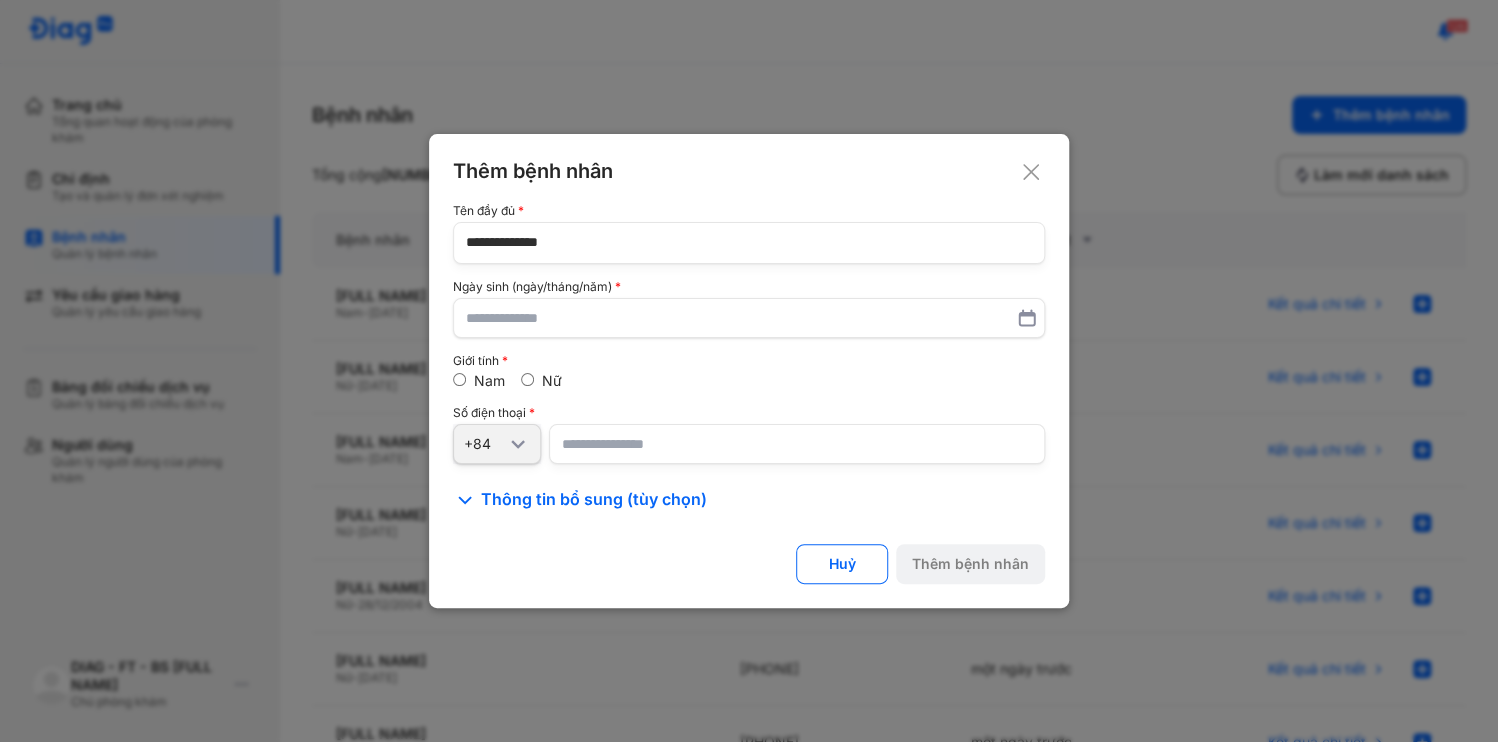 click at bounding box center [797, 444] 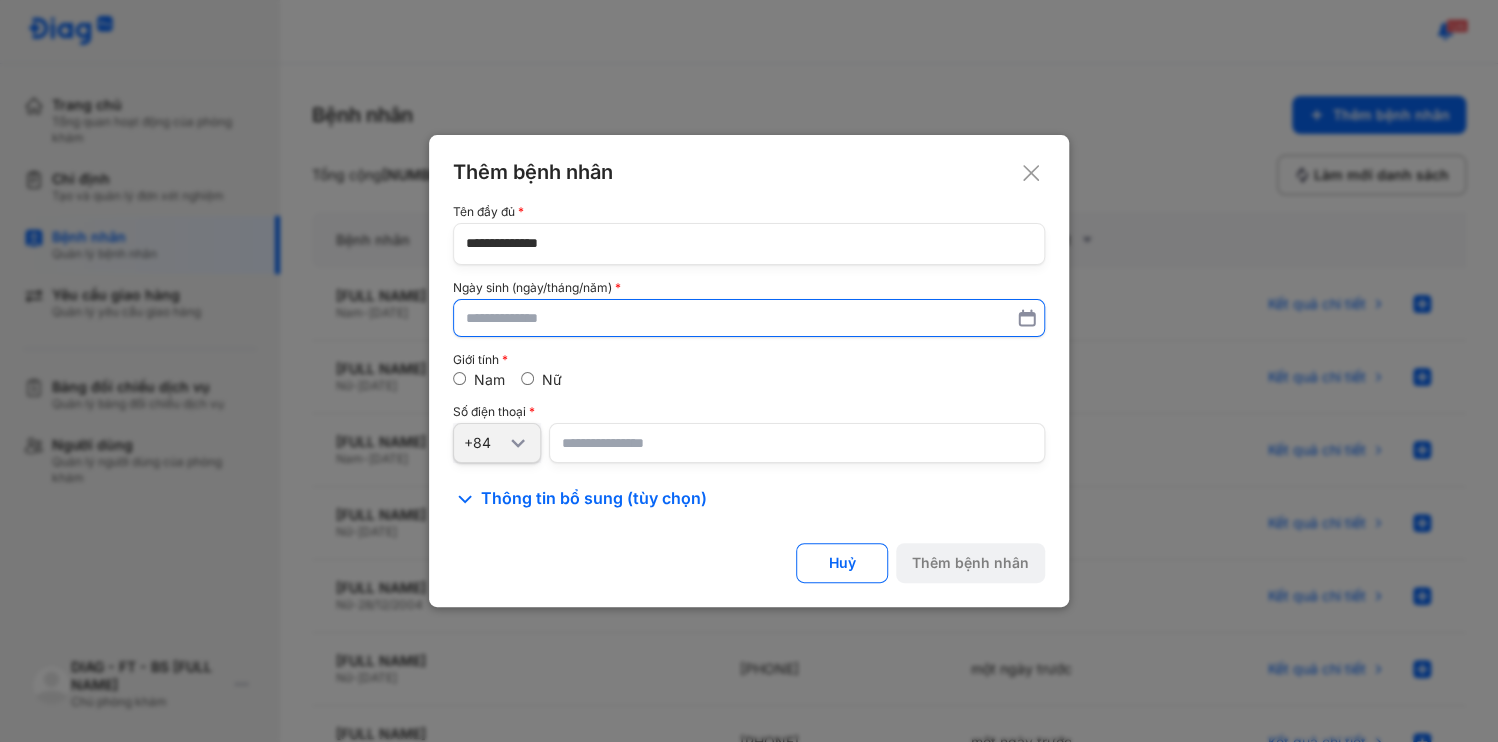 click at bounding box center (749, 318) 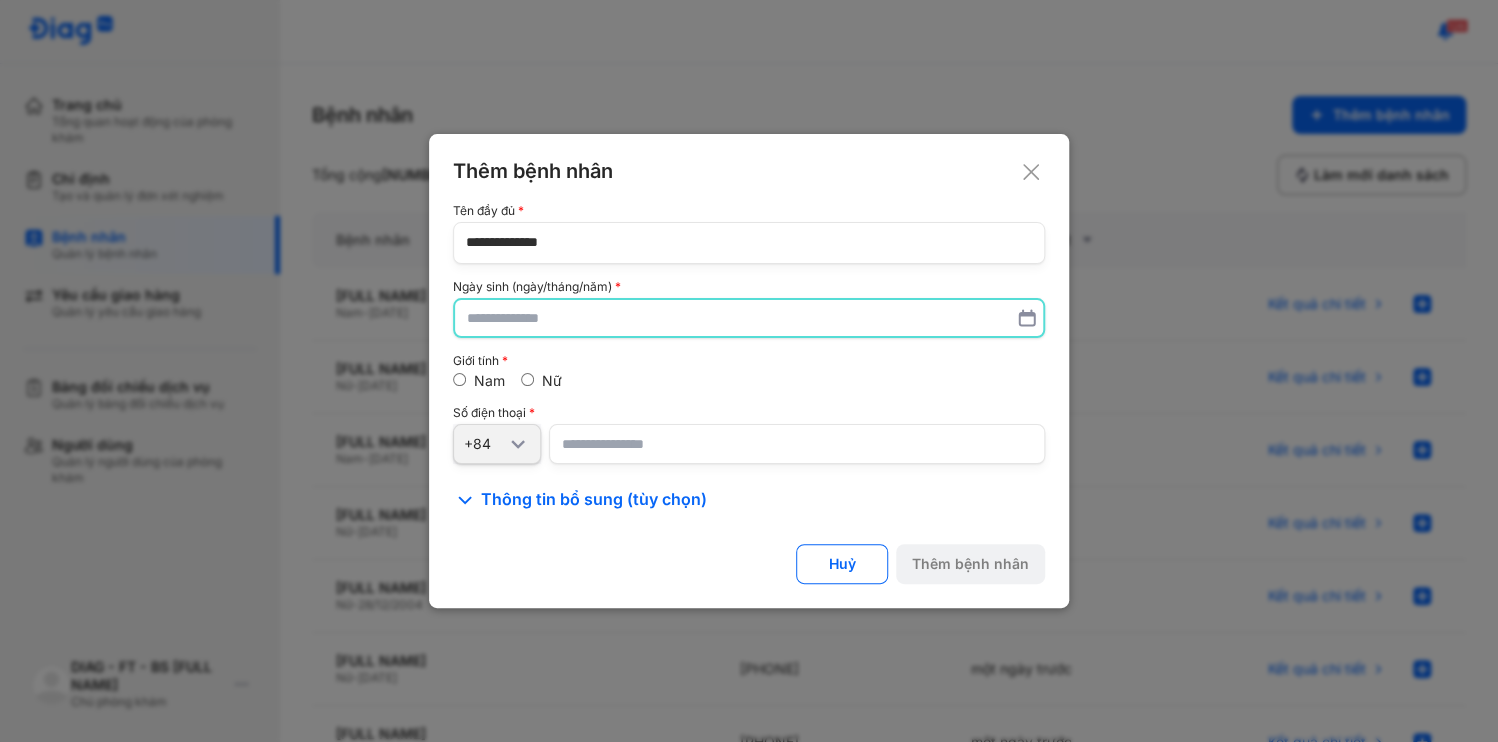 paste on "**********" 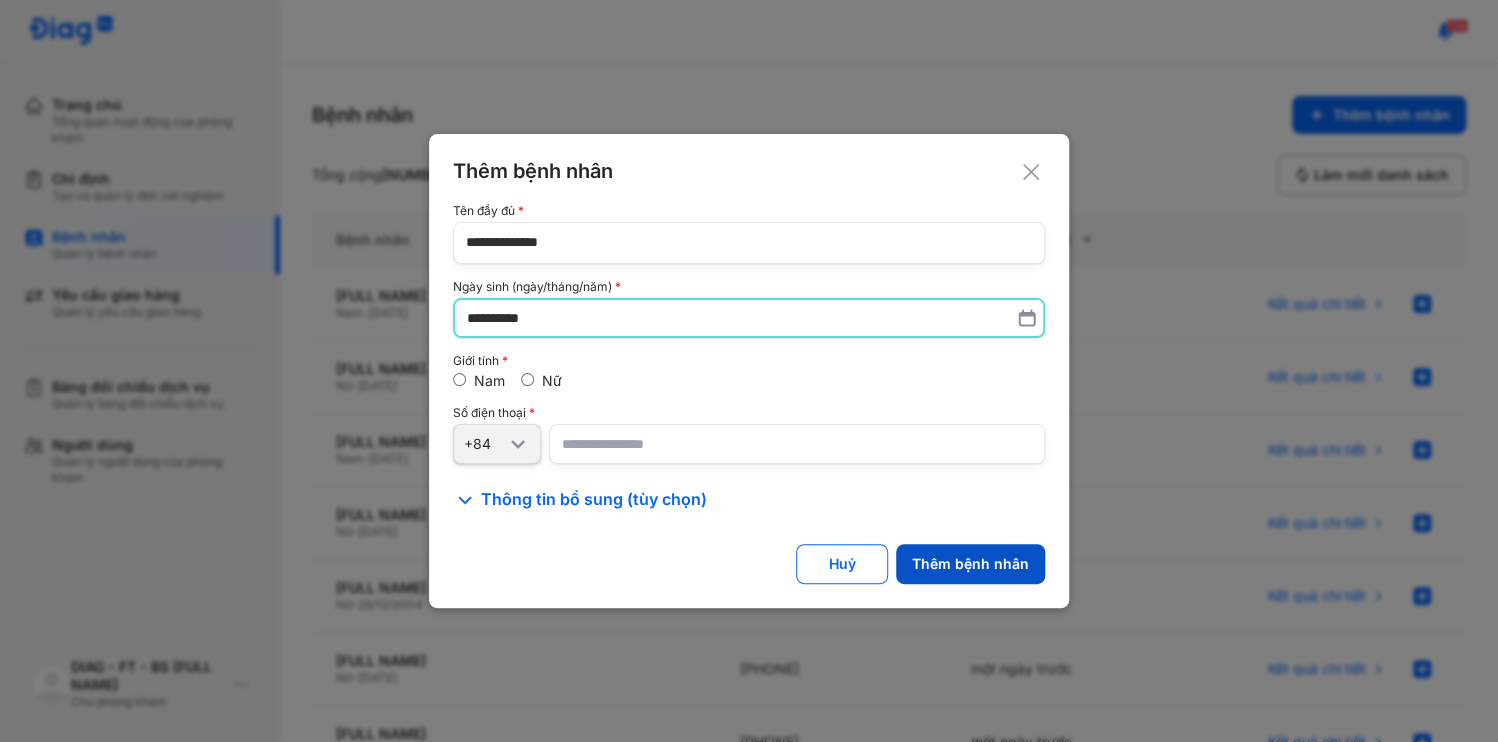 type on "**********" 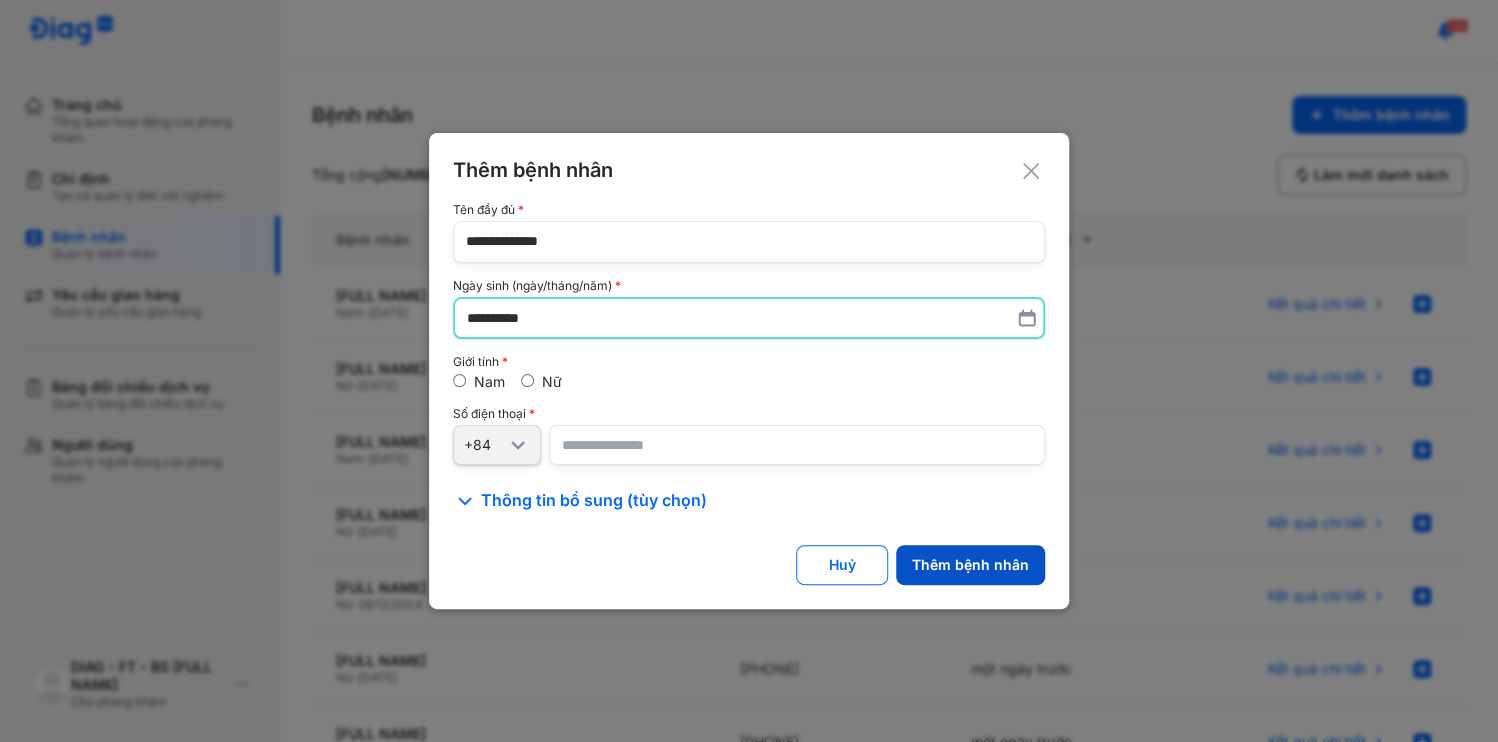 click on "Thêm bệnh nhân" 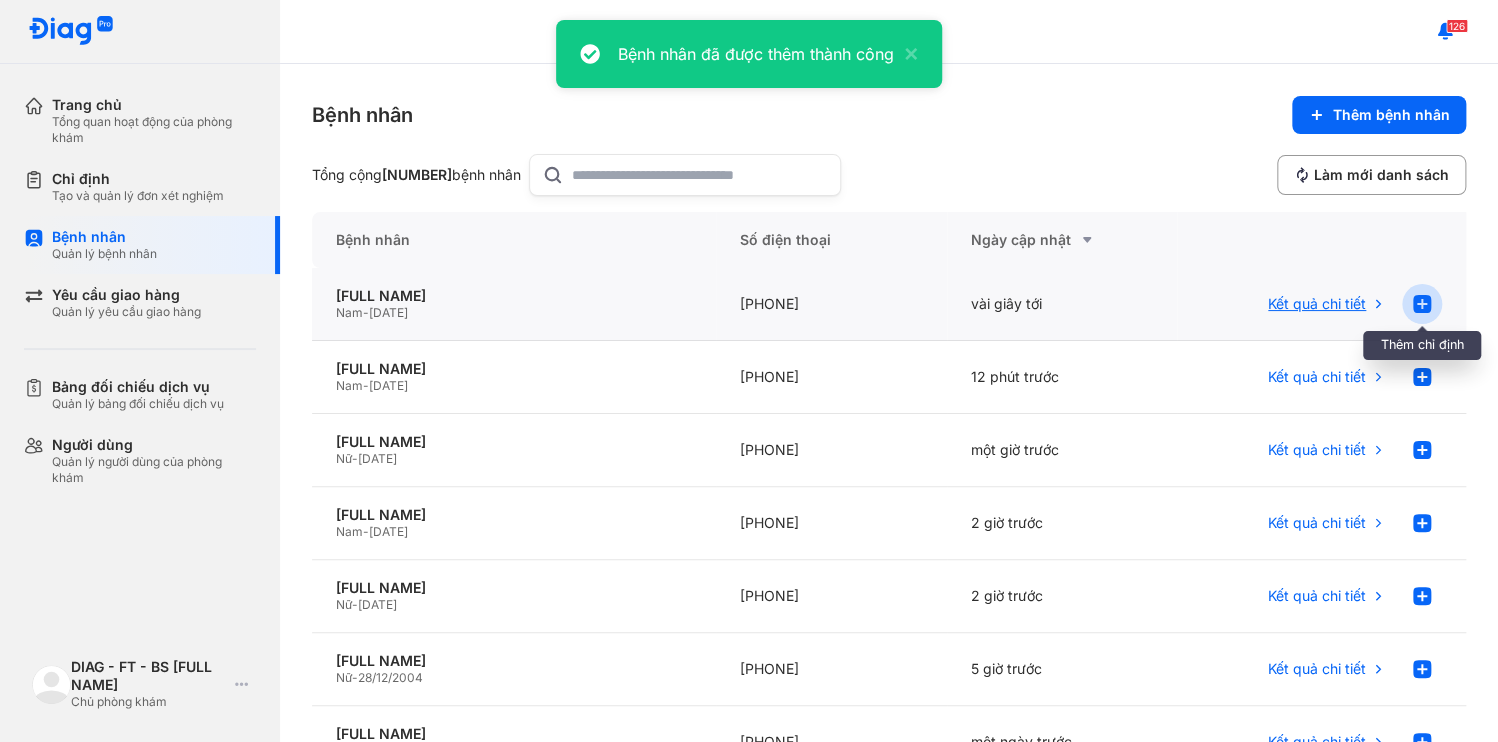 click 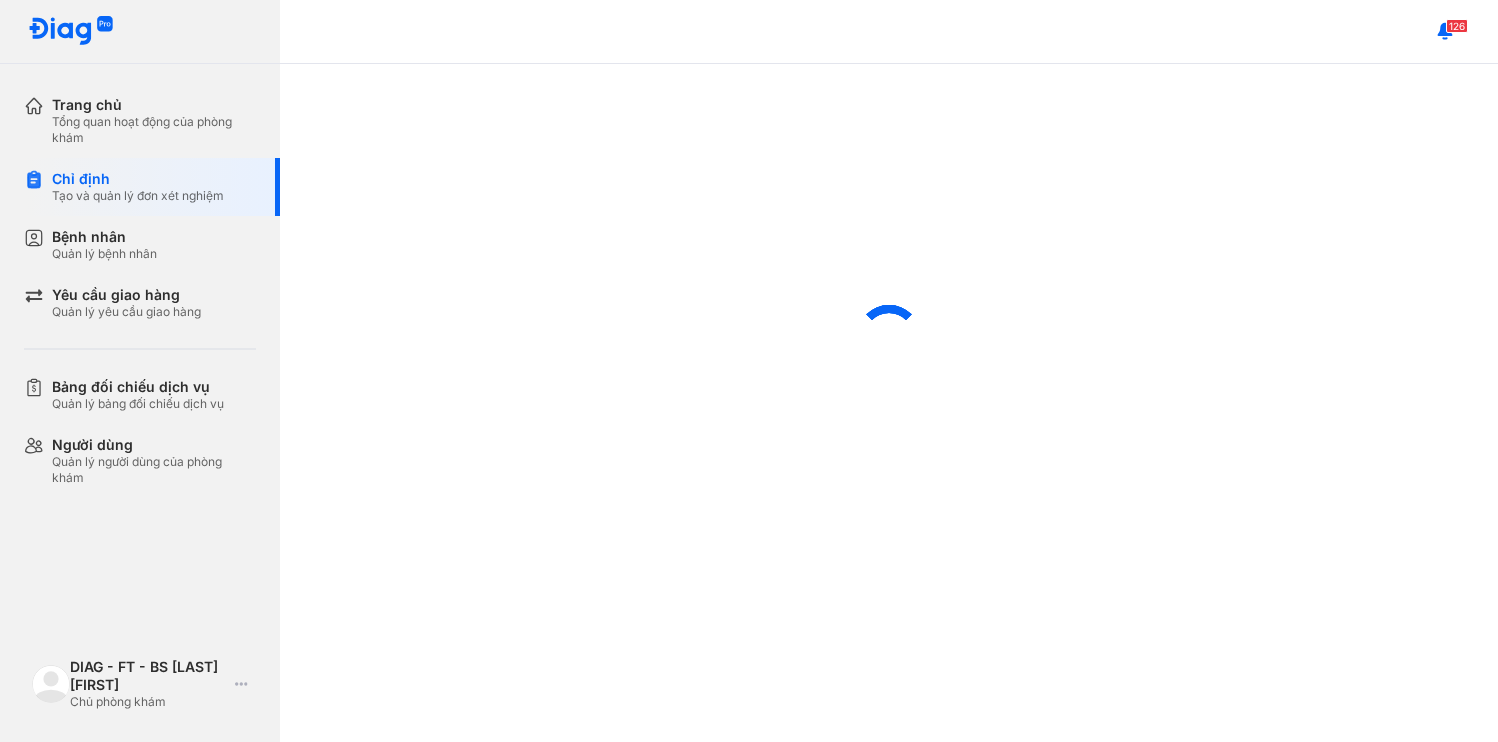 scroll, scrollTop: 0, scrollLeft: 0, axis: both 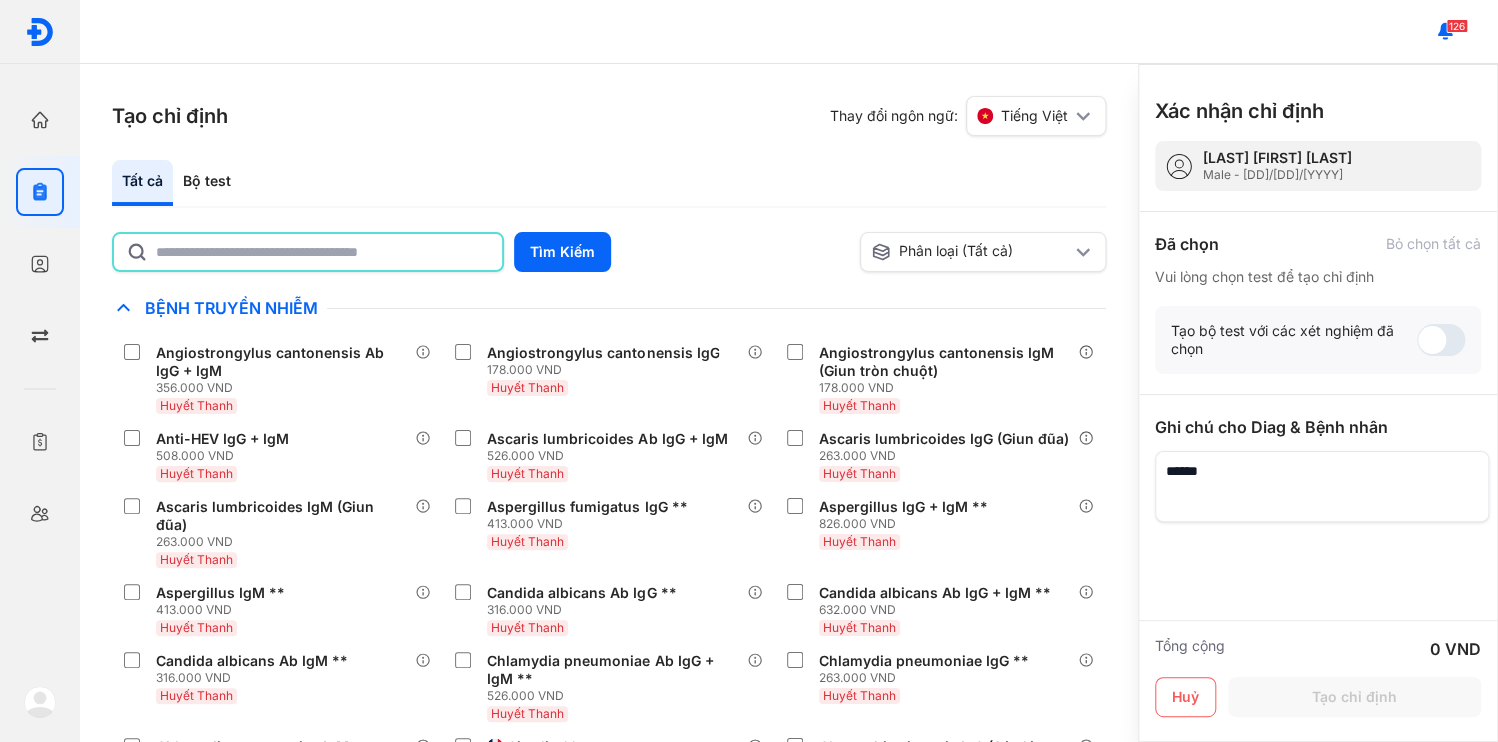 click 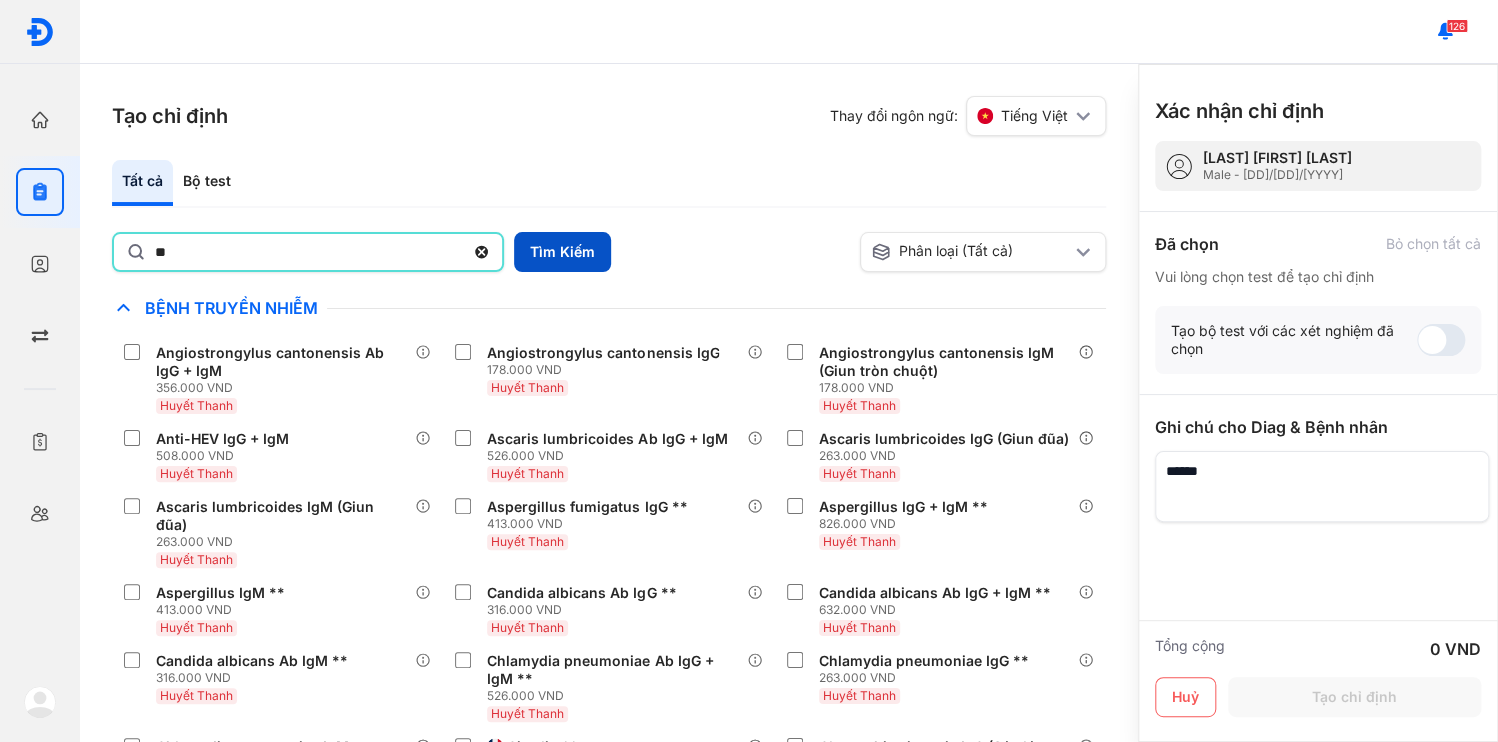 type on "**" 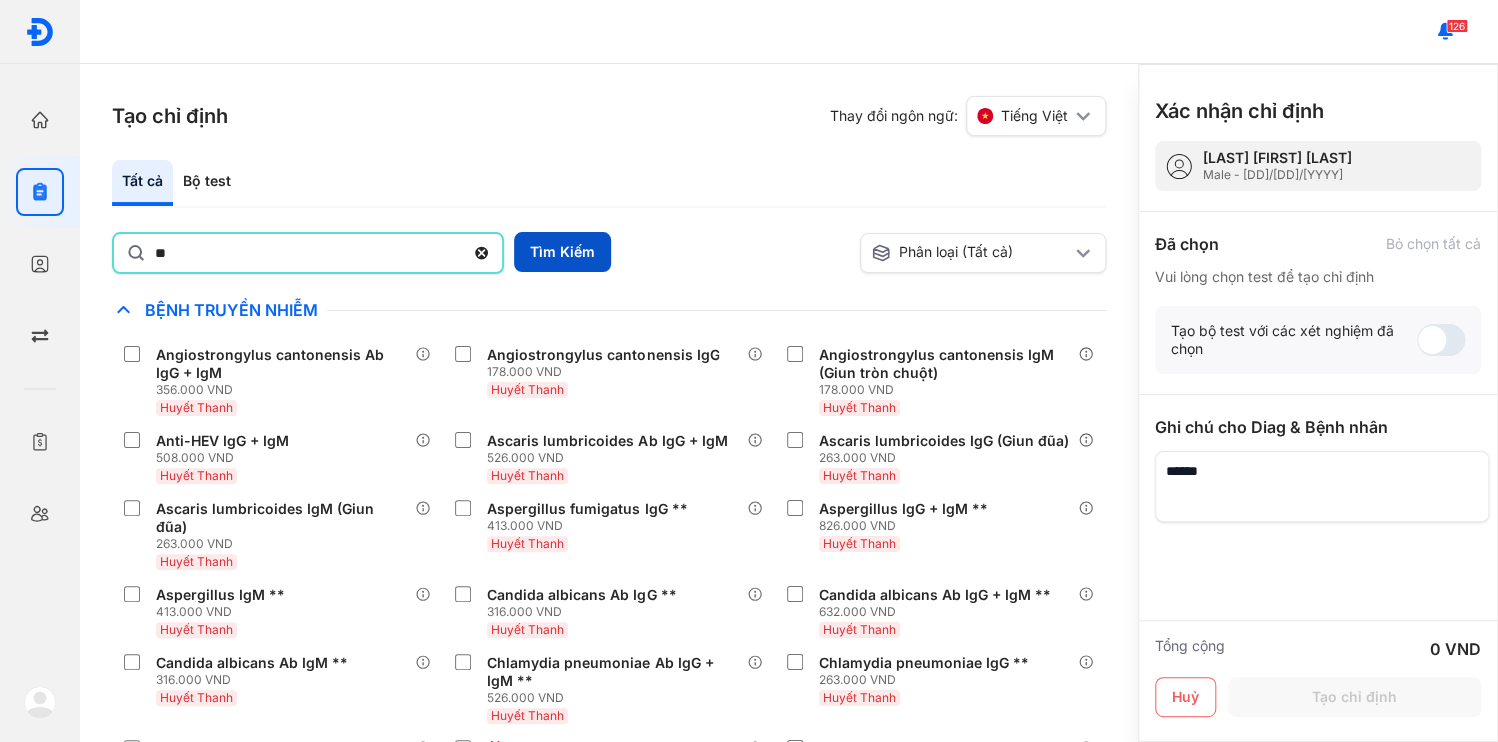 click on "Tìm Kiếm" at bounding box center (562, 252) 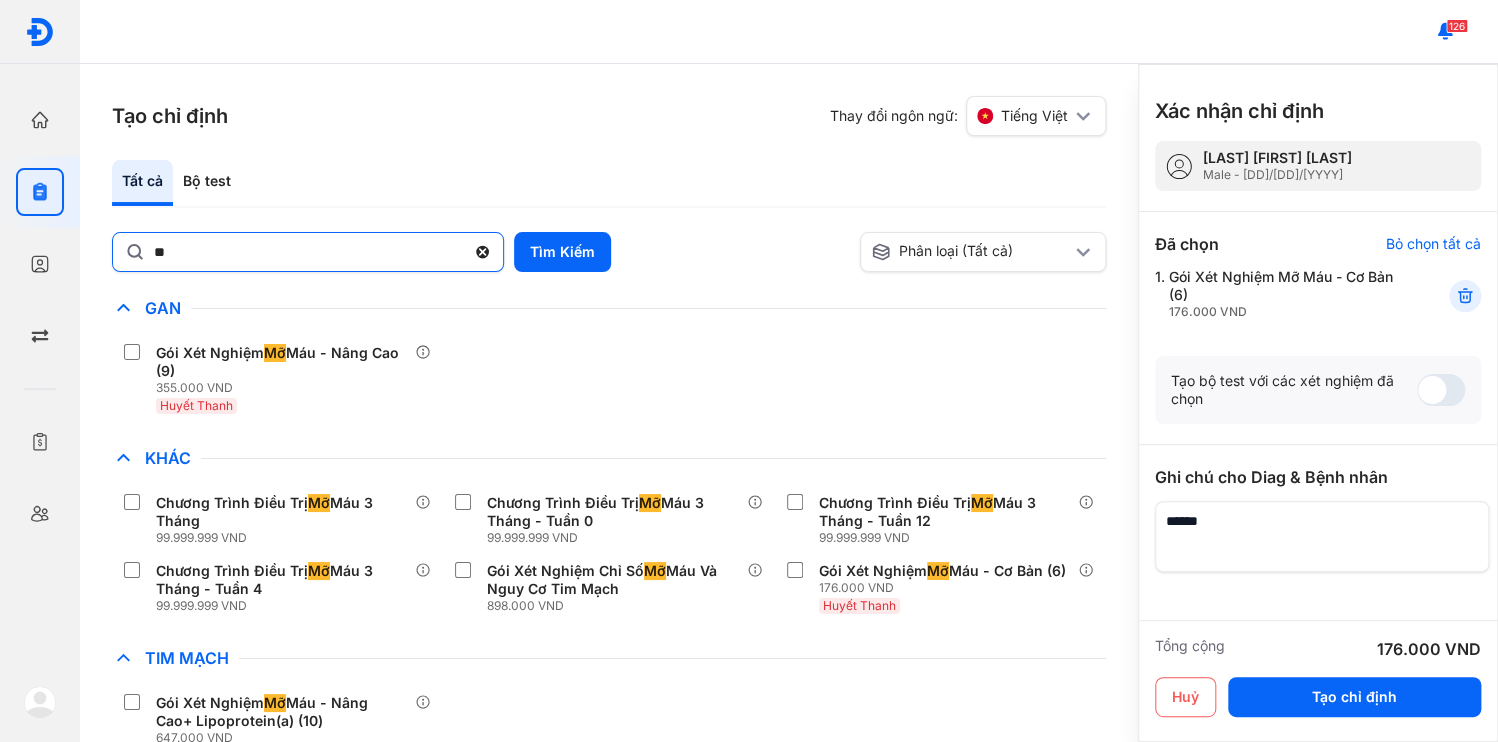 click 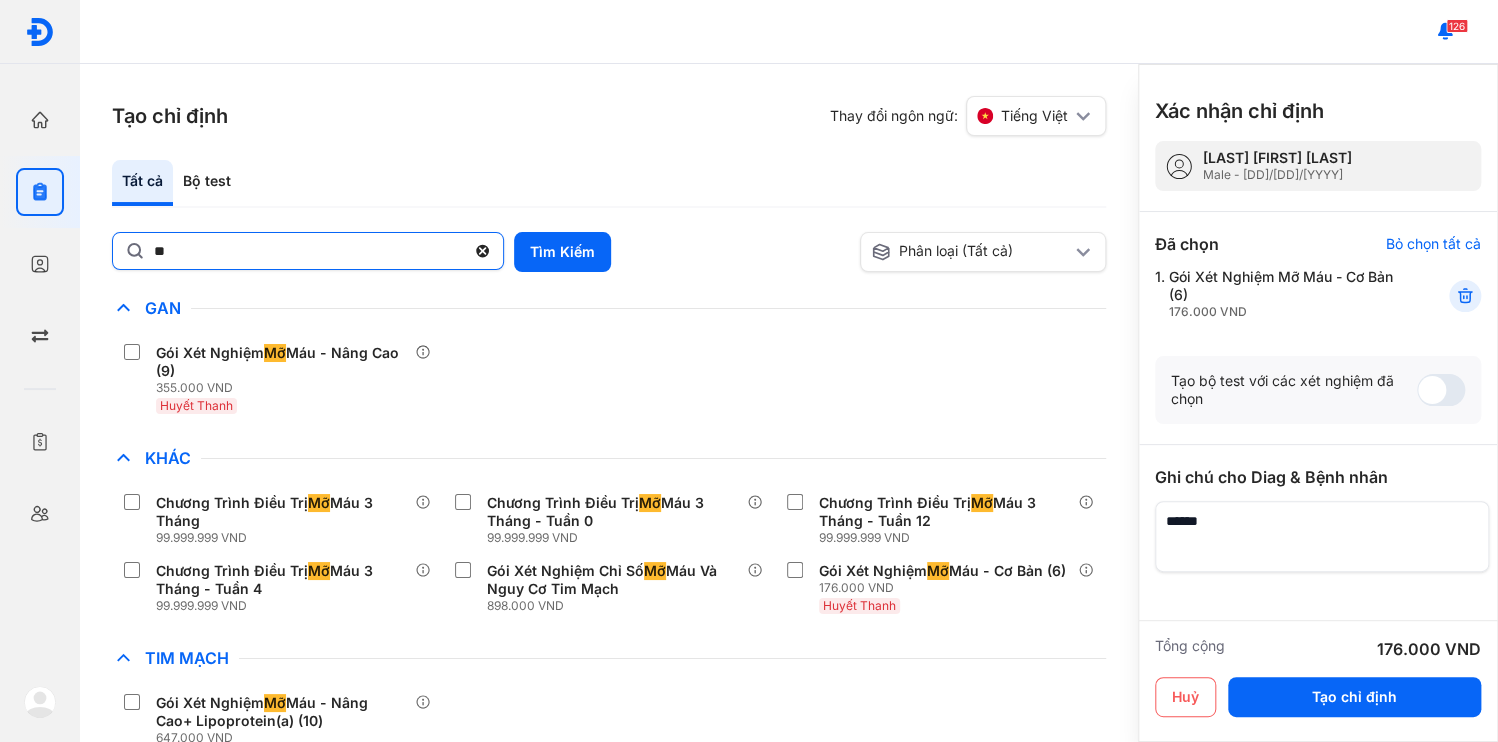 click on "**" 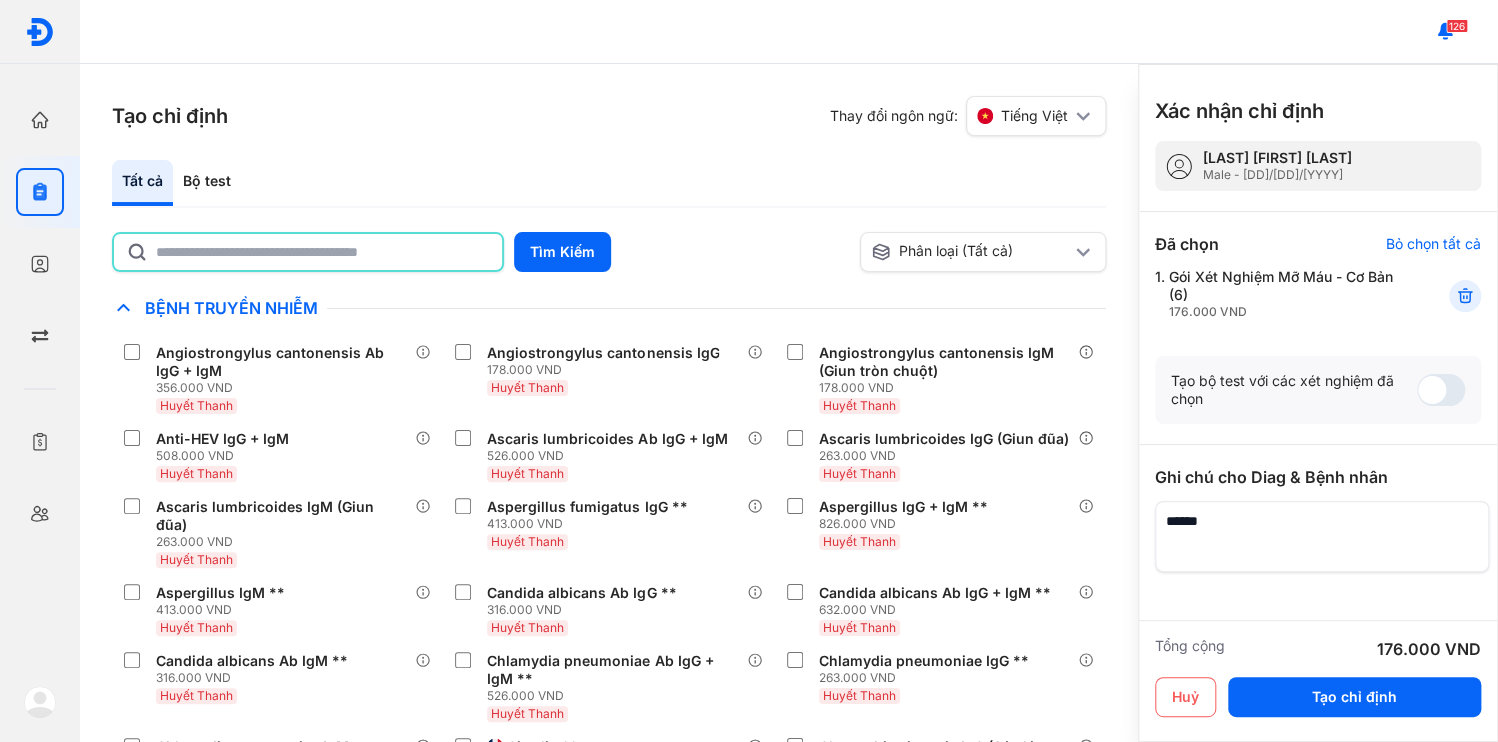 click 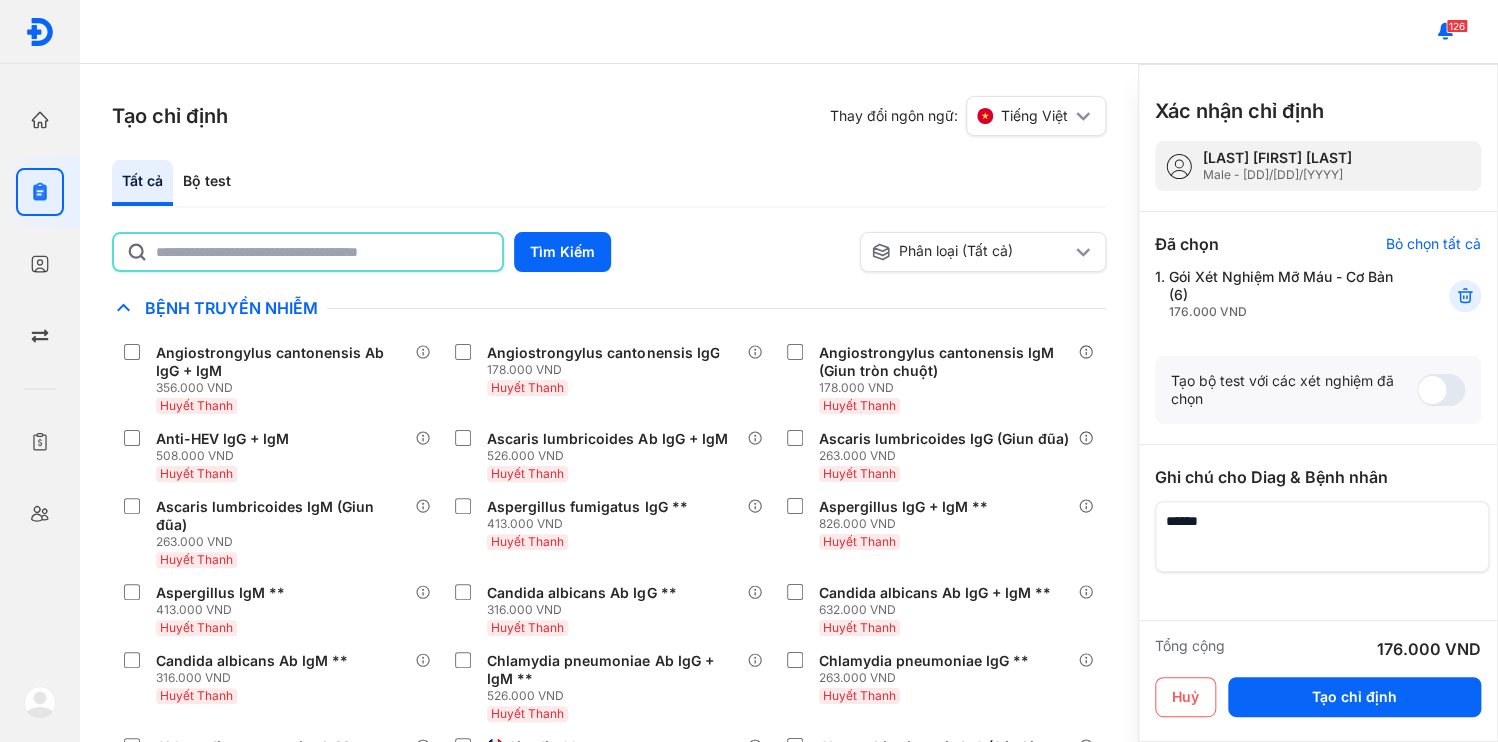 click 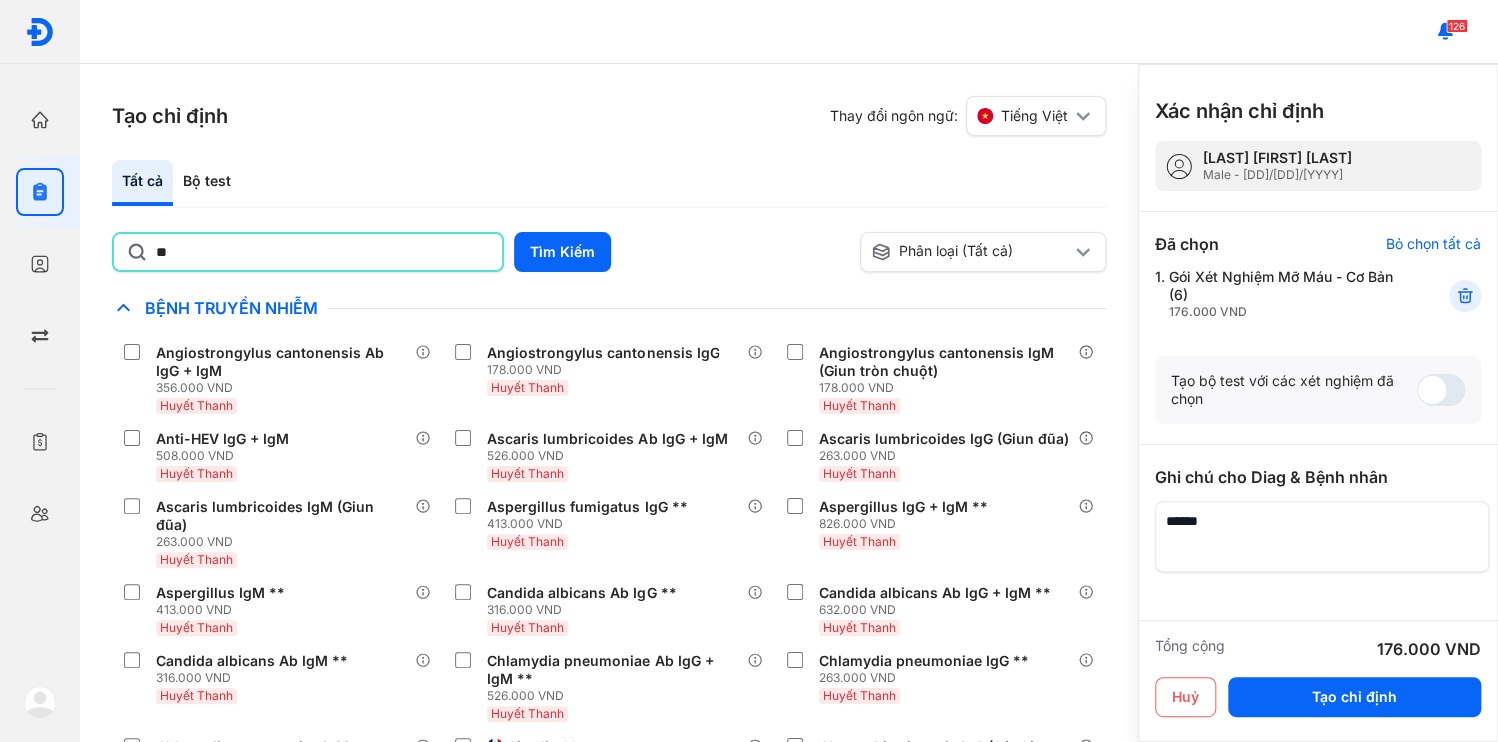 type on "*" 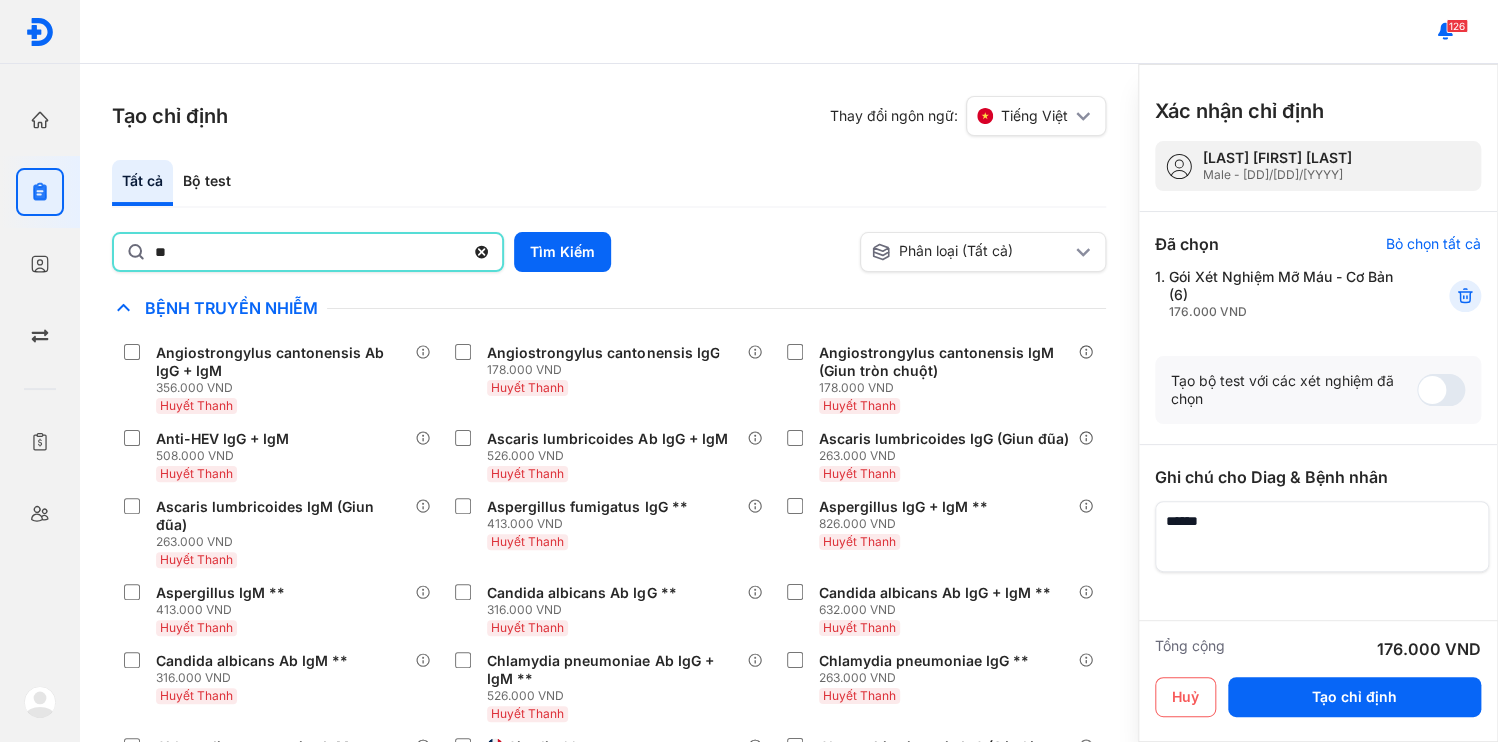 type on "*" 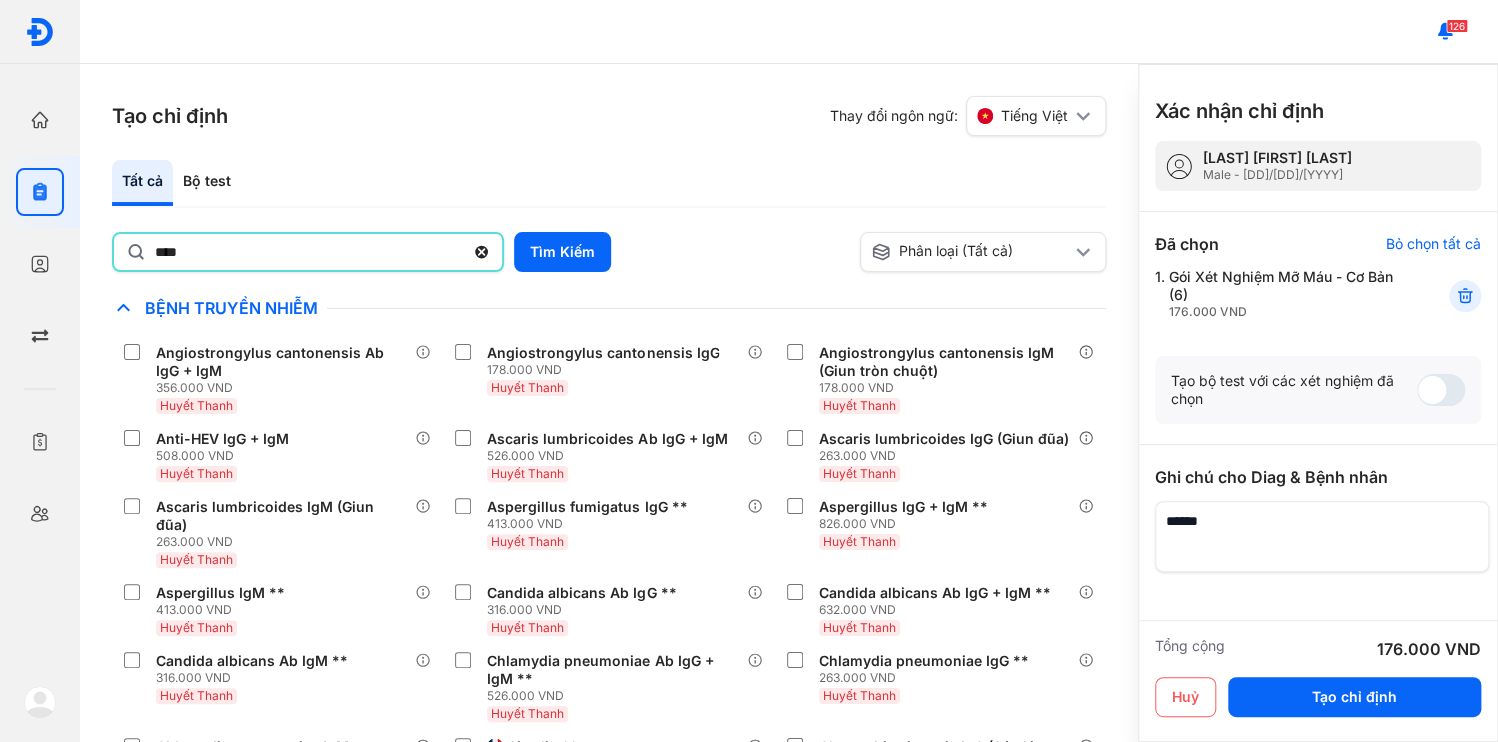 type on "****" 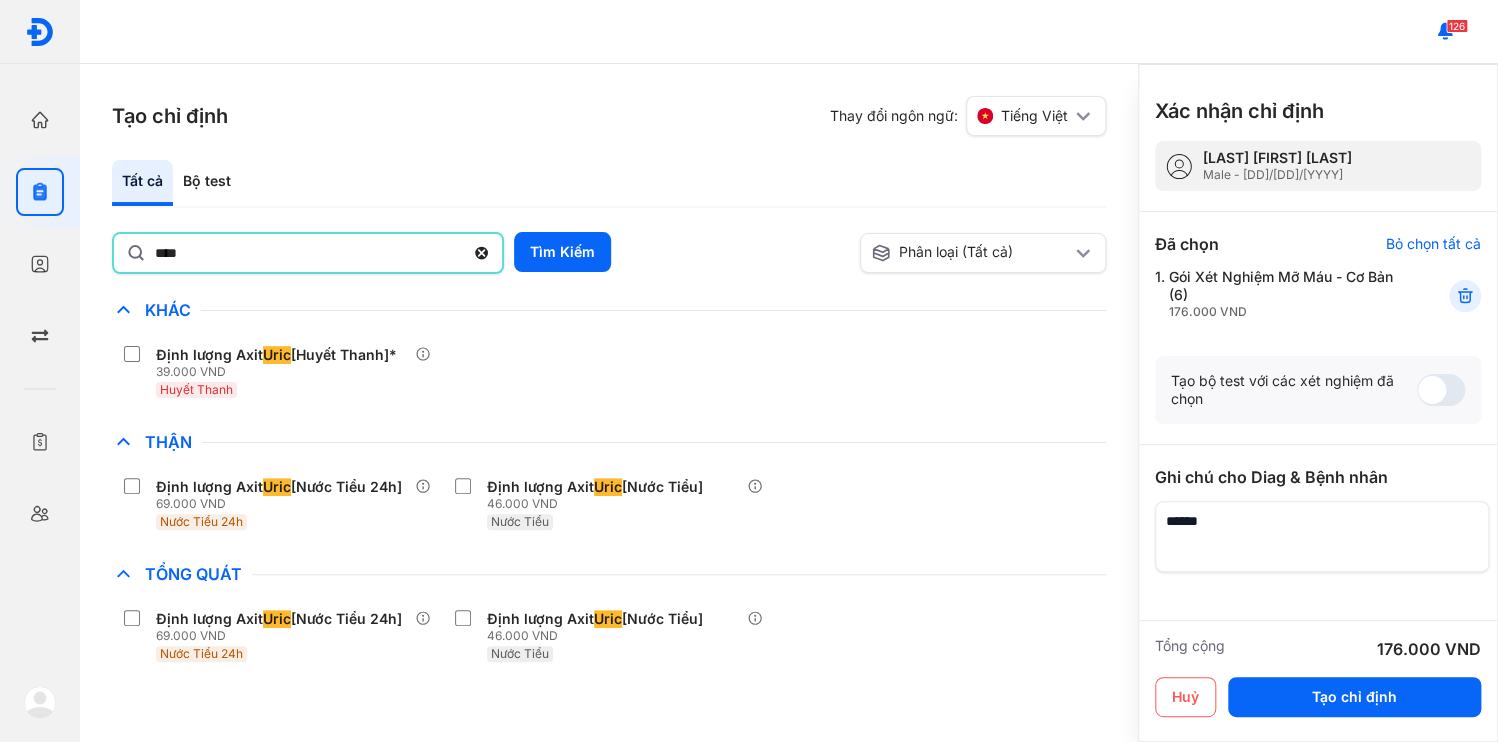 click on "Chỉ định nhiều nhất Bệnh Truyền Nhiễm Chẩn Đoán Hình Ảnh Chất Gây Nghiện COVID Di Truyền Dị Ứng Điện Di Độc Chất Đông Máu Gan Hô Hấp Huyết Học Khác Định lượng Axit  Uric  [Huyết Thanh]* 39.000 VND Huyết Thanh Ký Sinh Trùng Nội Tiết Tố & Hóoc-môn Sản Phụ Khoa Sàng Lọc Tiền Sinh STIs Sức Khỏe Nam Giới Thận Định lượng Axit  Uric  [Nước Tiểu 24h] 69.000 VND Nước Tiểu 24h Định lượng Axit  Uric  [Nước Tiểu] 46.000 VND Nước Tiểu Tiểu Đường Tim Mạch Tổng Quát Định lượng Axit  Uric  [Nước Tiểu 24h] 69.000 VND Nước Tiểu 24h Định lượng Axit  Uric  [Nước Tiểu] 46.000 VND Nước Tiểu Tự Miễn Tuyến Giáp Ung Thư Vi Chất Vi Sinh Viêm Gan Yếu Tố Viêm" at bounding box center [609, 484] 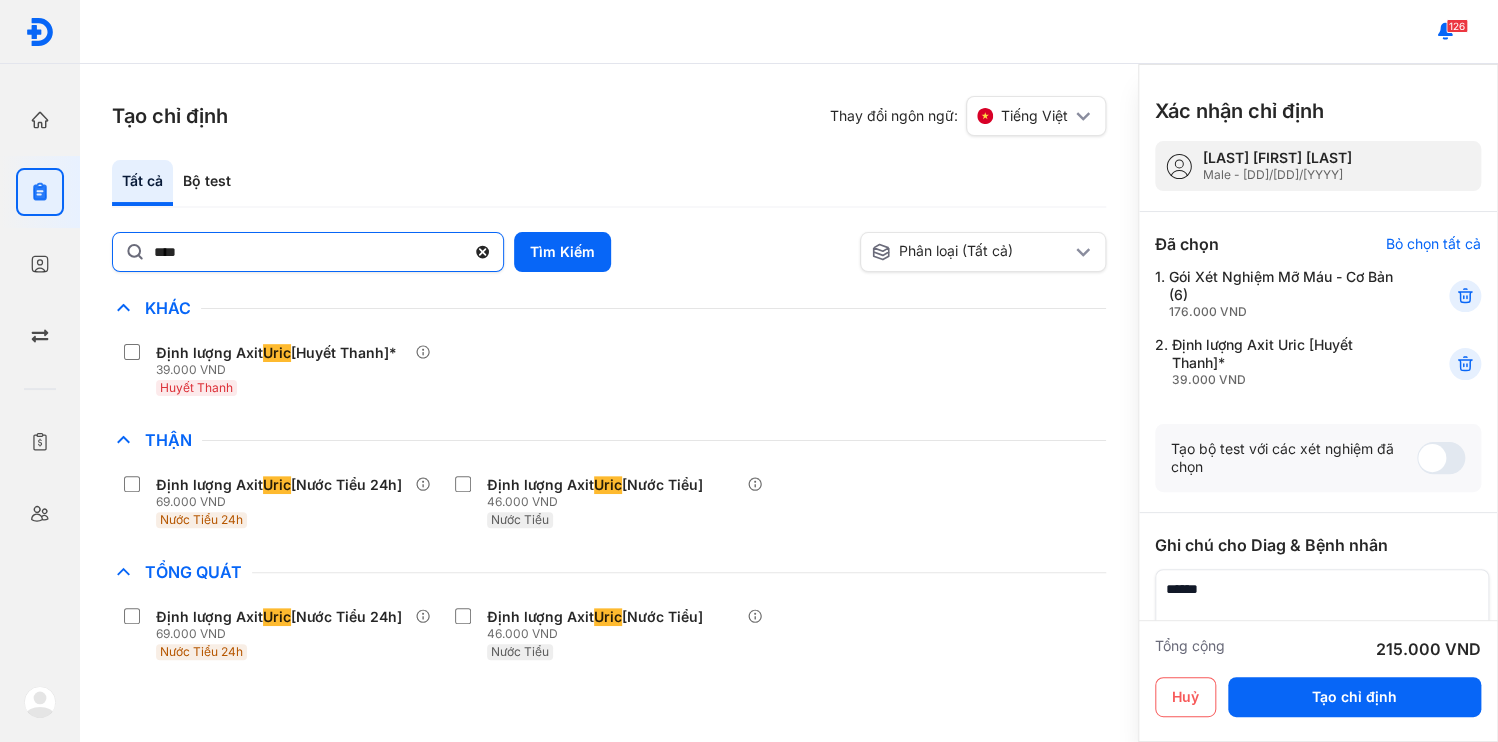 click 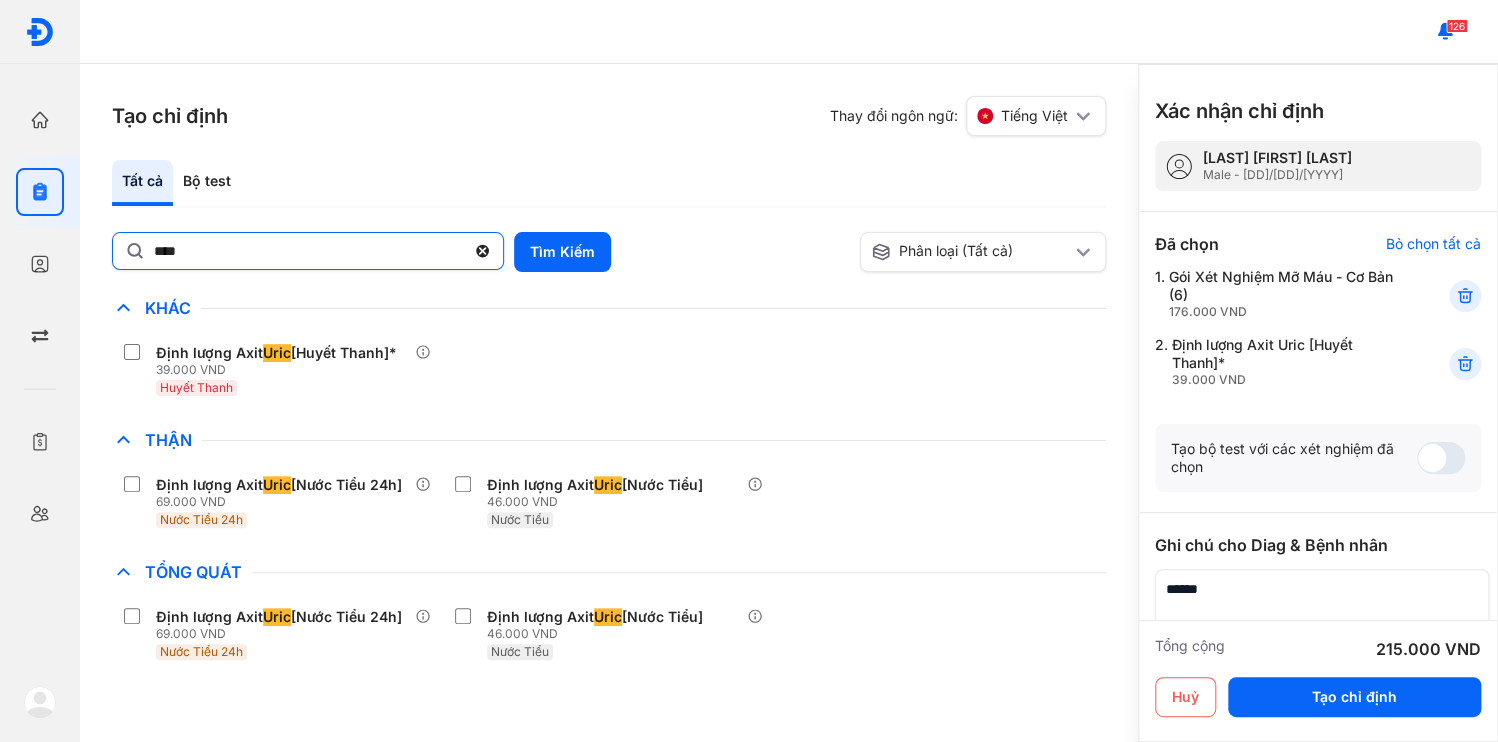 click on "****" 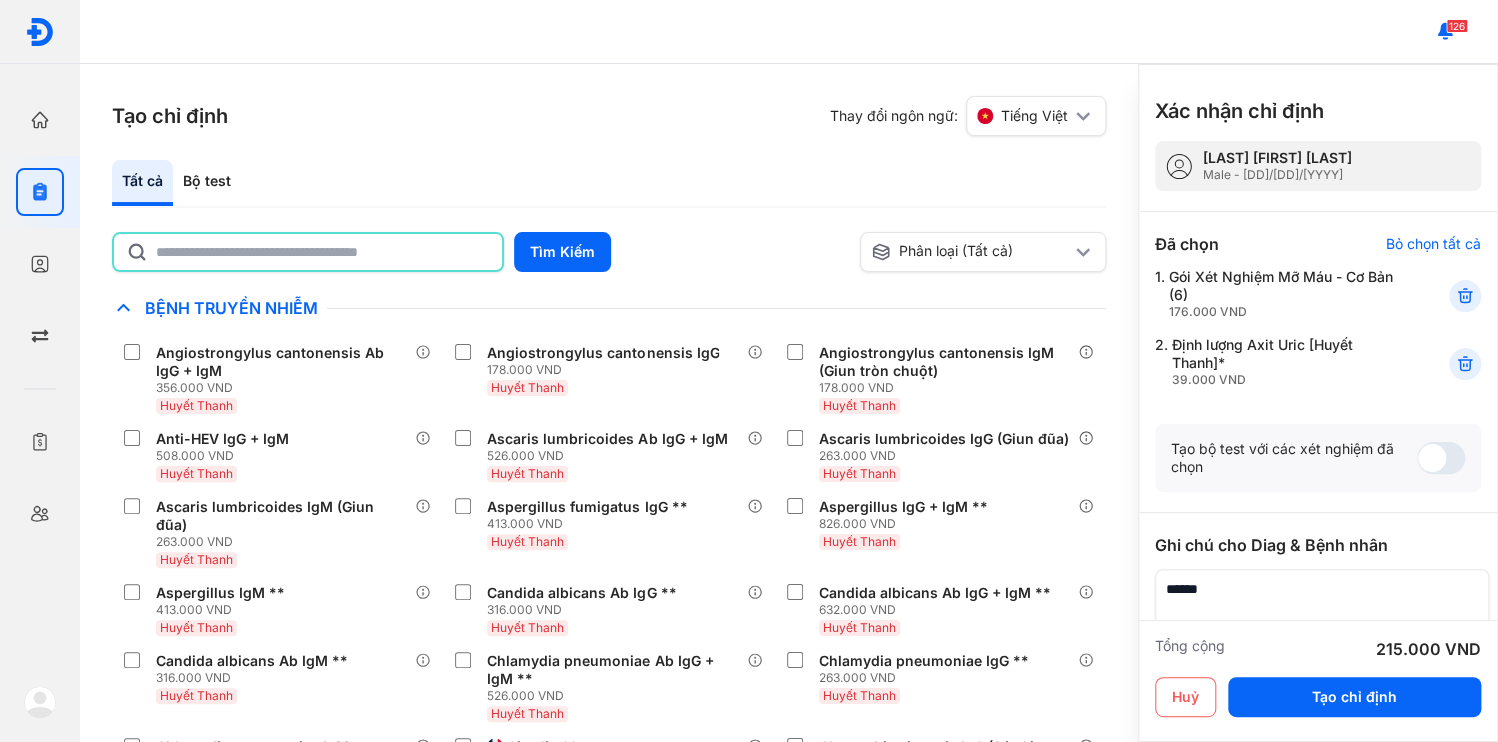 click 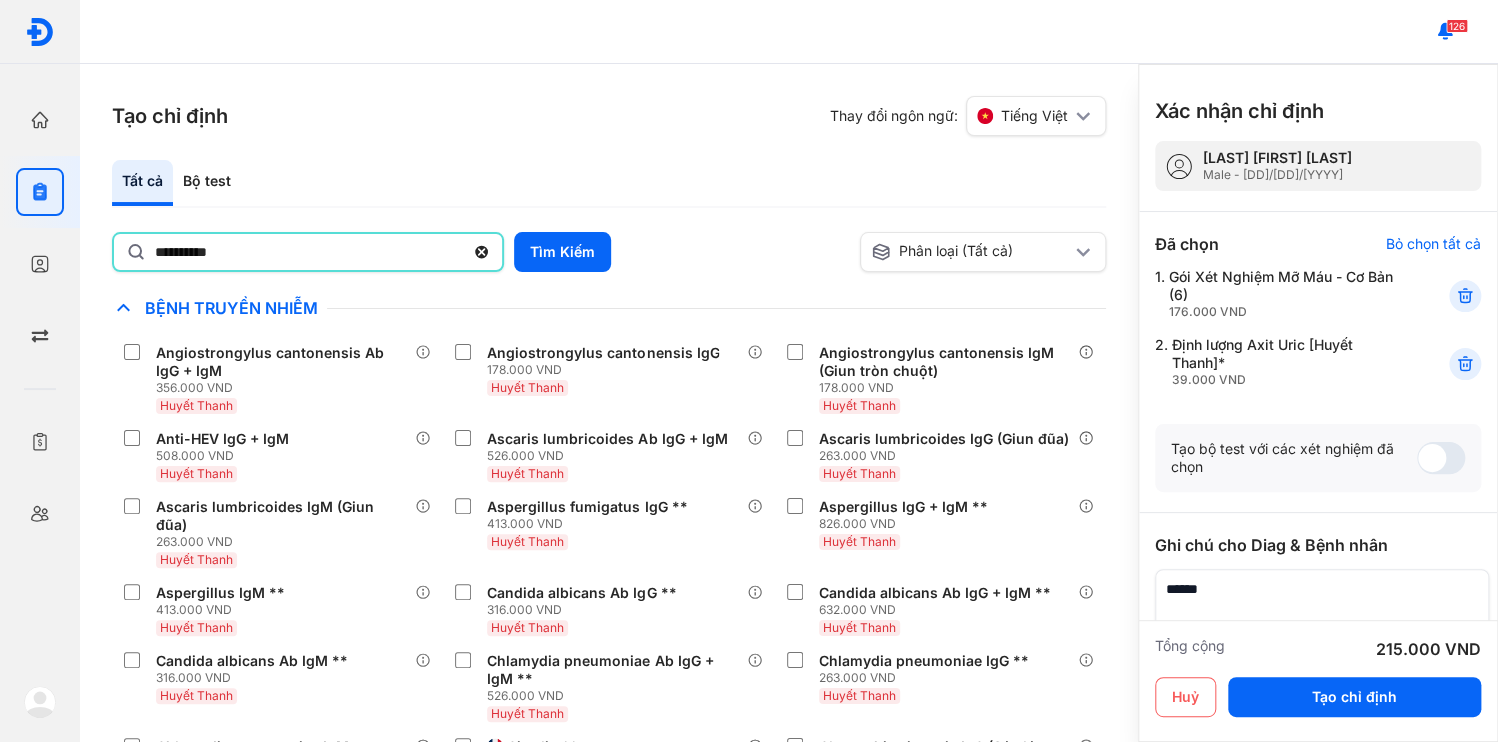 type on "**********" 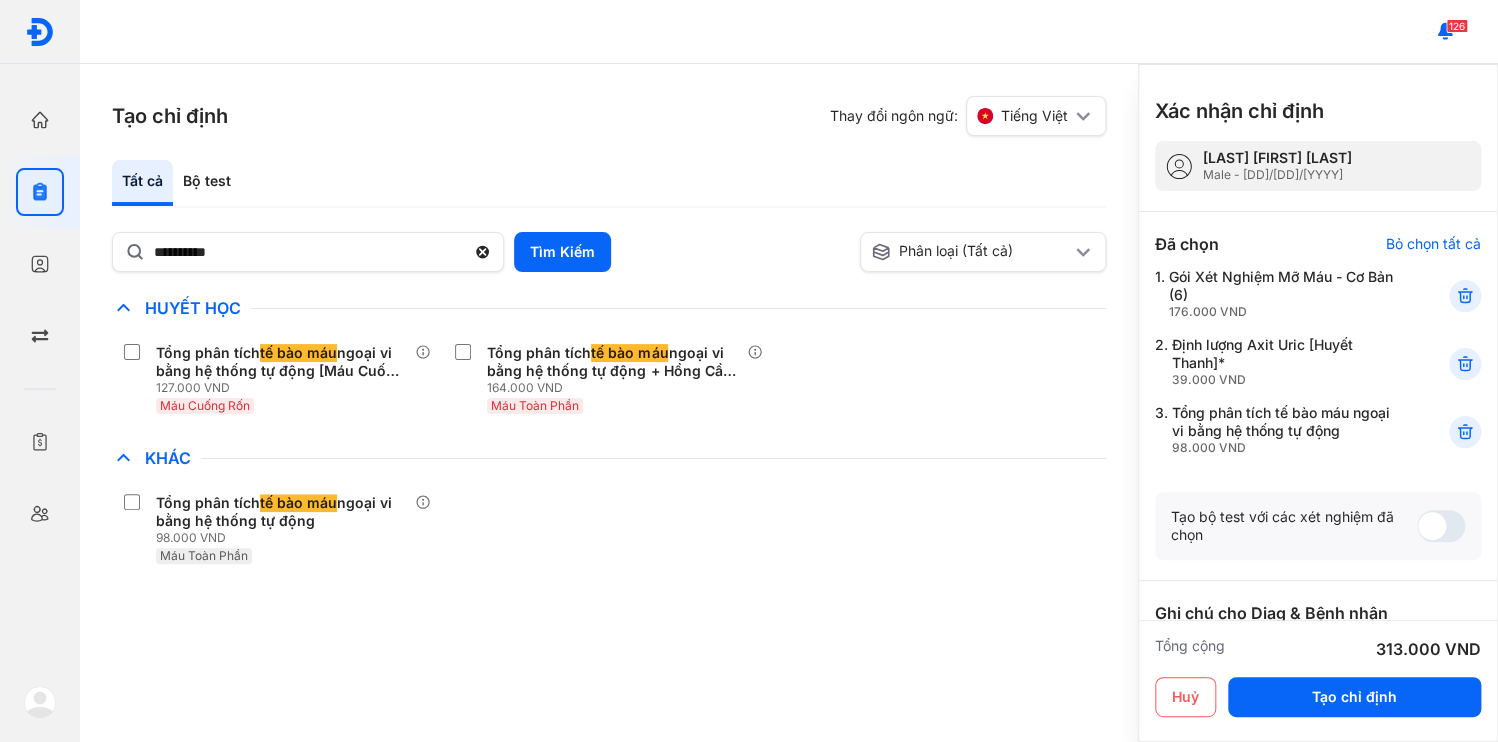 click at bounding box center (1316, 672) 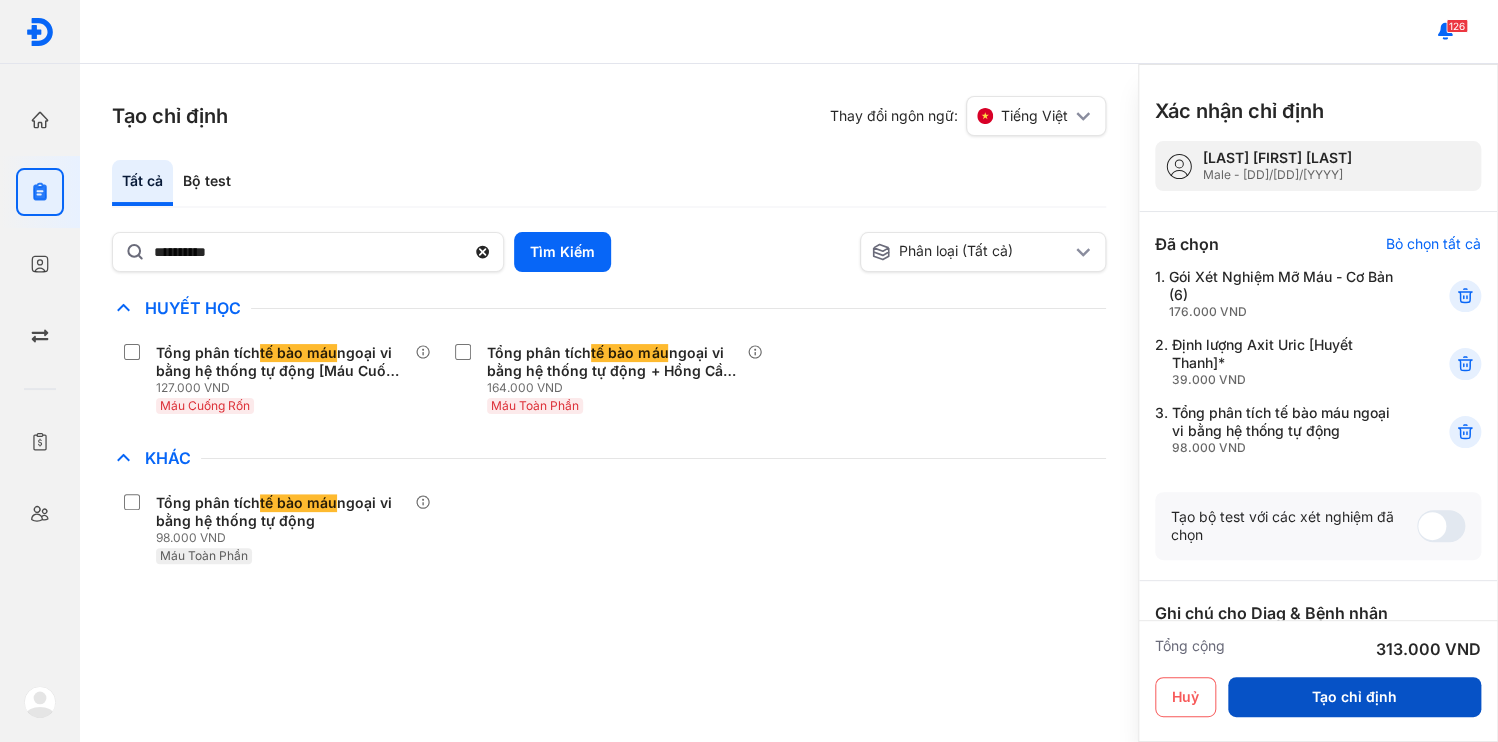 type on "**********" 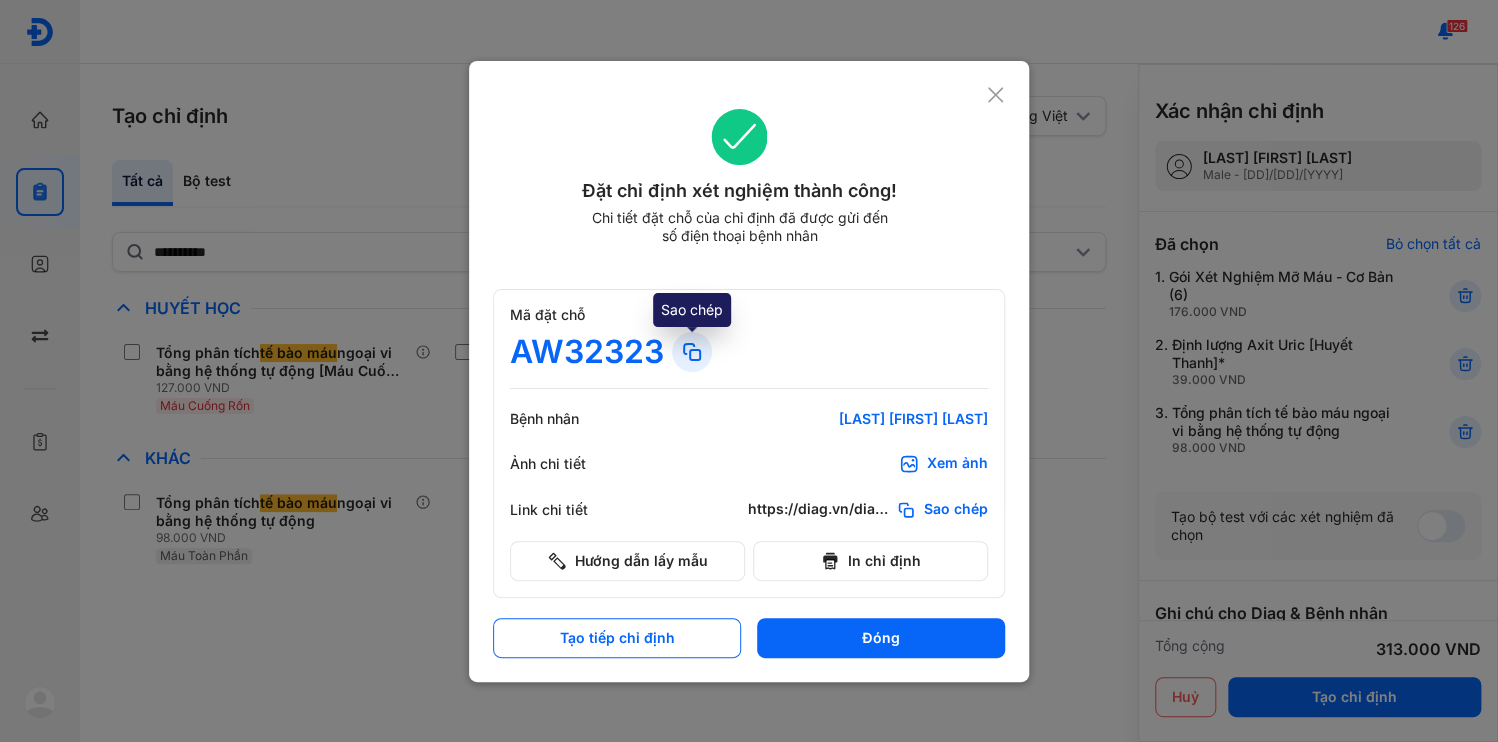 click 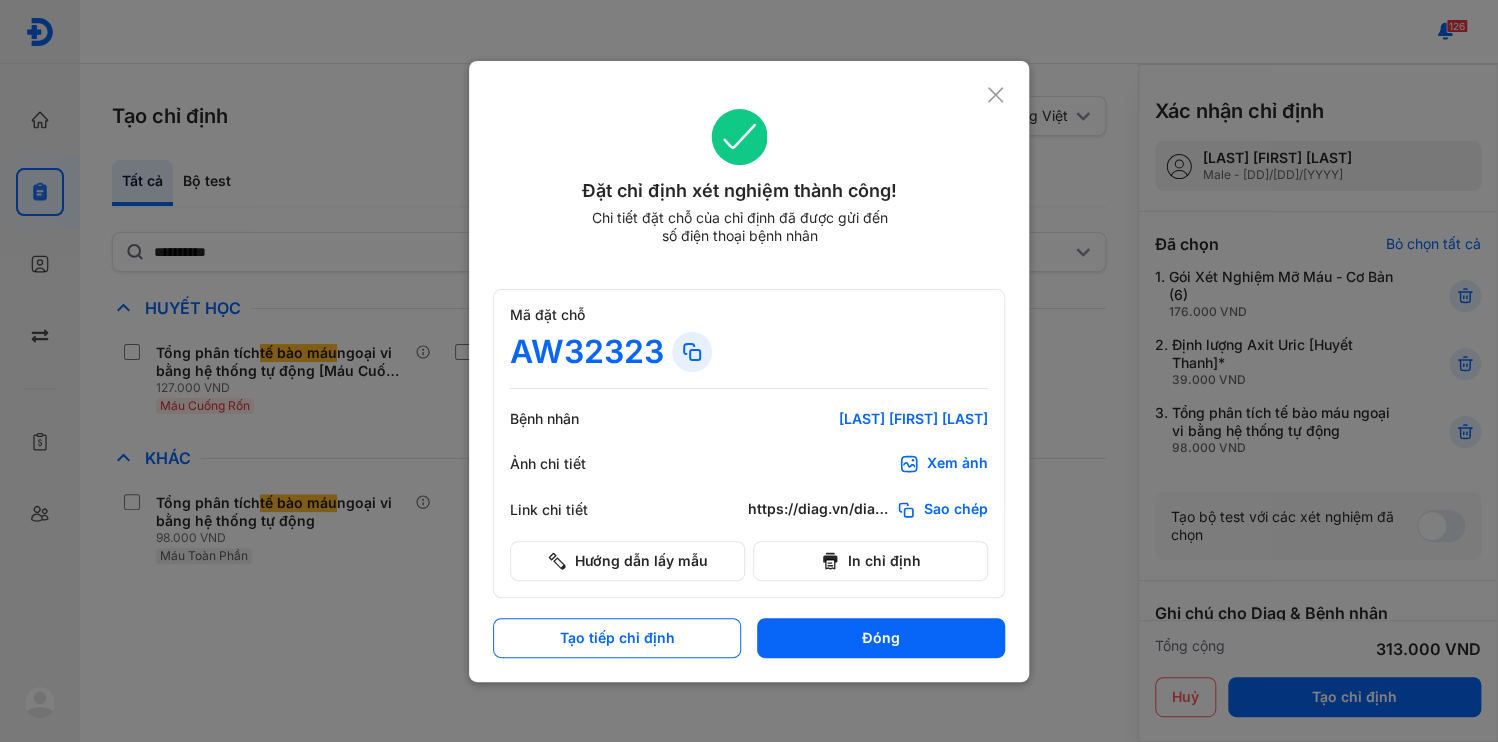 drag, startPoint x: 834, startPoint y: 596, endPoint x: 825, endPoint y: 584, distance: 15 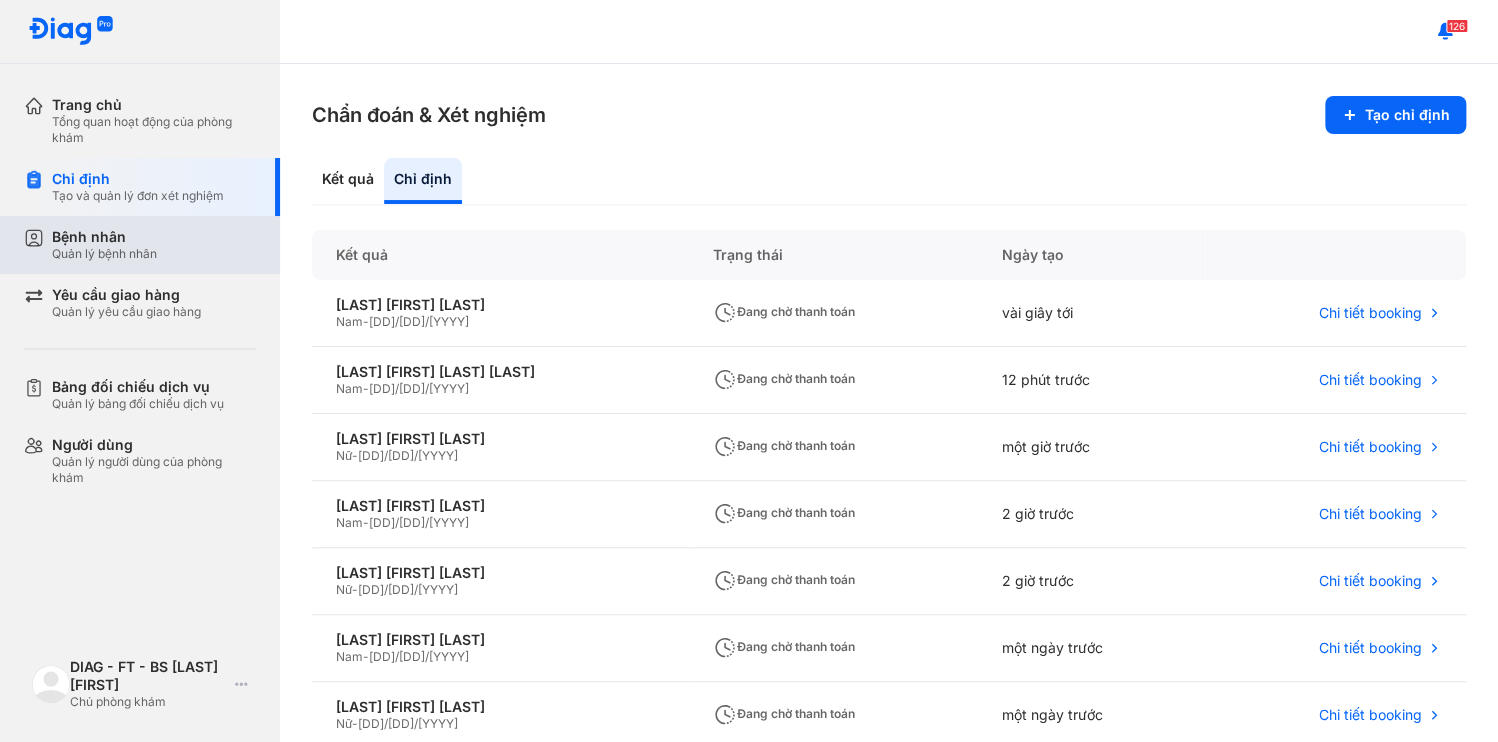 click on "Quản lý bệnh nhân" at bounding box center [104, 254] 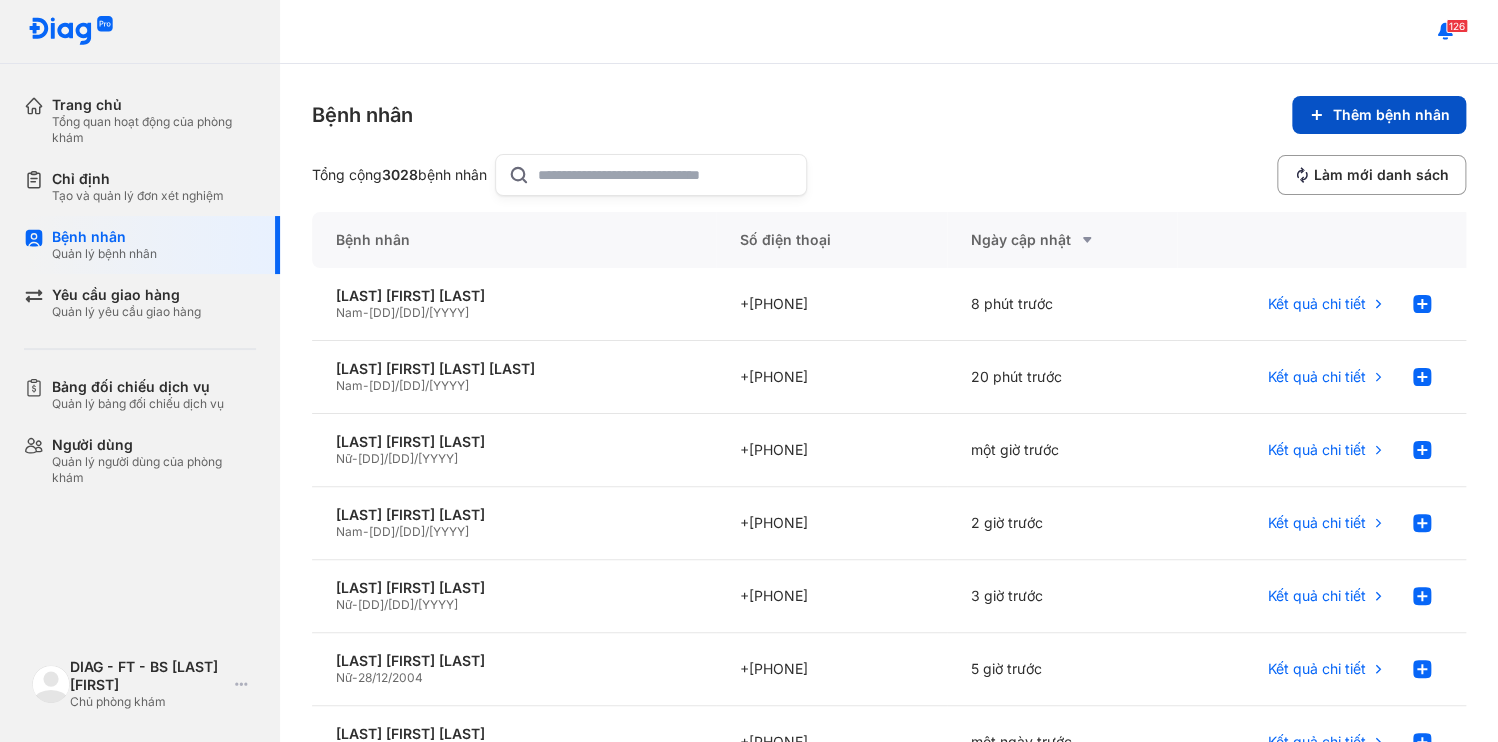 click on "Thêm bệnh nhân" at bounding box center (1379, 115) 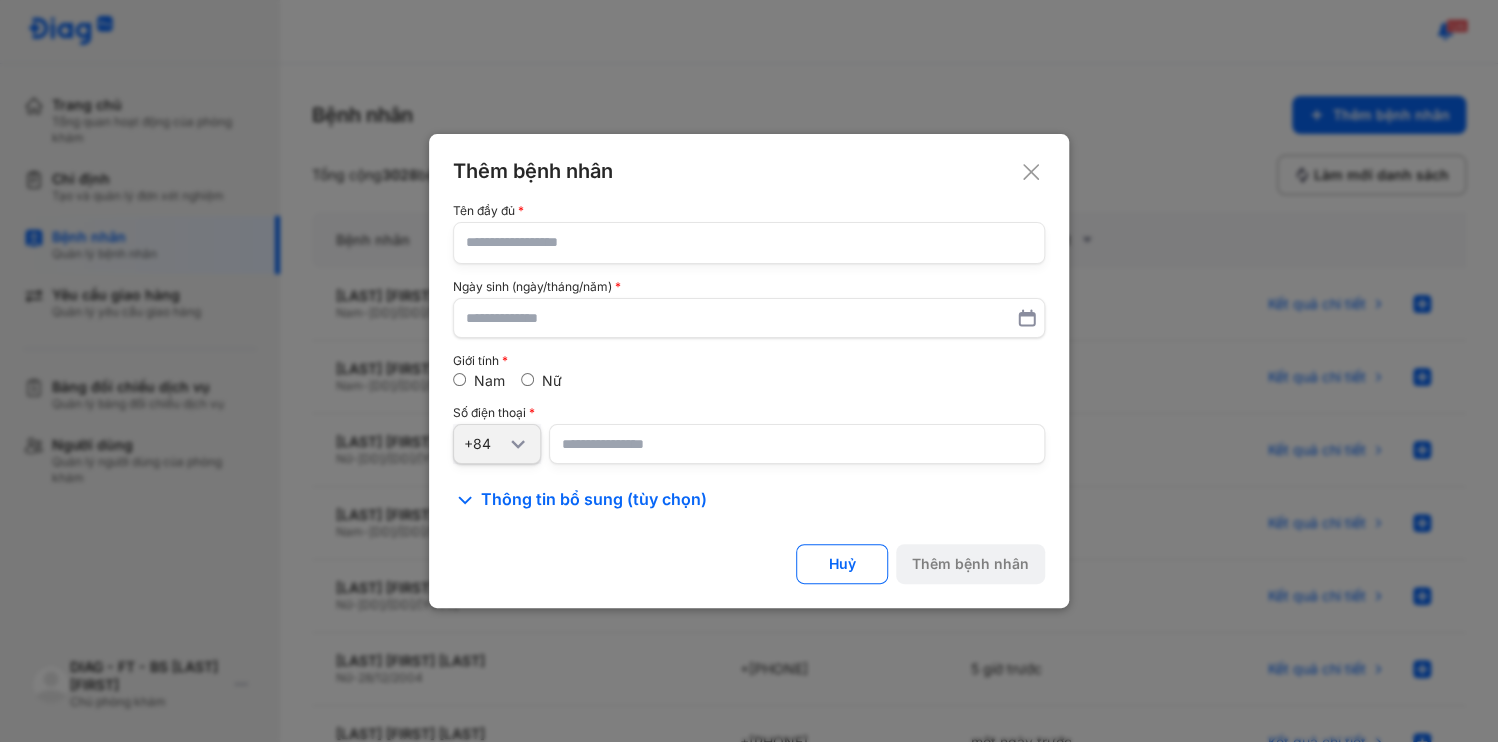 click 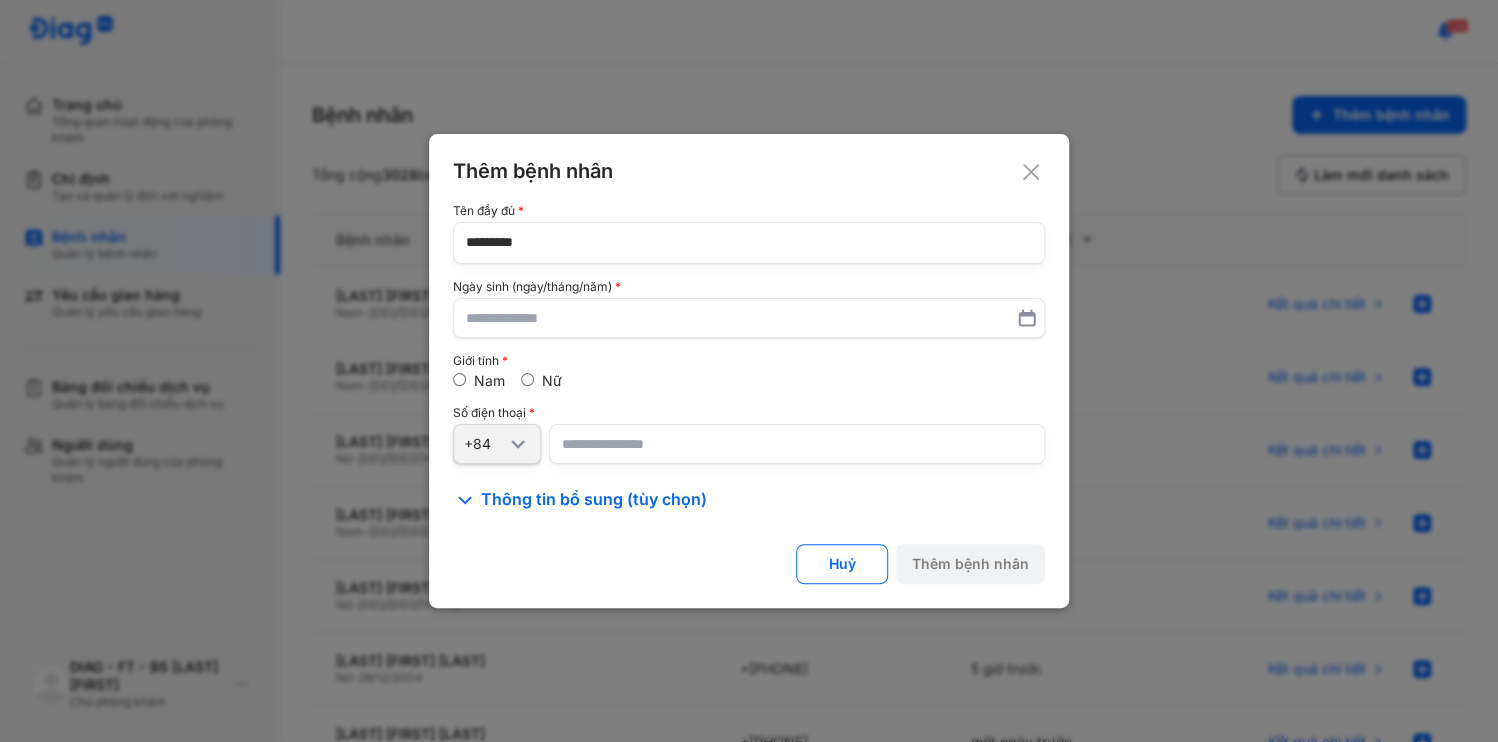 type on "*********" 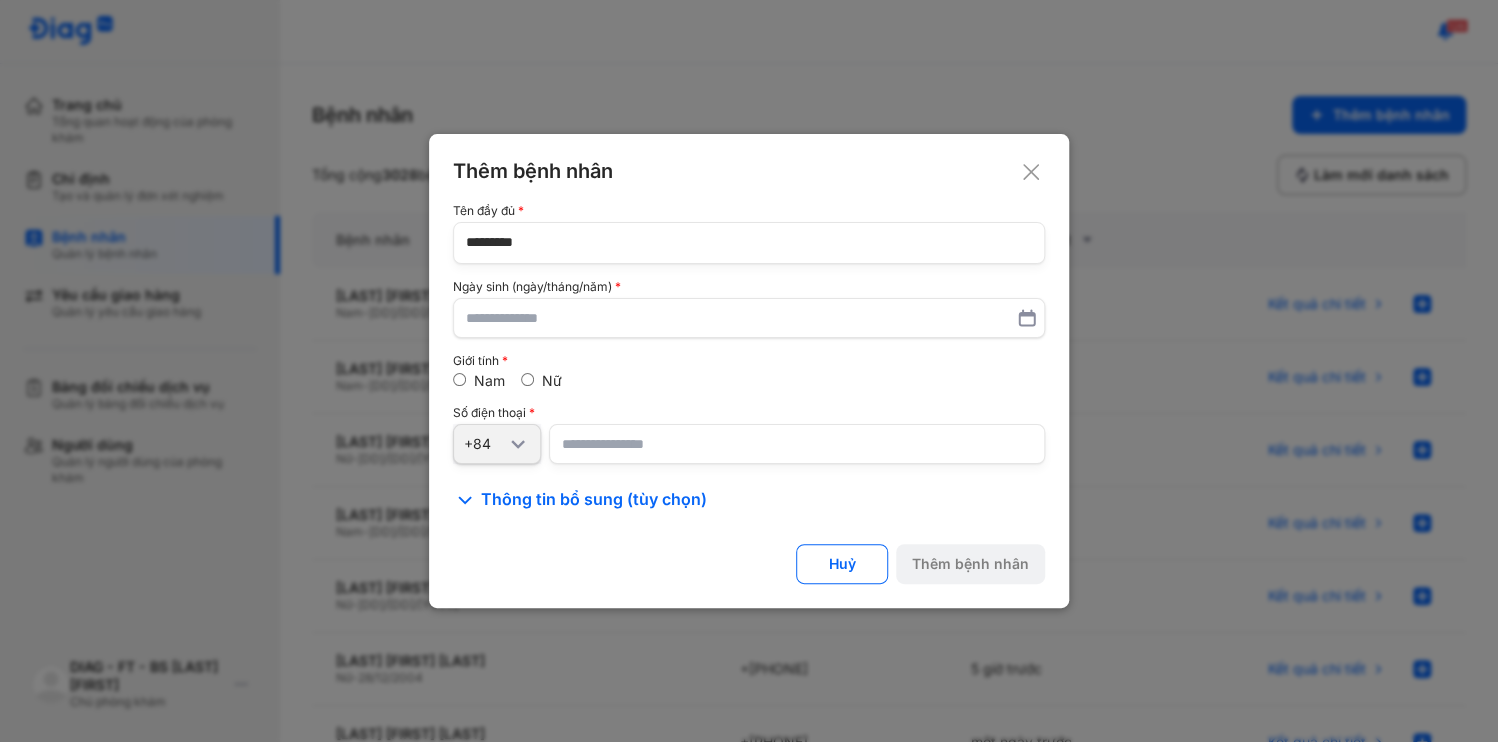 click at bounding box center (797, 444) 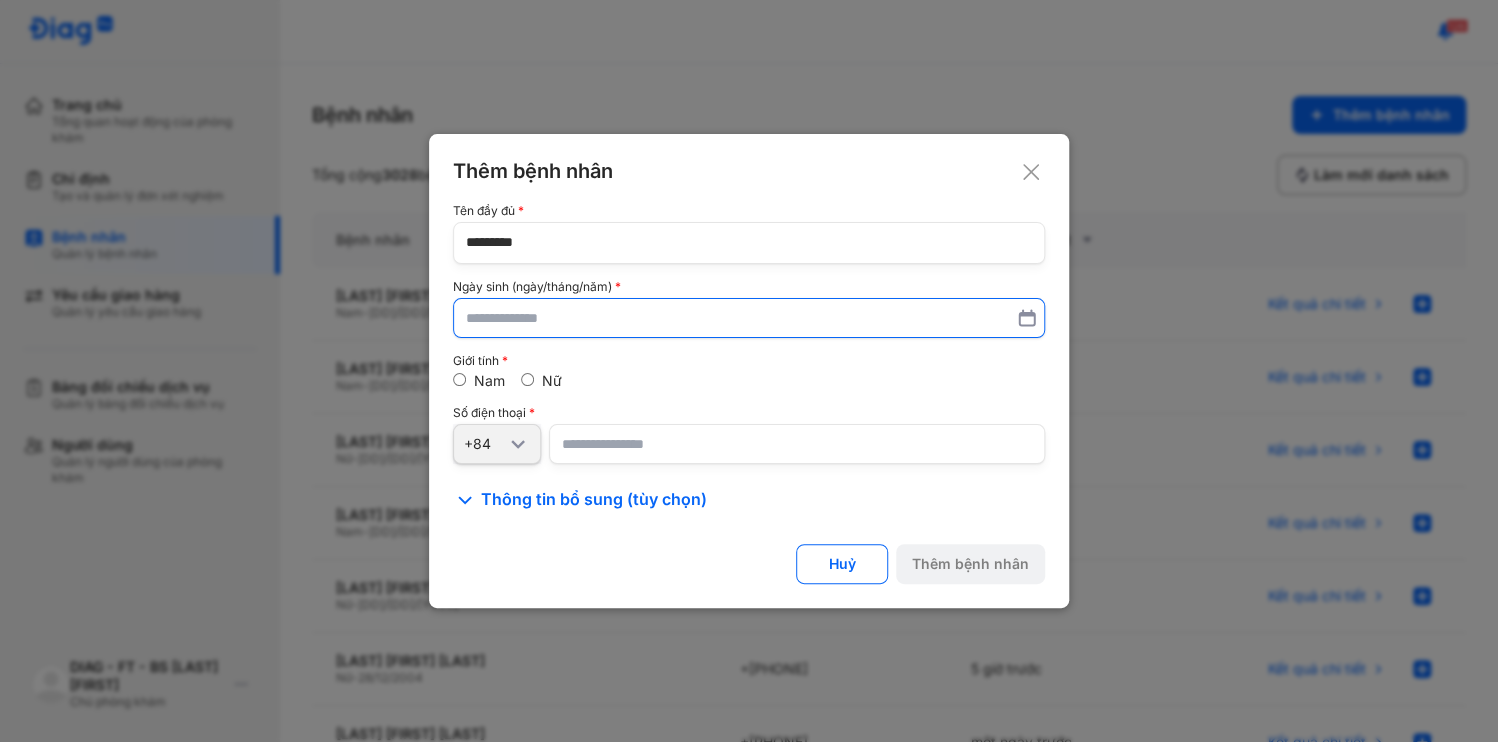 paste on "**********" 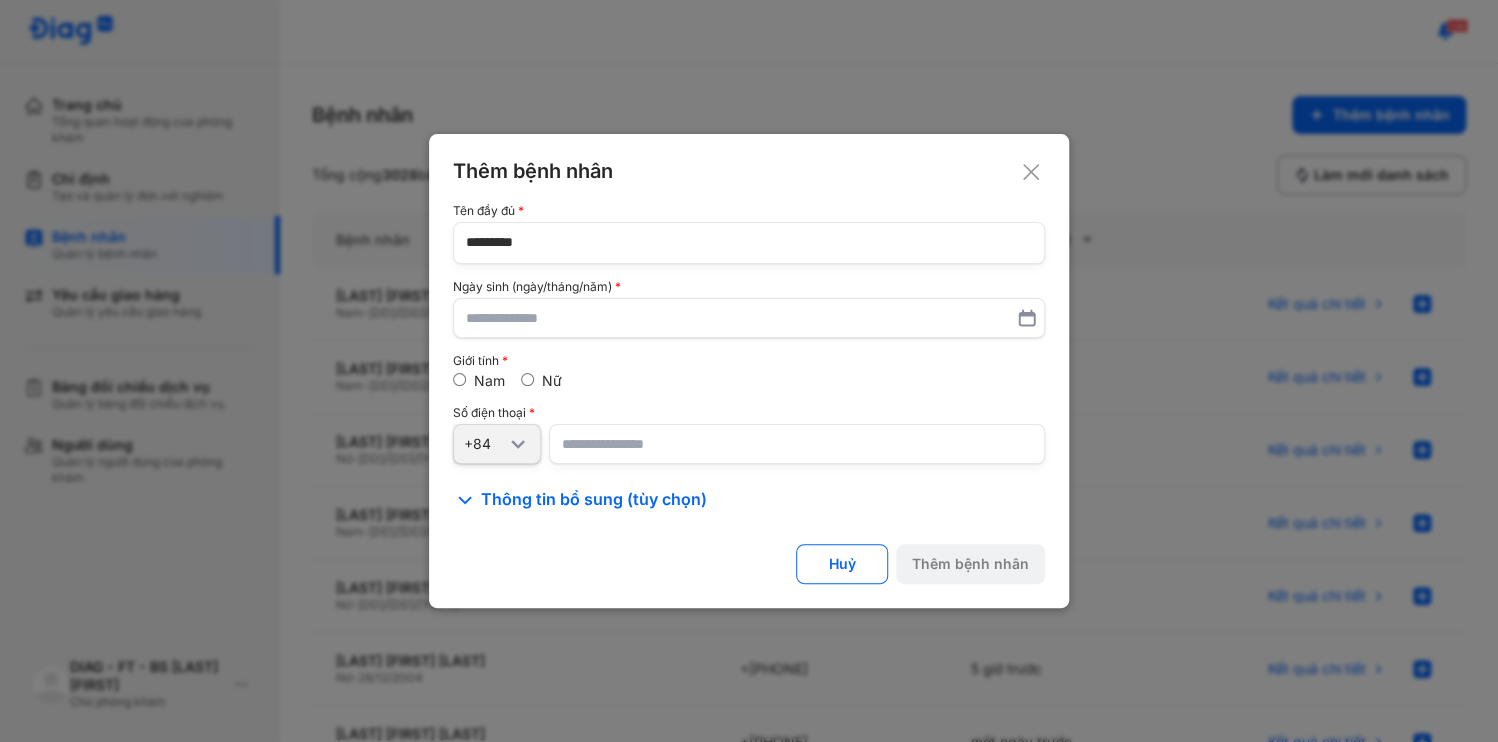 type on "**********" 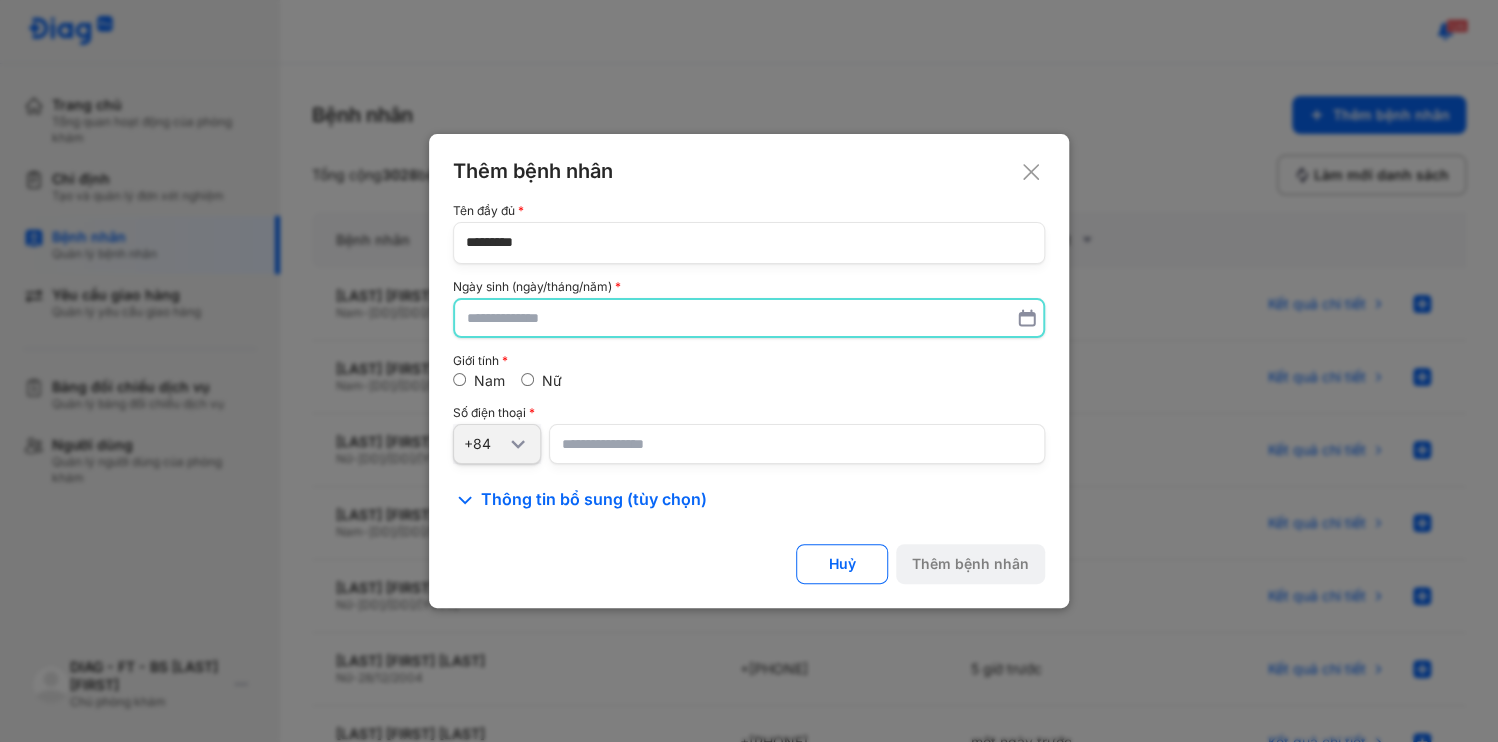 click at bounding box center [749, 318] 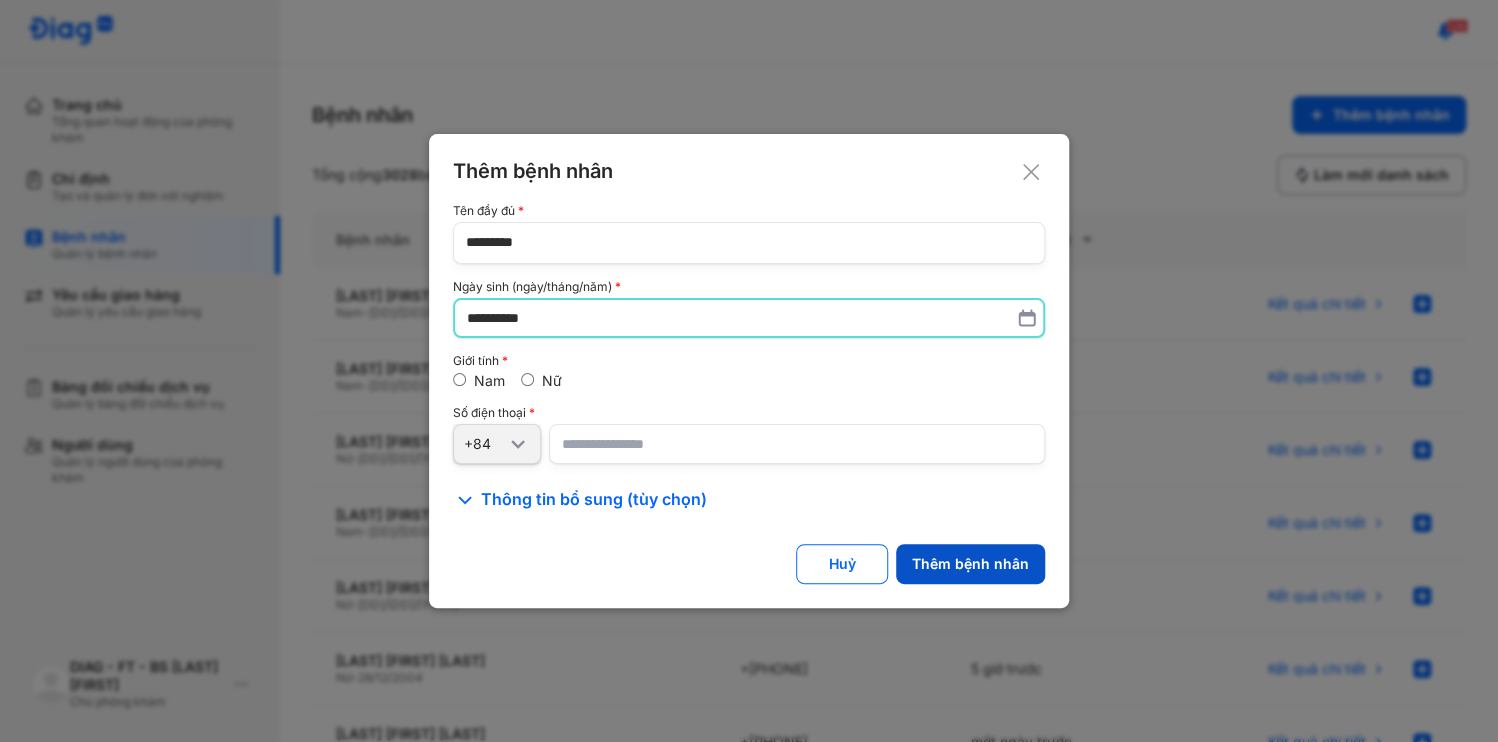 type on "**********" 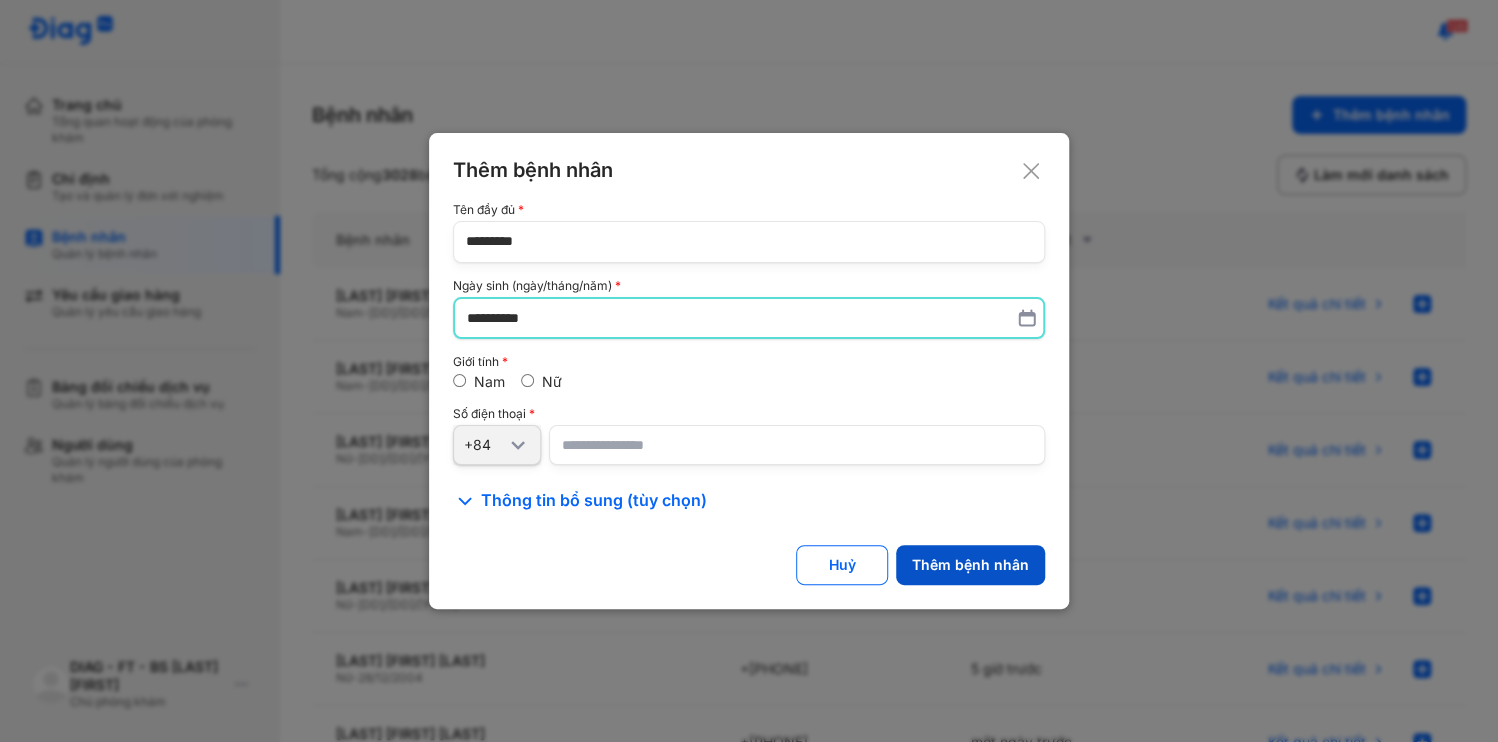 click on "Thêm bệnh nhân" 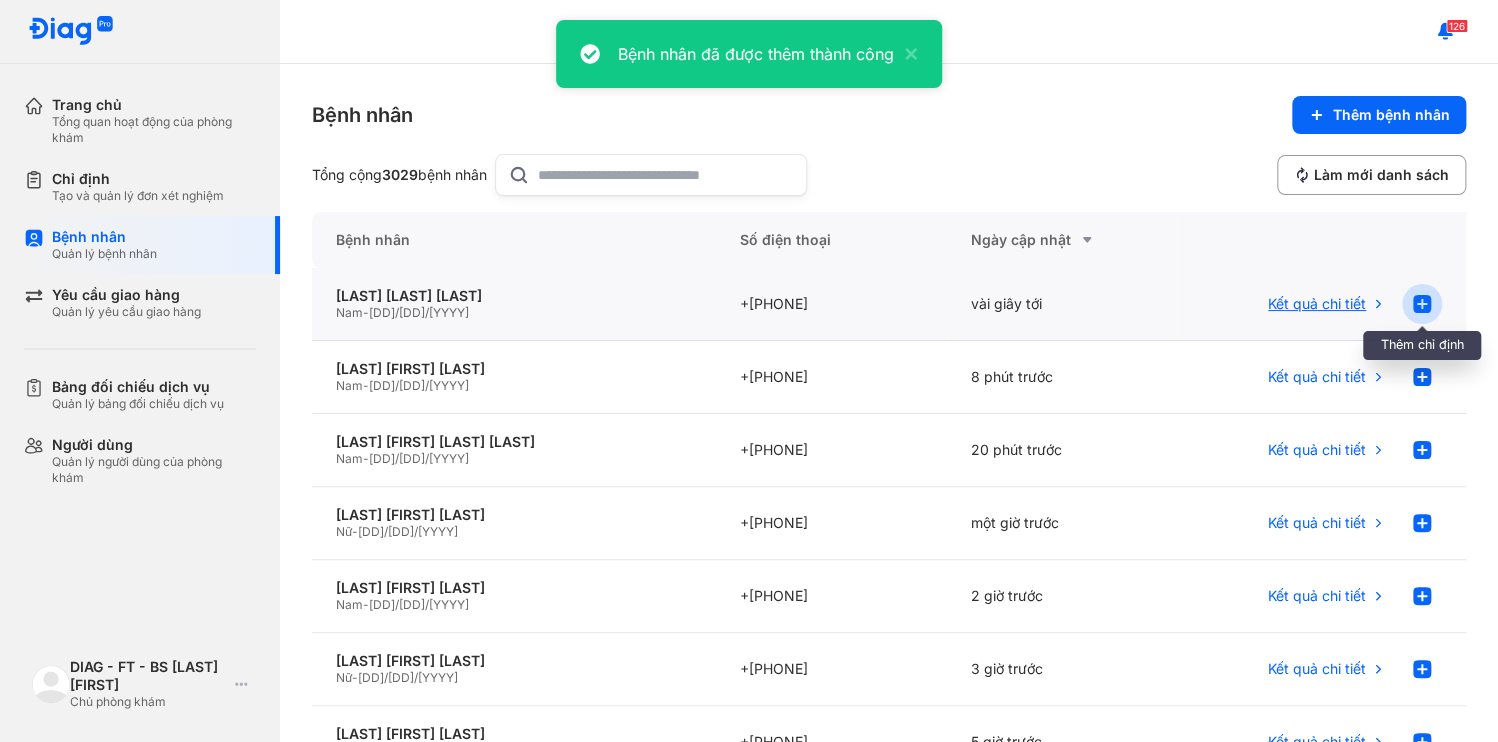 click 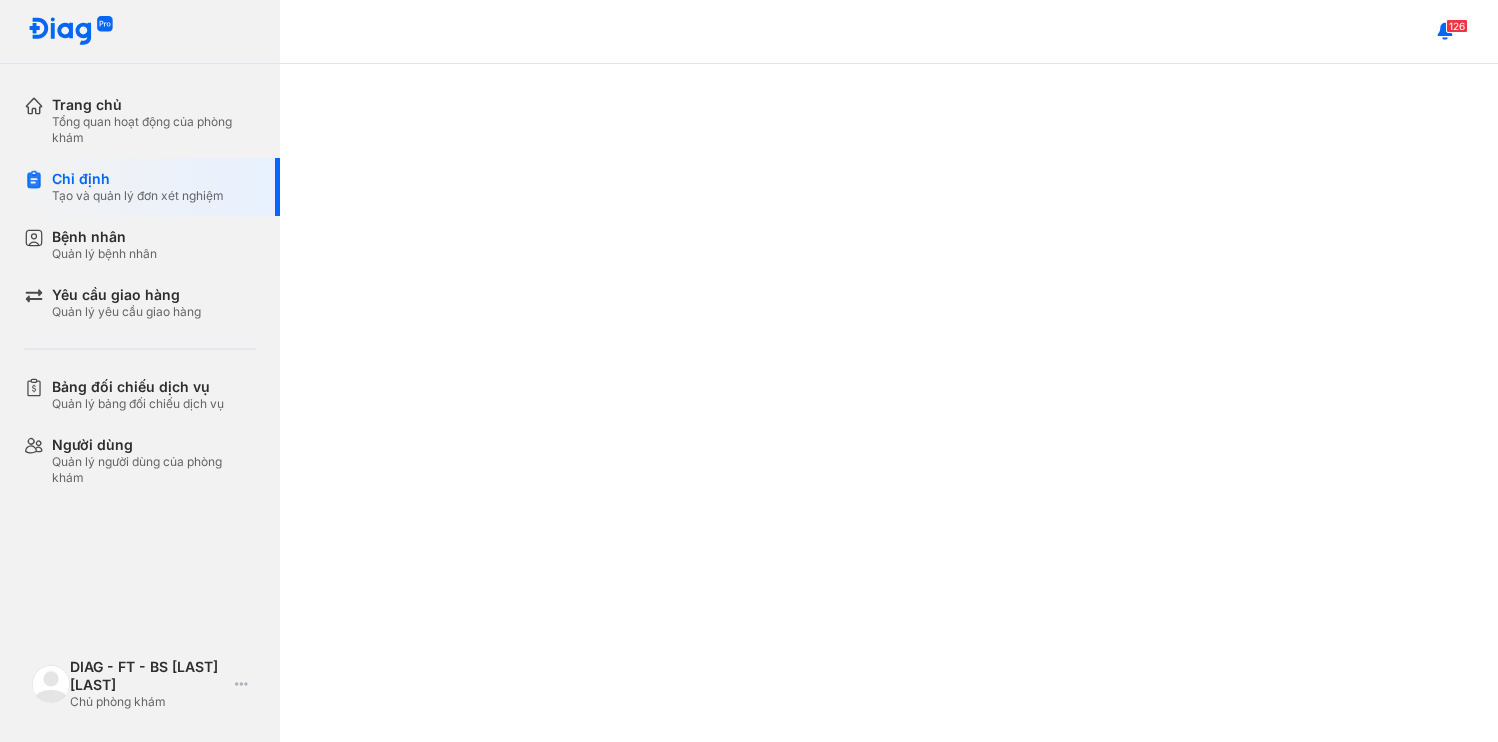 scroll, scrollTop: 0, scrollLeft: 0, axis: both 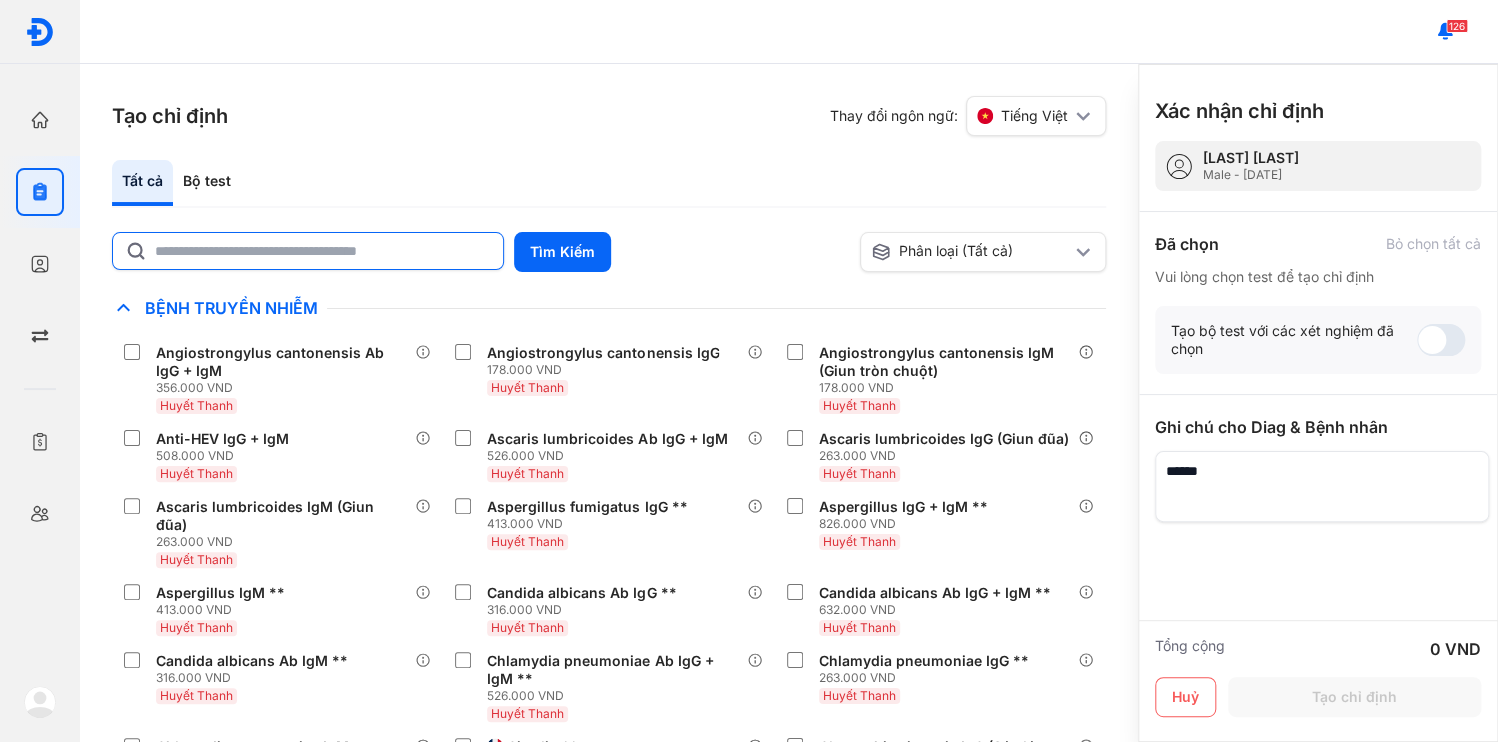 click 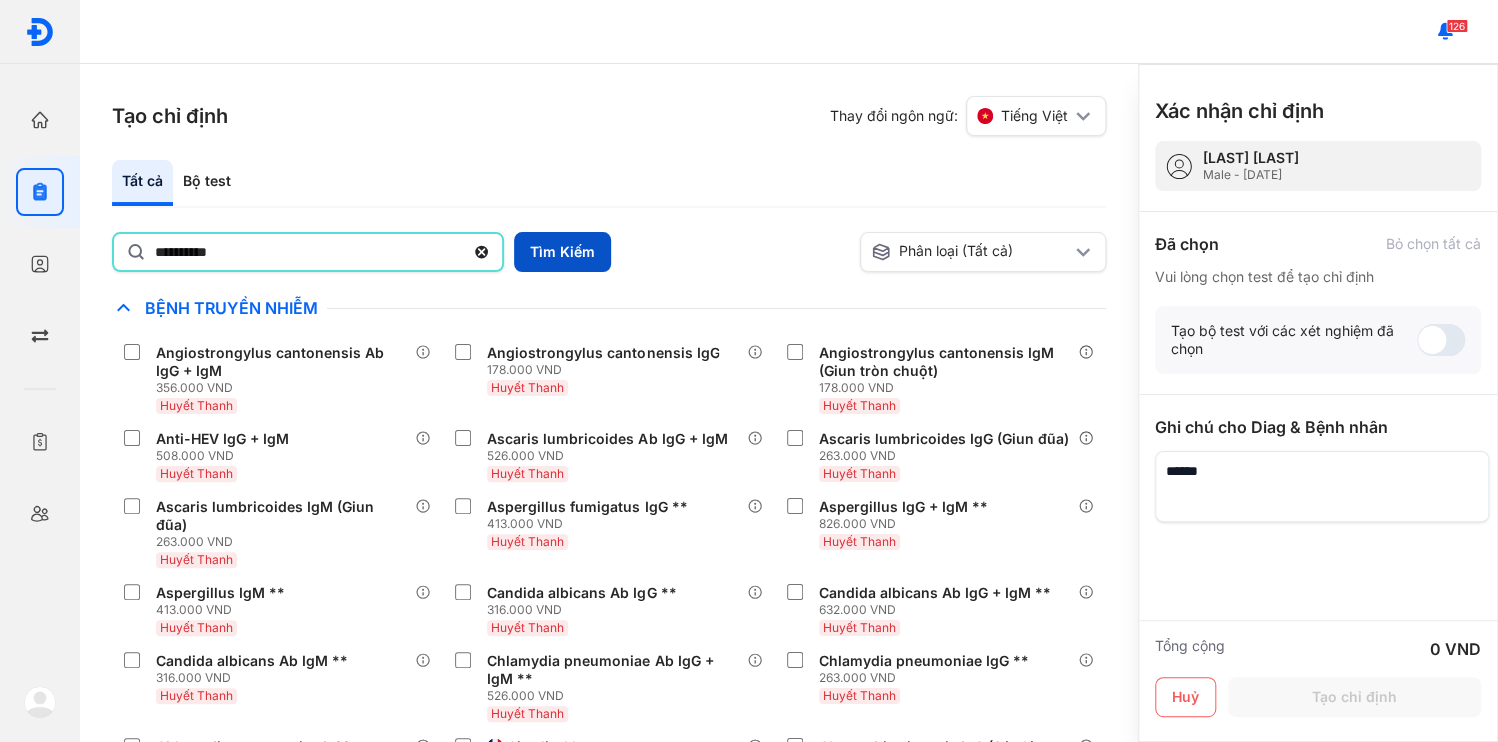 type on "**********" 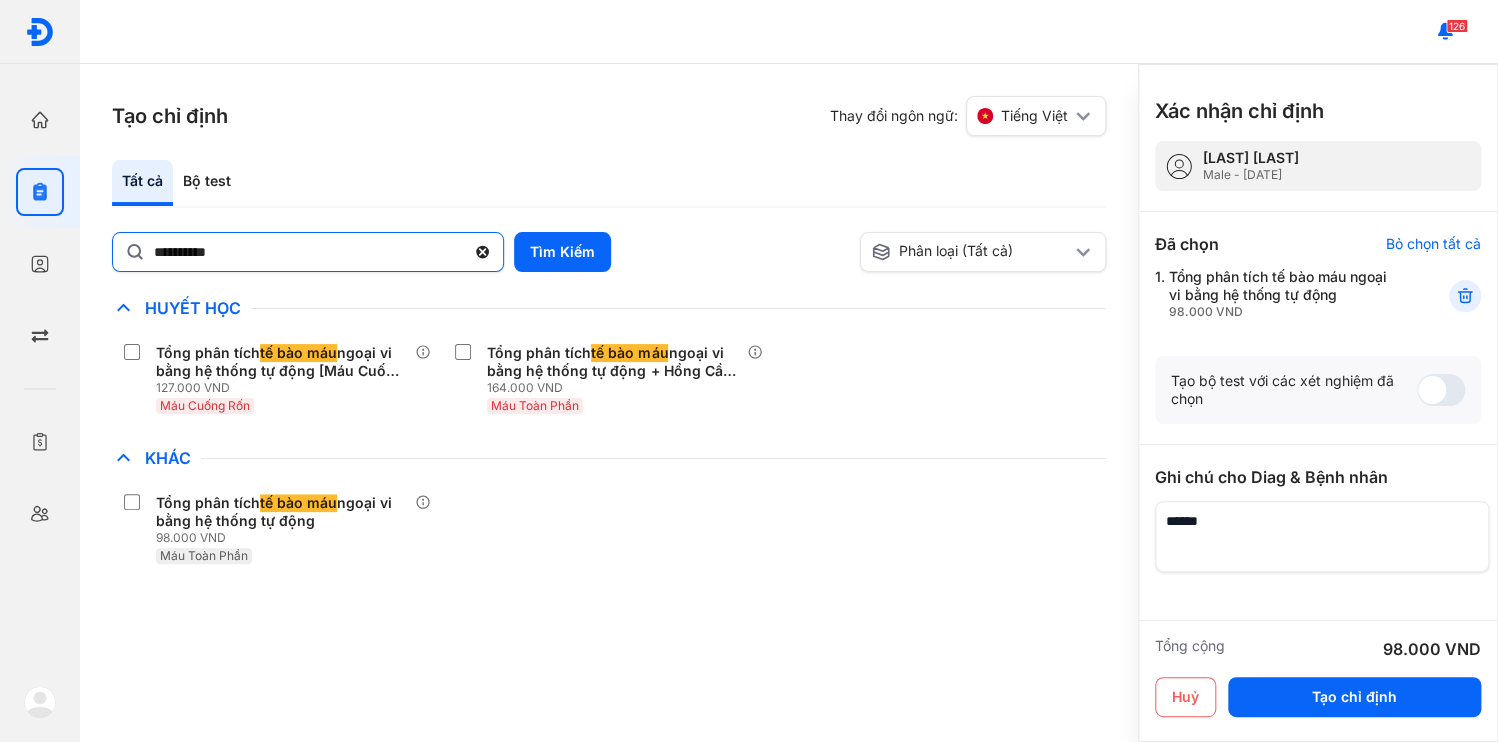 click 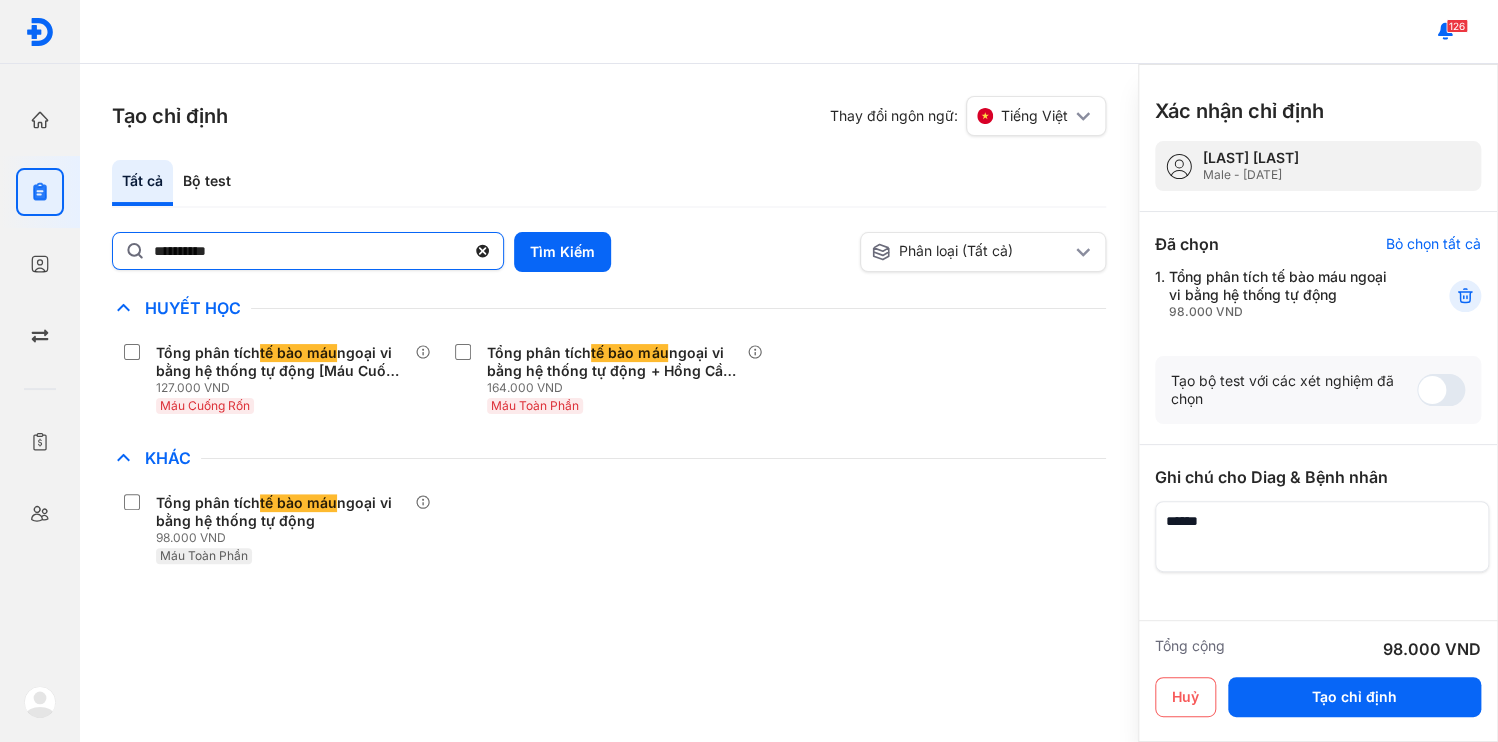 click on "**********" 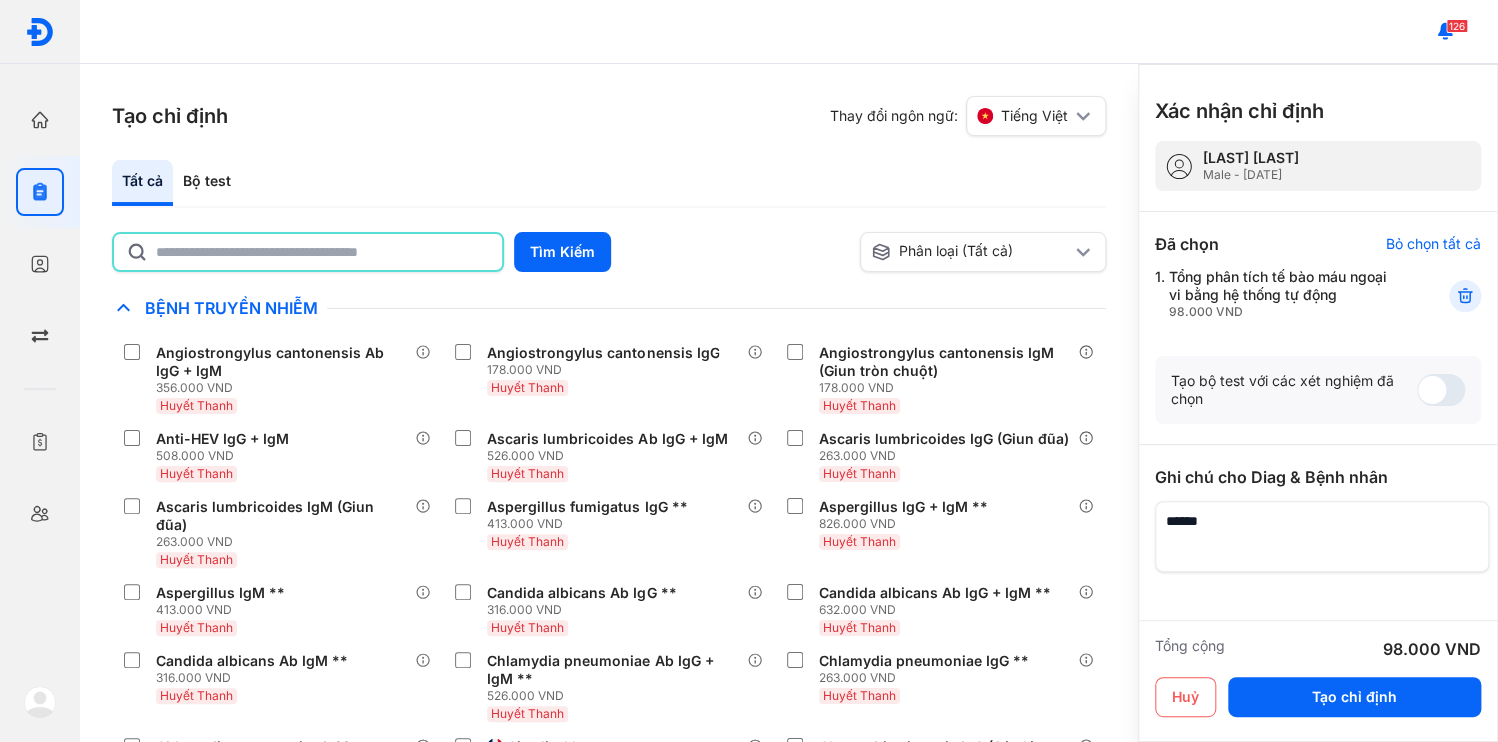 click 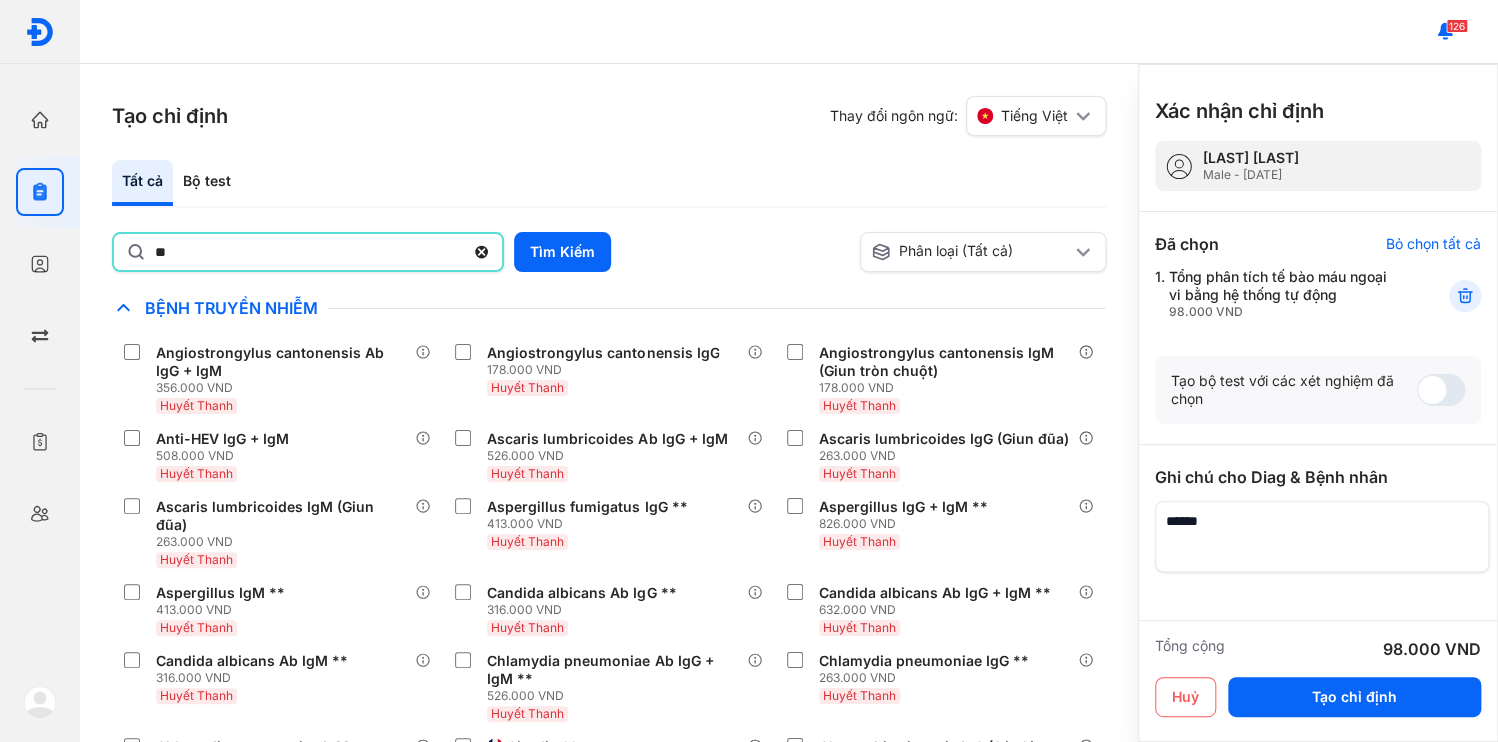 type on "*" 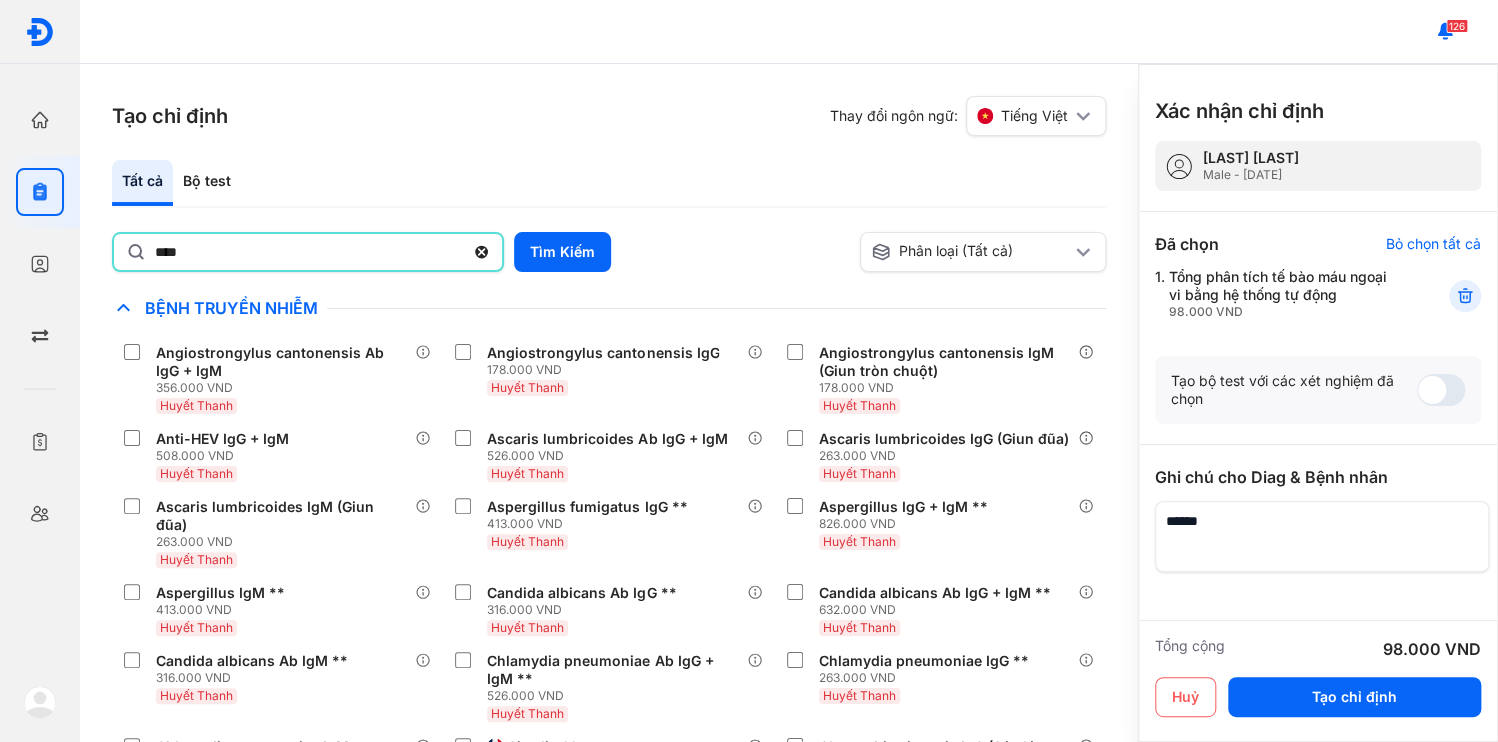 type on "****" 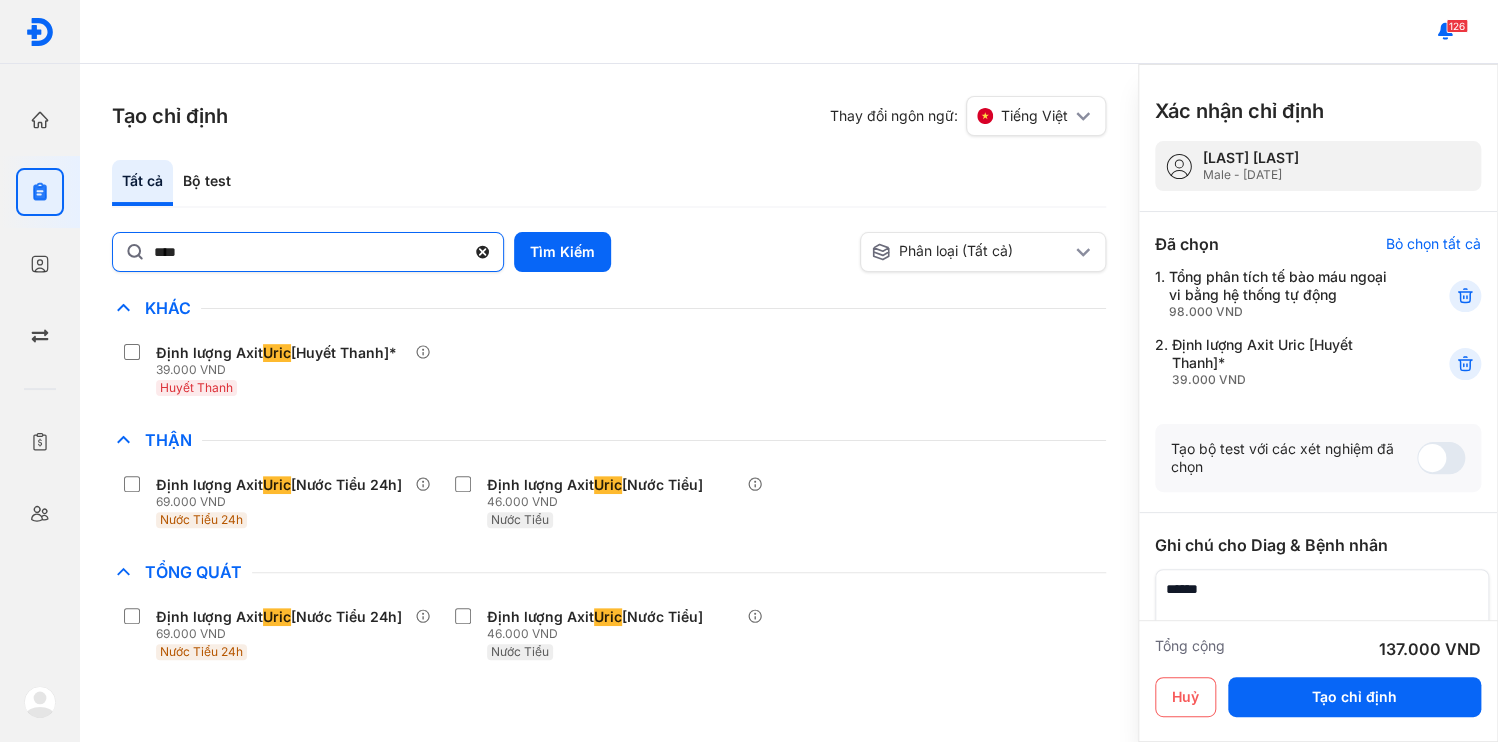 click 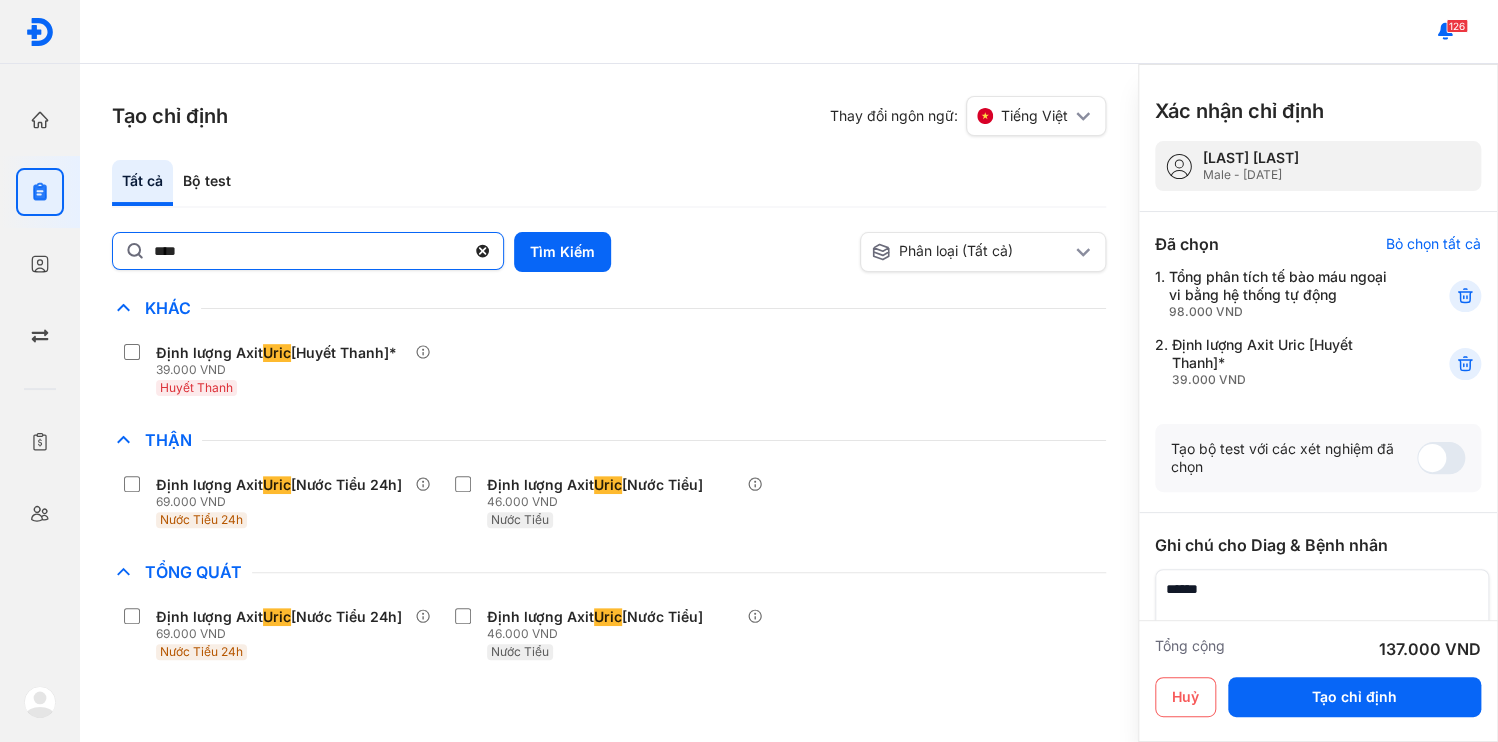 click on "****" 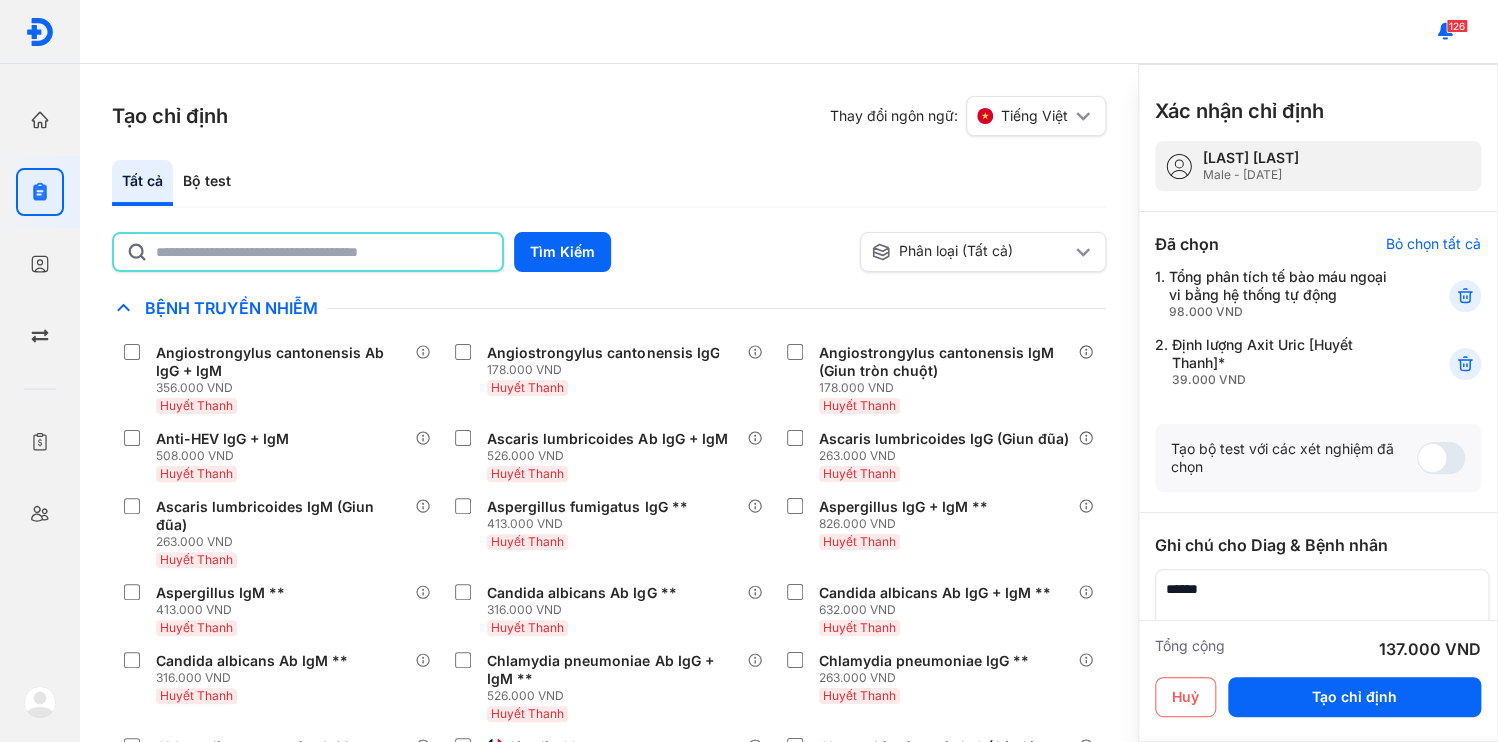 click 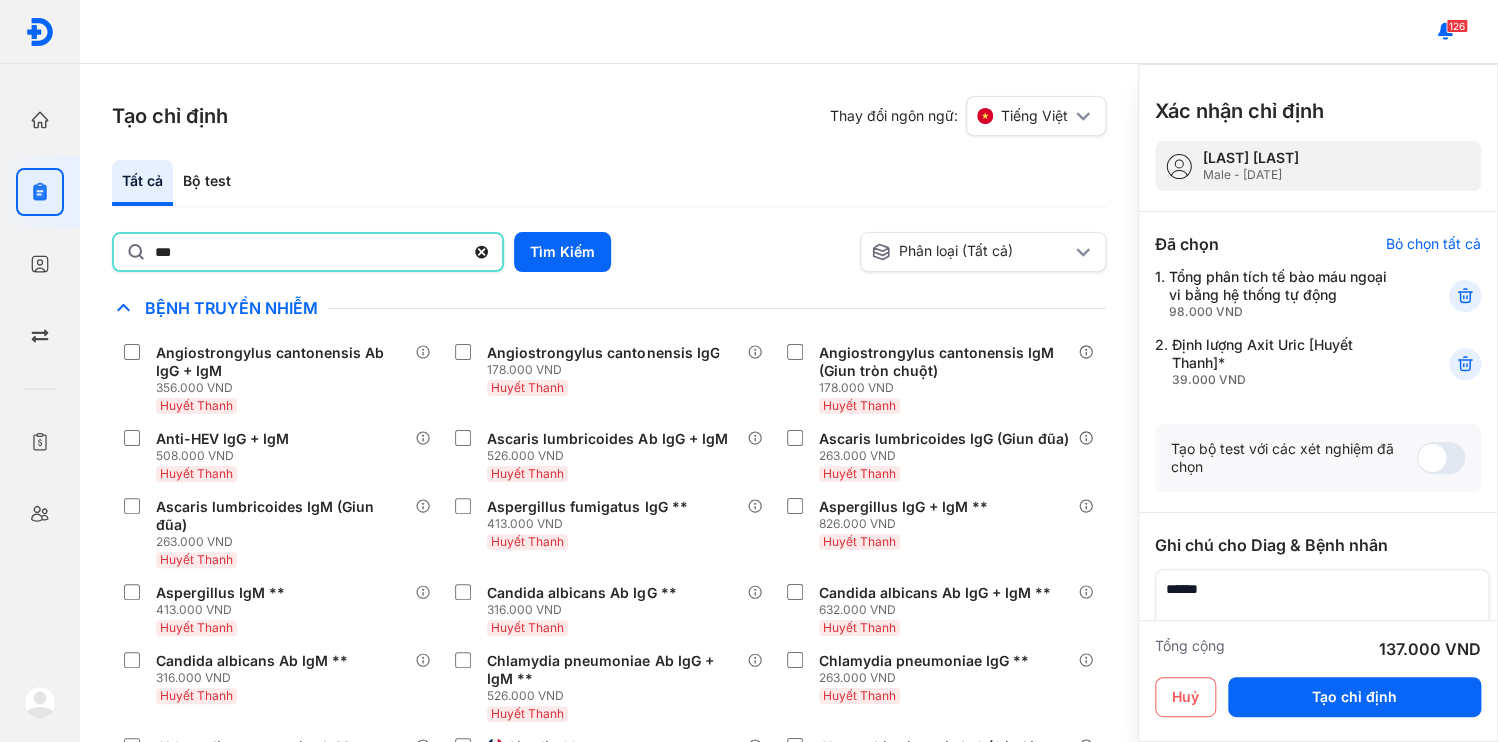 type on "***" 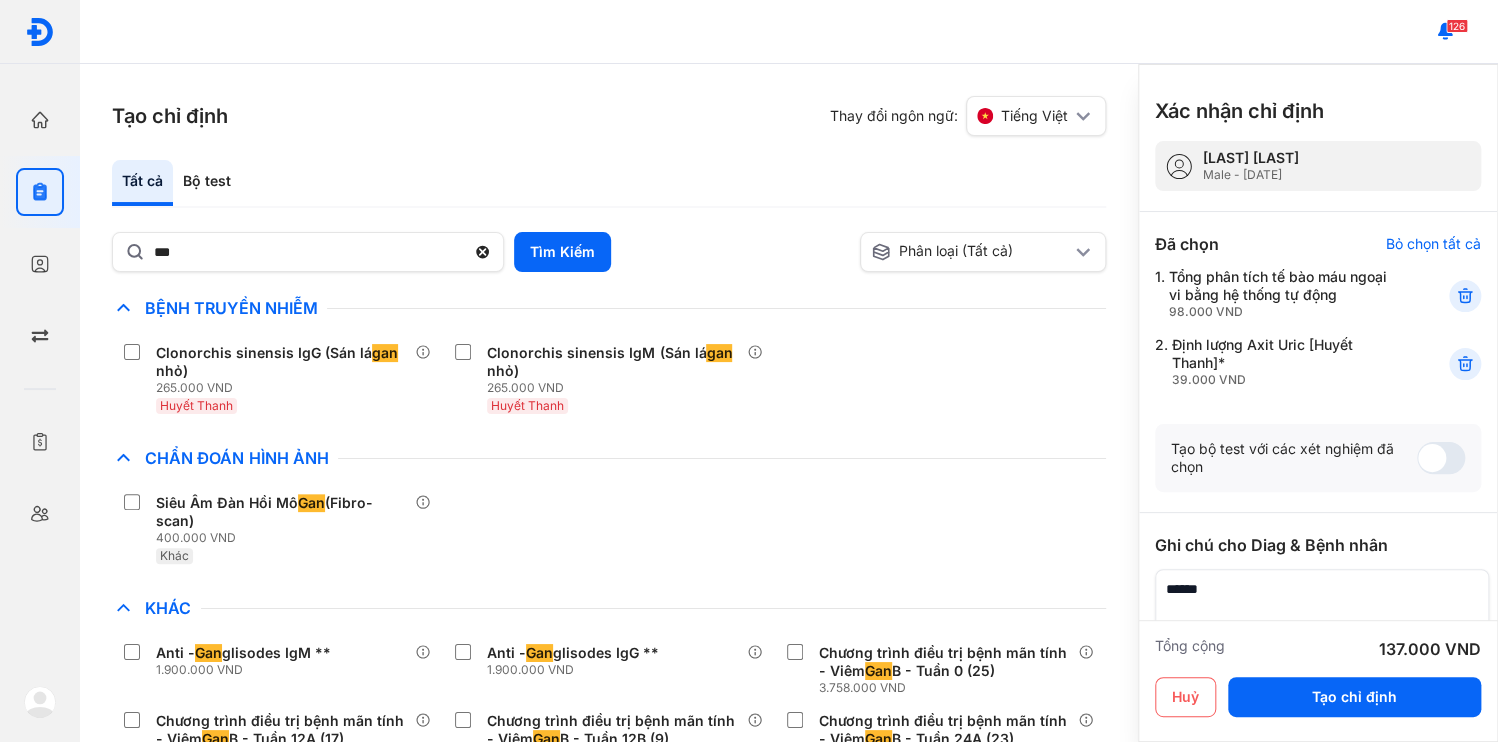 click on "Siêu Âm Đàn Hồi Mô  Gan  (Fibro-scan) 400.000 VND Khác" at bounding box center (609, 529) 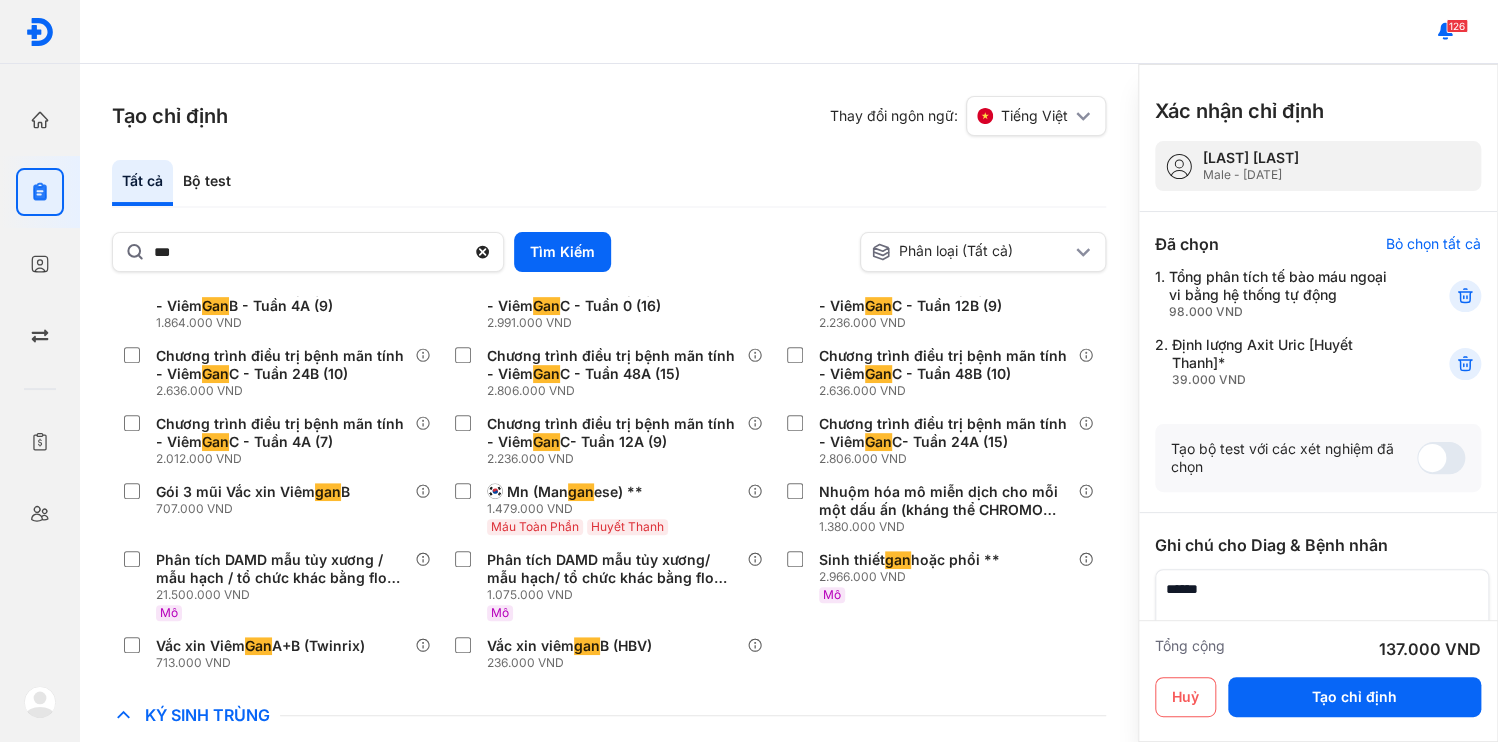 scroll, scrollTop: 625, scrollLeft: 0, axis: vertical 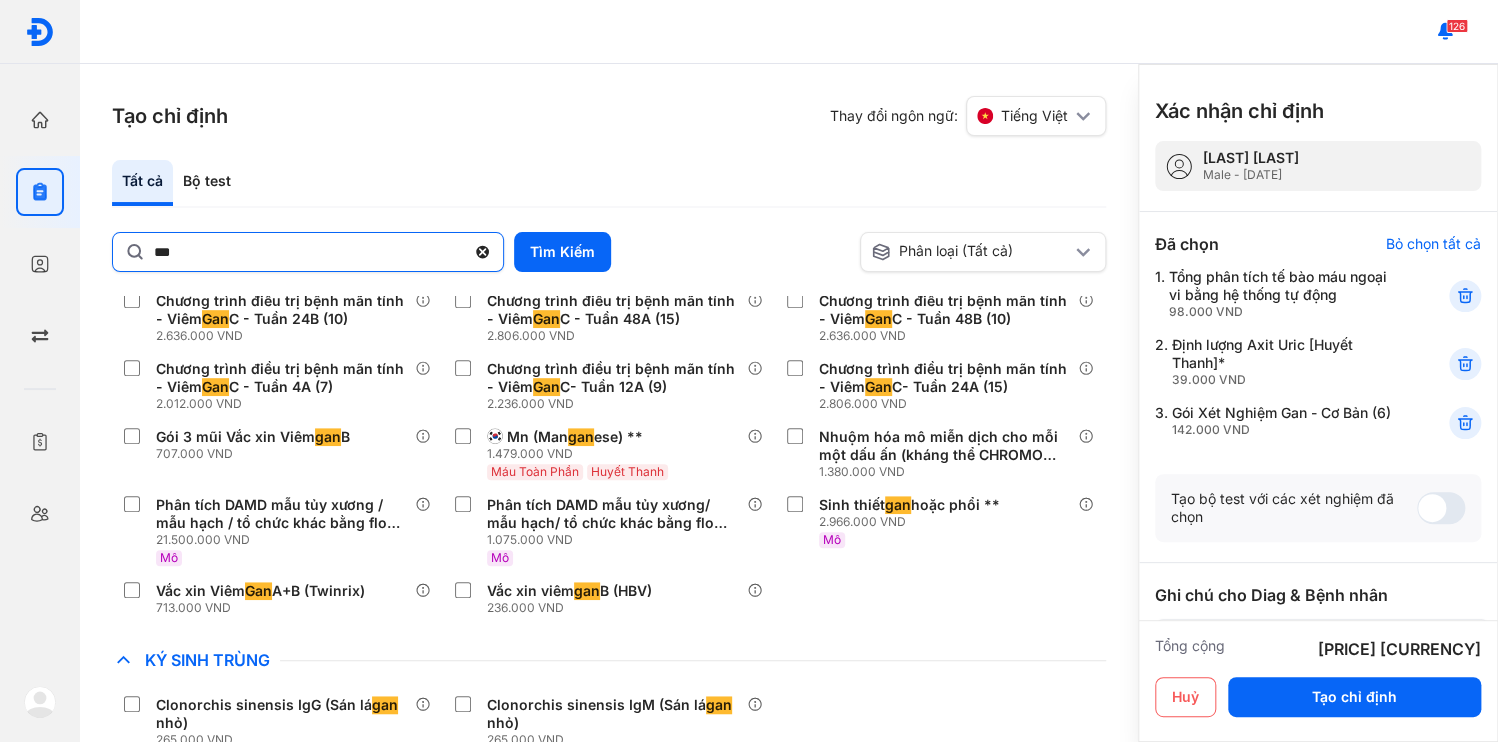 click 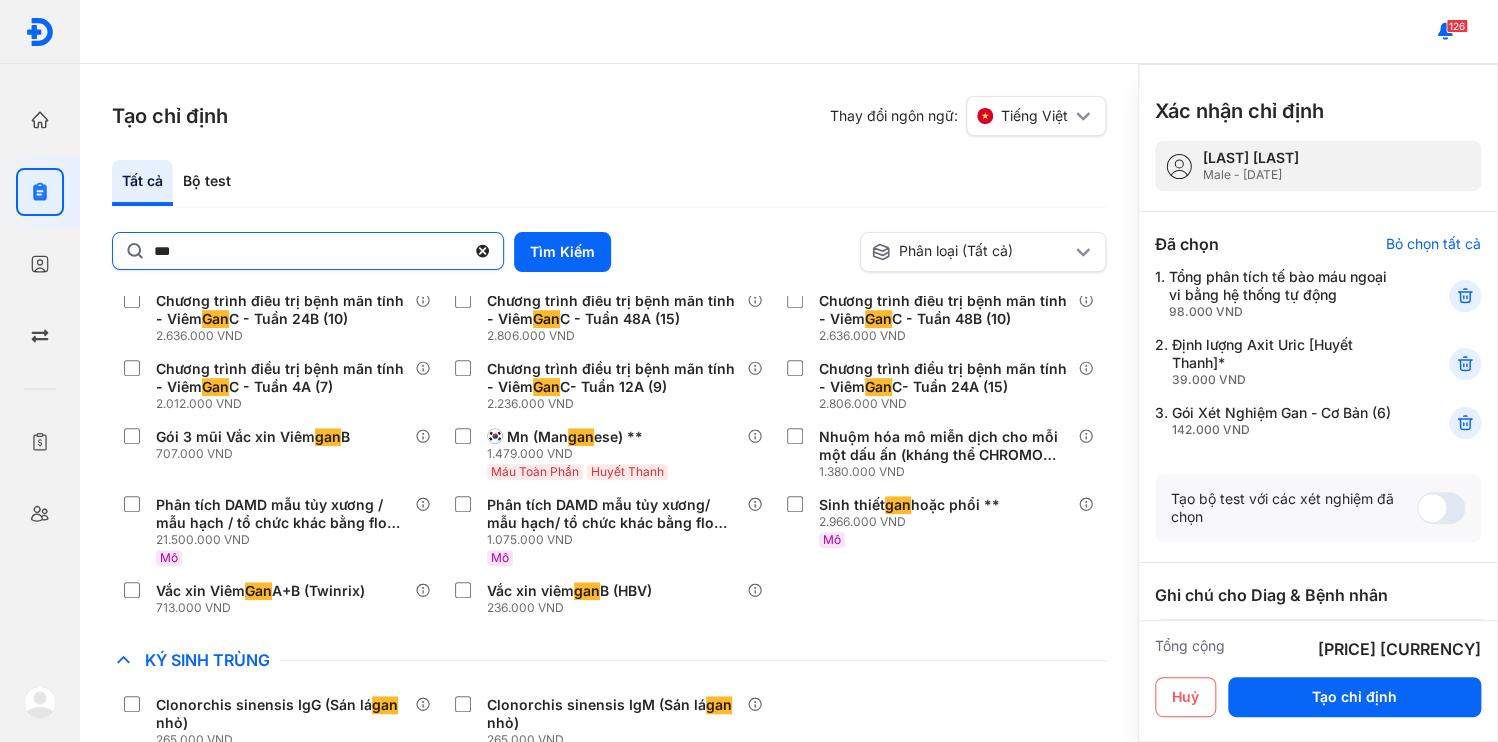 click on "***" 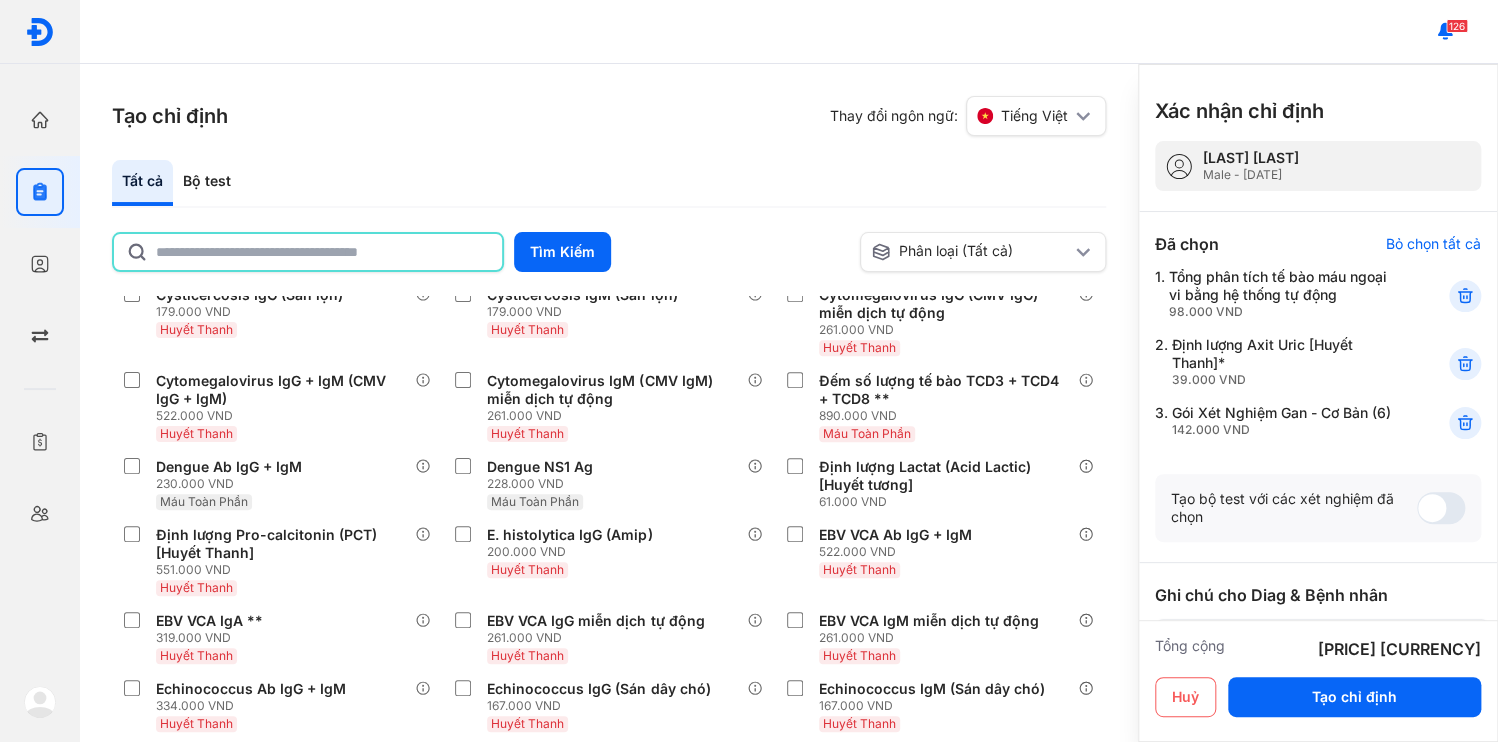 click 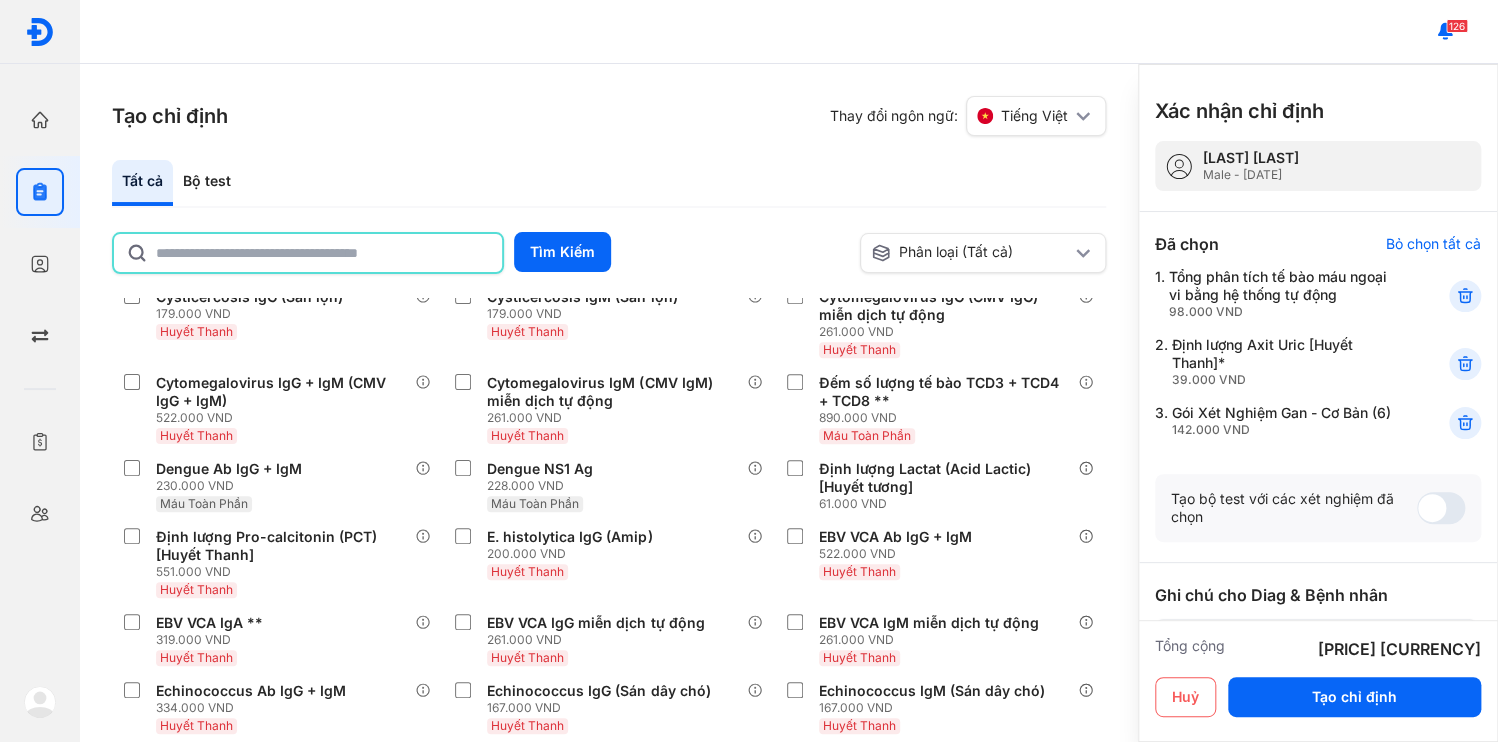 click at bounding box center [1316, 654] 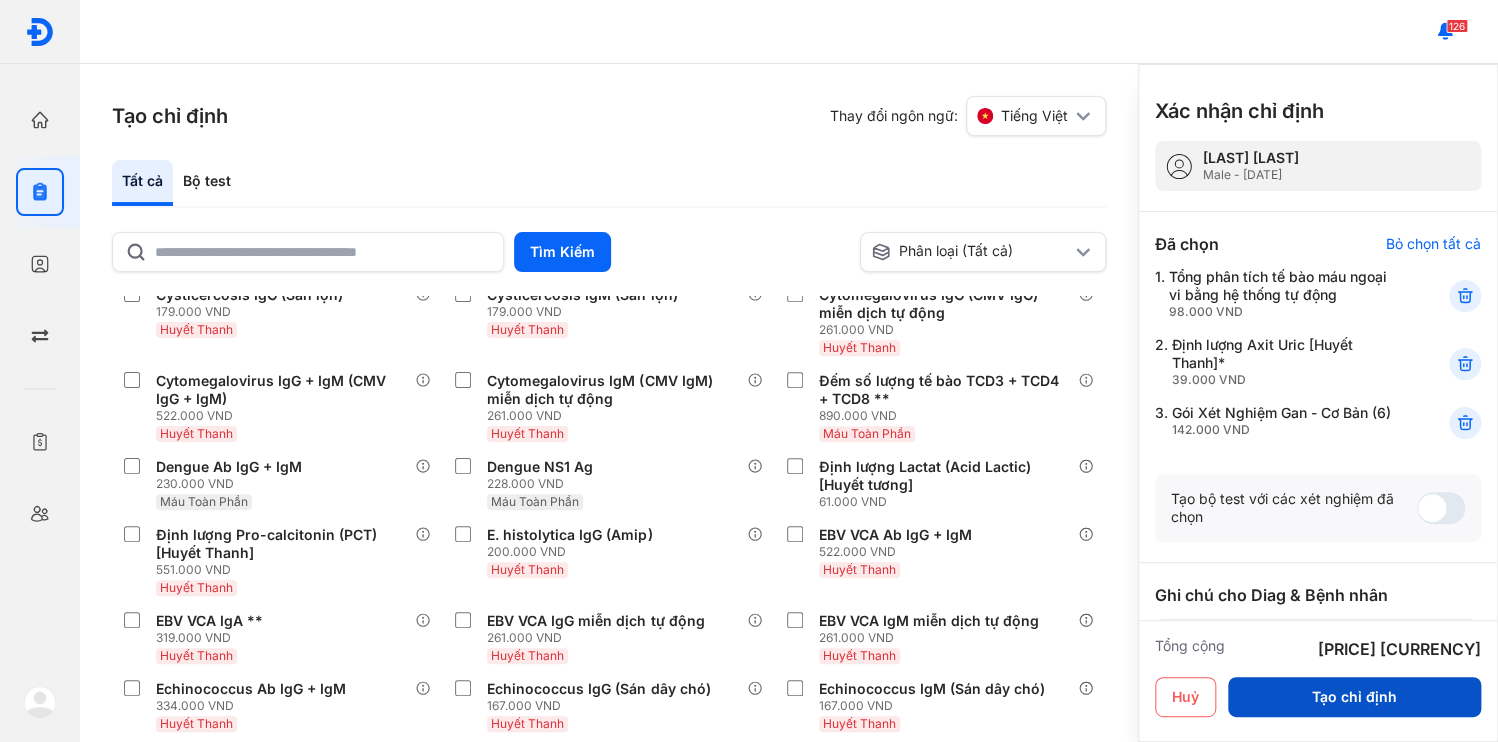 type on "**********" 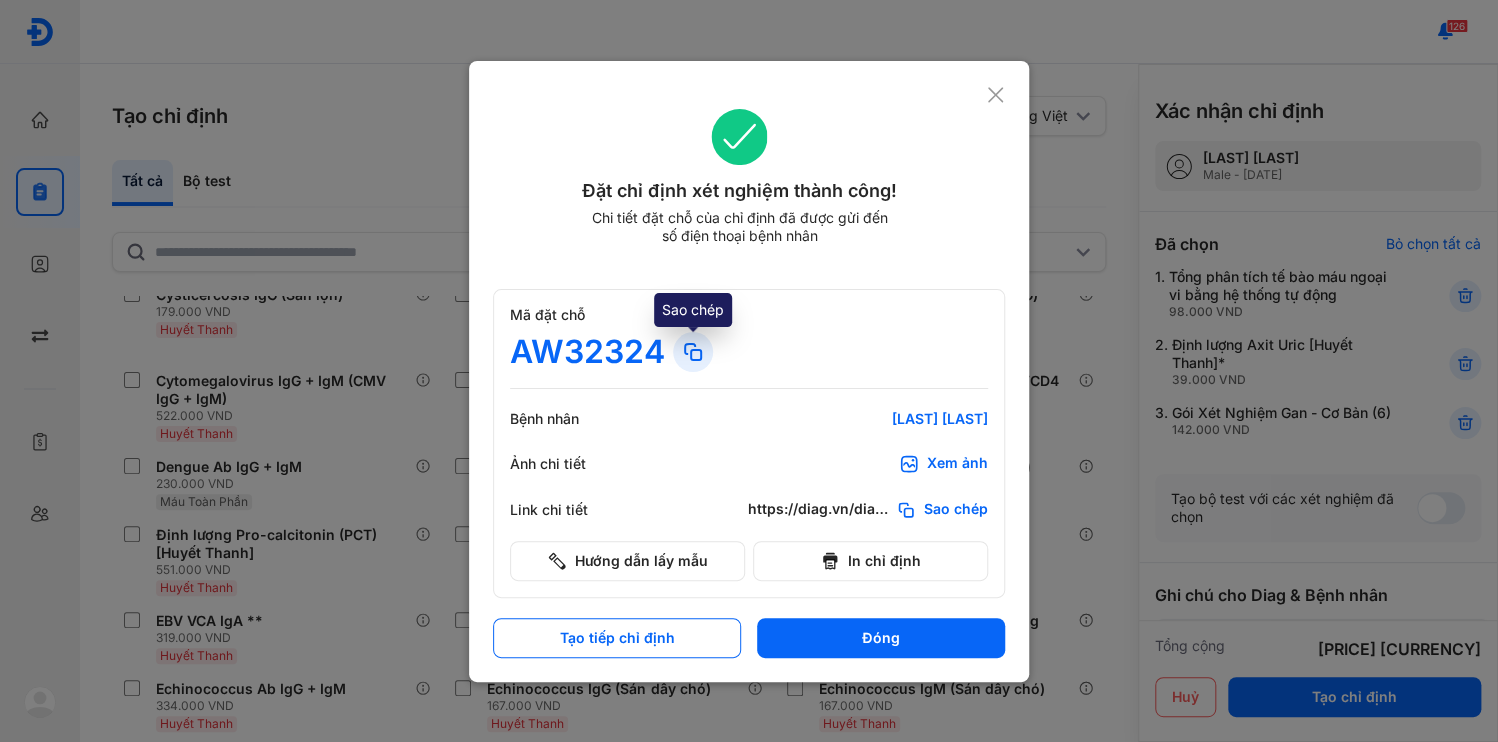 click 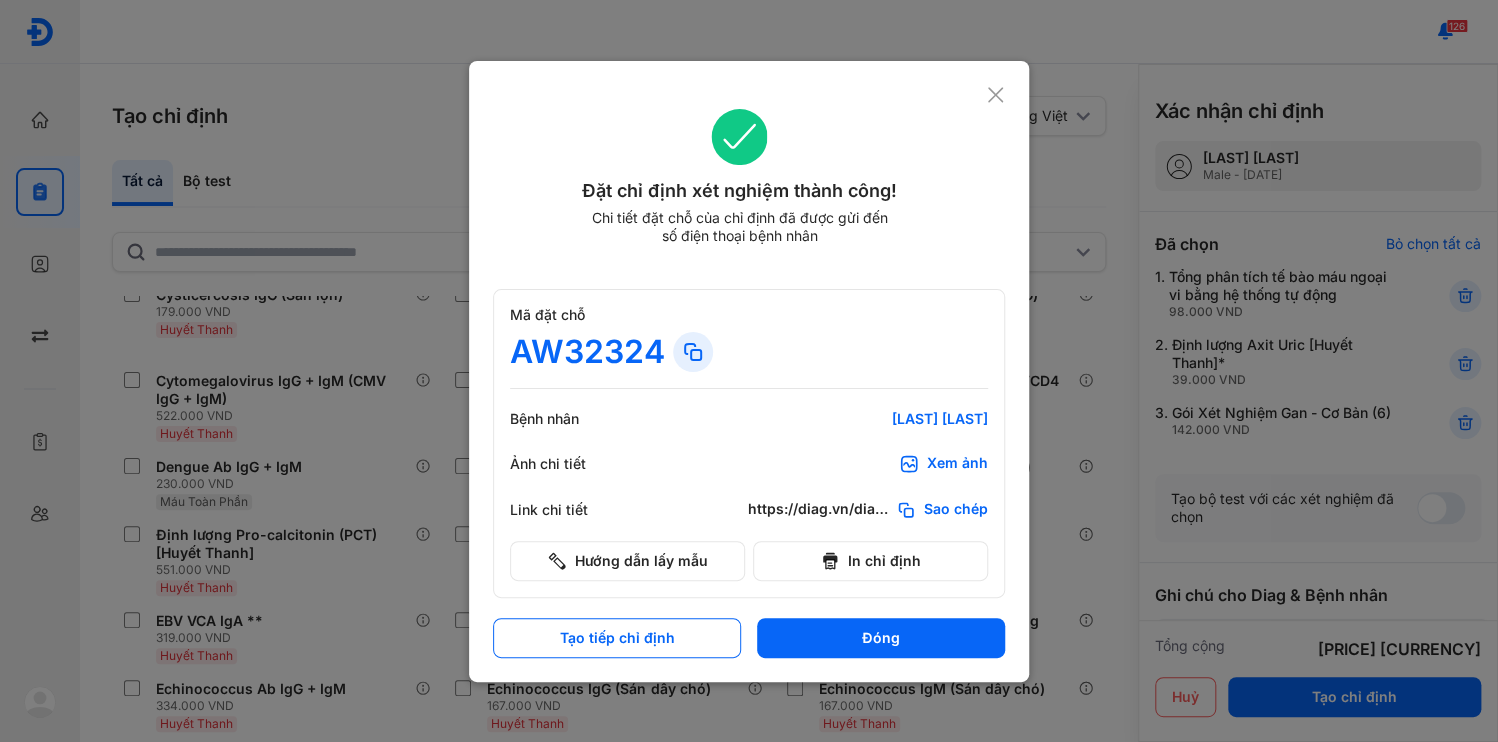 click on "Đóng" at bounding box center [881, 638] 